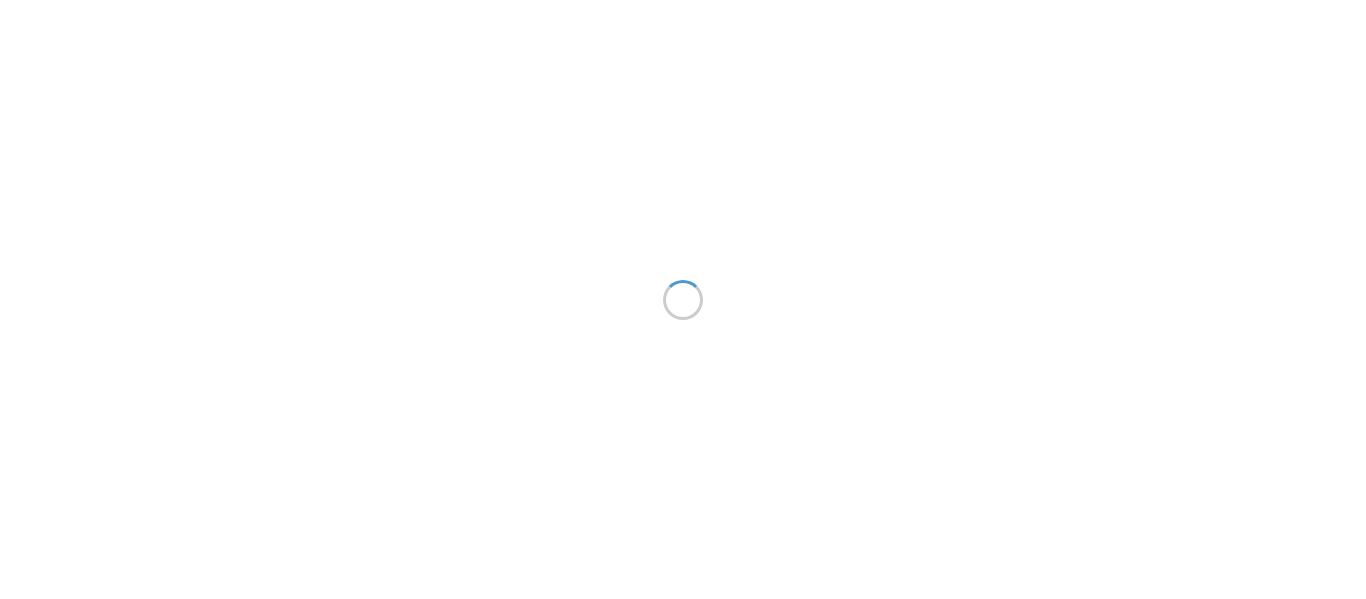 scroll, scrollTop: 0, scrollLeft: 0, axis: both 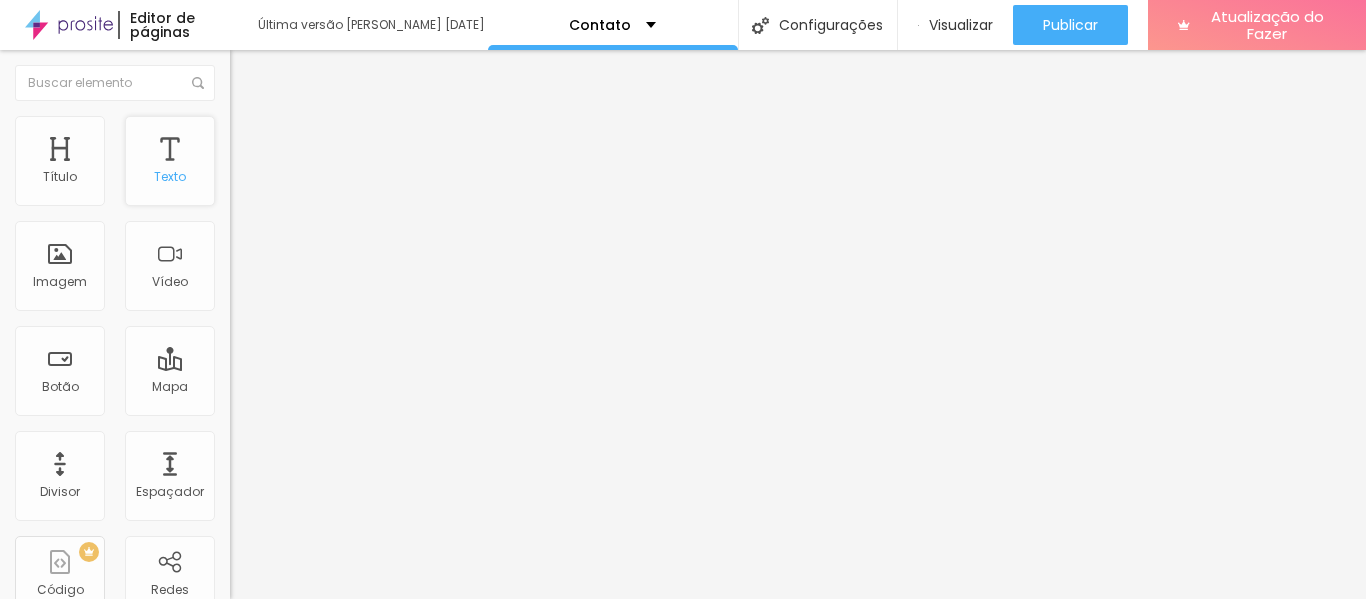 click on "Texto" at bounding box center [170, 161] 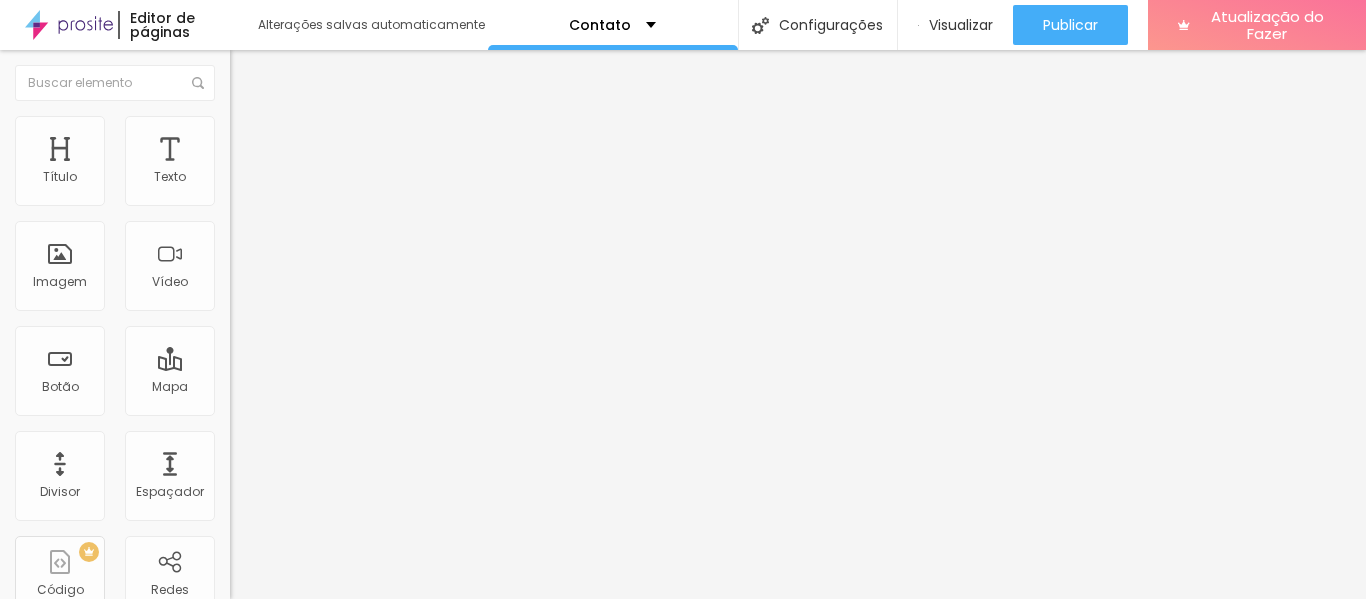 click at bounding box center (244, 181) 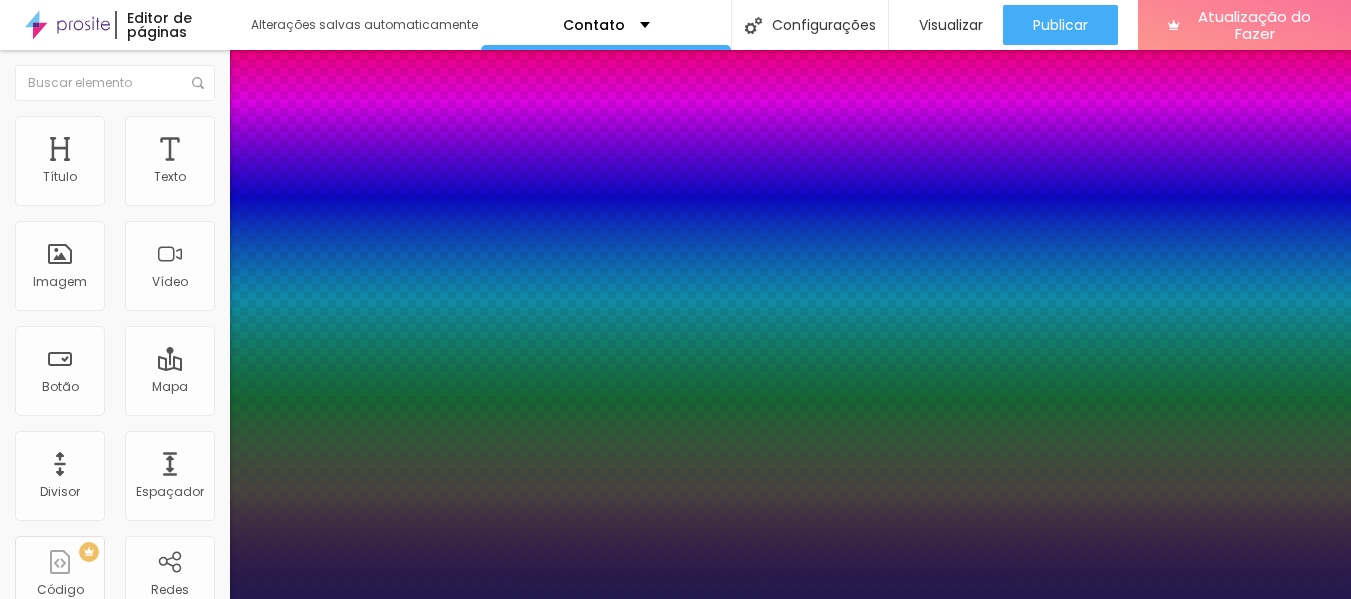 type on "1" 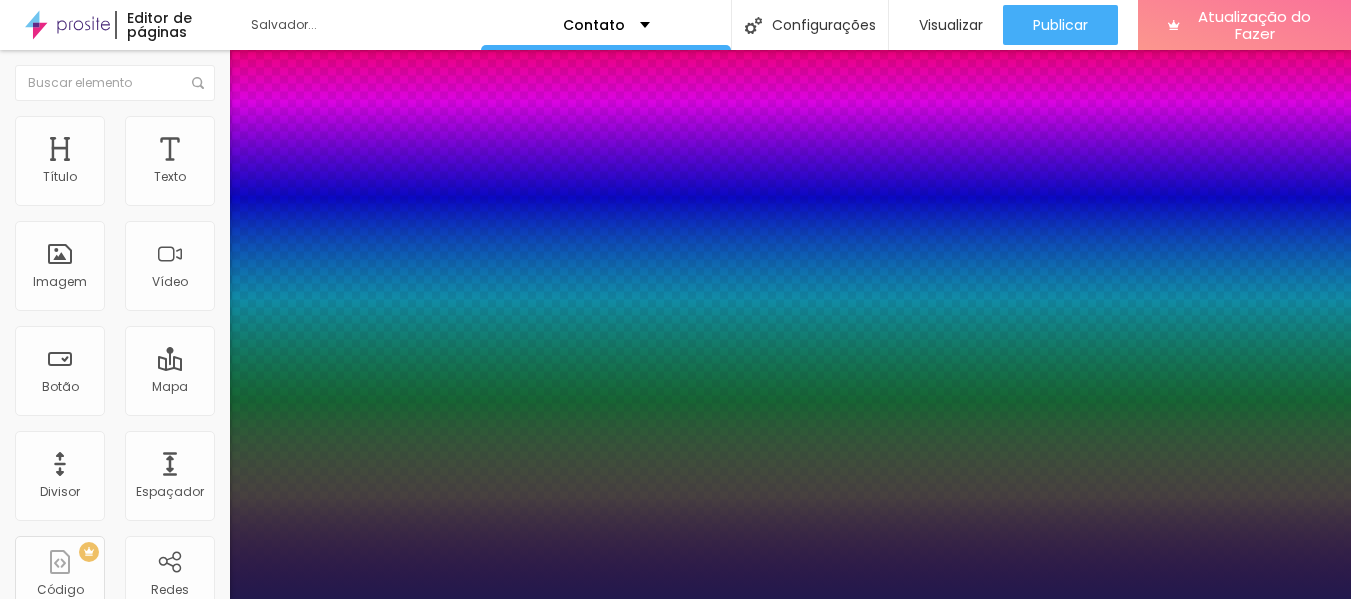 type on "1" 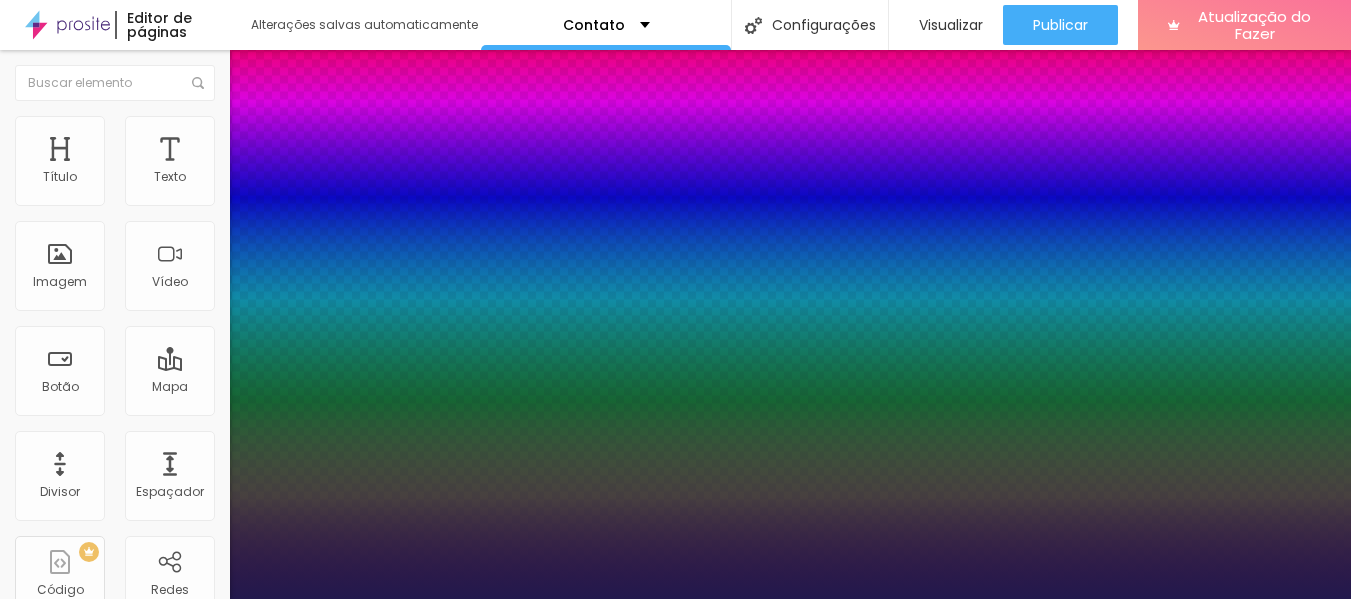 click on "AbrilFatface-Regular Actor-Regular Alegreya AlegreyaBlack Alice Allan-Bold Allan-Regular Amaranth AmaticaSC AmaticSC Amita-Bold Amita-Regular Anaheim AnonymousPro-Bold AnonymousPro-Italic AnonymousPro-Regular Arapey Archivo-Bold Archivo-Italic Archivo-Regular ArefRuqaa Arsenal-Bold Arsenal-Italic Arsenal-Regular Arvo Assistant AssistantLight AveriaLibre AveriaLibreLight AveriaSansLibre-Bold AveriaSansLibre-Italic AveriaSansLibre-Regular Bangers-Regular Bentham-Regular Bevan-Regular BioRhyme BioRhymeExtraBold BioRhymeLight Bitter BreeSerif ButterflyKids-Regular ChangaOne-Italic ChangaOne-Regular Chewy-Regular Chivo CinzelDecorative-Black CinzelDecorative-Bold CinzelDecorative-Regular Comfortaa-Bold Comfortaa-Light Comfortaa-Regular ComingSoon Cookie-Regular Corben-Bold Corben-Regular Cormorant CormorantGeramond-Bold CormorantGeramond-Italic CormorantGeramond-Medium CormorantGeramond-Regular CormorantLight Cousine-Bold Cousine-Italic Cousine-Regular Creepster-Regular CrimsonText CrimsonTextBold Cuprum FjallaOne" at bounding box center [107, 621] 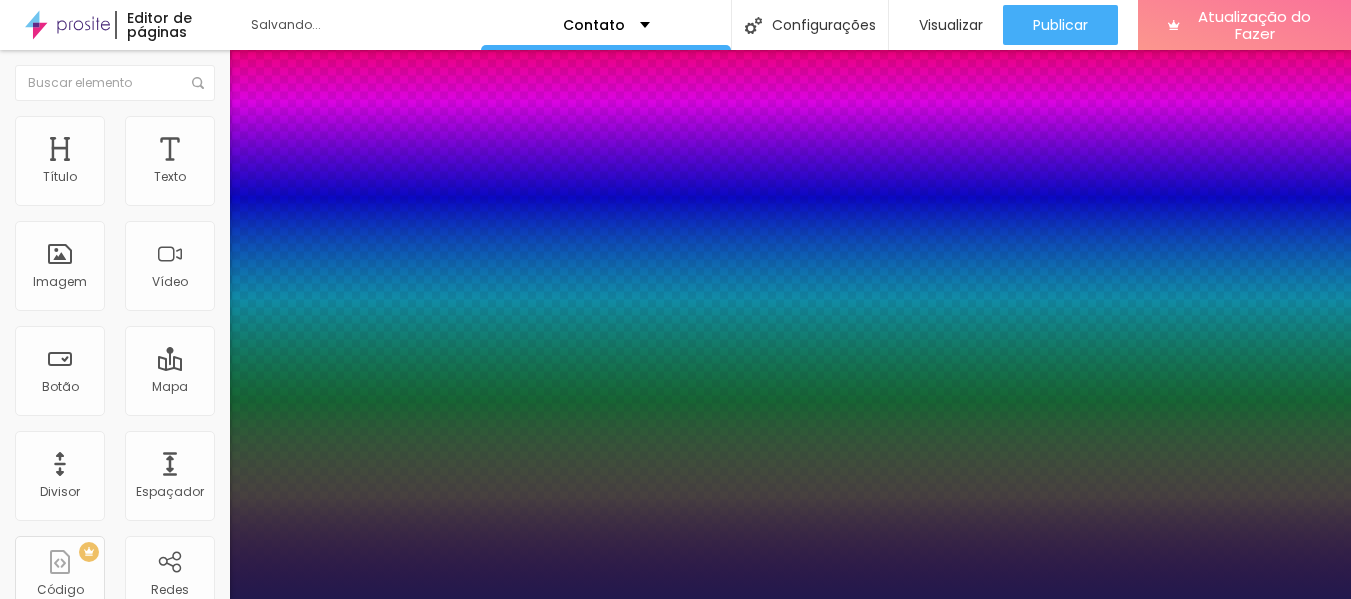 type on "1" 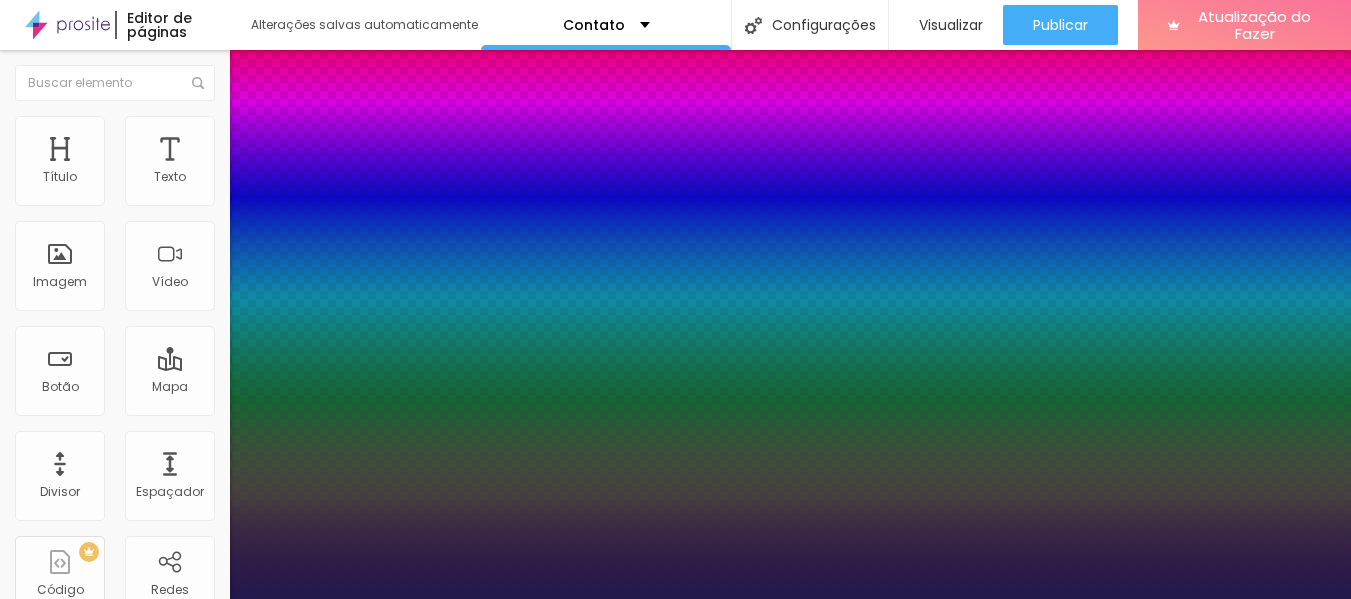 click on "AbrilFatface-Regular Actor-Regular Alegreya AlegreyaBlack Alice Allan-Bold Allan-Regular Amaranth AmaticaSC AmaticSC Amita-Bold Amita-Regular Anaheim AnonymousPro-Bold AnonymousPro-Italic AnonymousPro-Regular Arapey Archivo-Bold Archivo-Italic Archivo-Regular ArefRuqaa Arsenal-Bold Arsenal-Italic Arsenal-Regular Arvo Assistant AssistantLight AveriaLibre AveriaLibreLight AveriaSansLibre-Bold AveriaSansLibre-Italic AveriaSansLibre-Regular Bangers-Regular Bentham-Regular Bevan-Regular BioRhyme BioRhymeExtraBold BioRhymeLight Bitter BreeSerif ButterflyKids-Regular ChangaOne-Italic ChangaOne-Regular Chewy-Regular Chivo CinzelDecorative-Black CinzelDecorative-Bold CinzelDecorative-Regular Comfortaa-Bold Comfortaa-Light Comfortaa-Regular ComingSoon Cookie-Regular Corben-Bold Corben-Regular Cormorant CormorantGeramond-Bold CormorantGeramond-Italic CormorantGeramond-Medium CormorantGeramond-Regular CormorantLight Cousine-Bold Cousine-Italic Cousine-Regular Creepster-Regular CrimsonText CrimsonTextBold Cuprum FjallaOne" at bounding box center [107, 621] 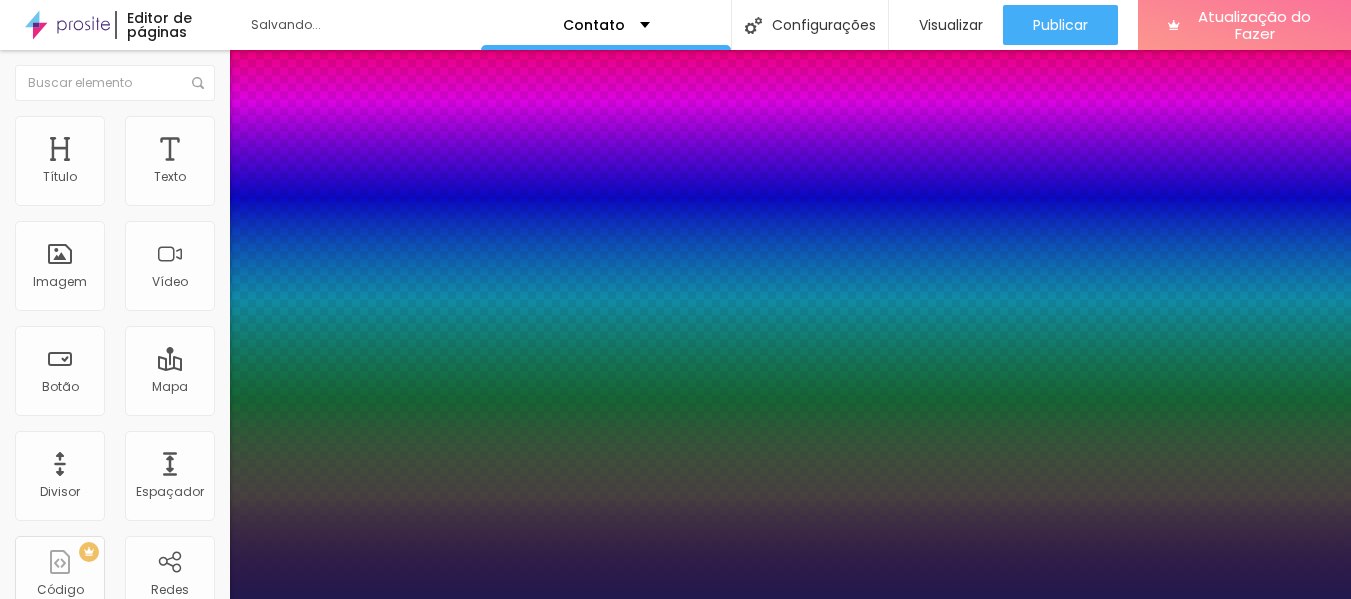 type on "1" 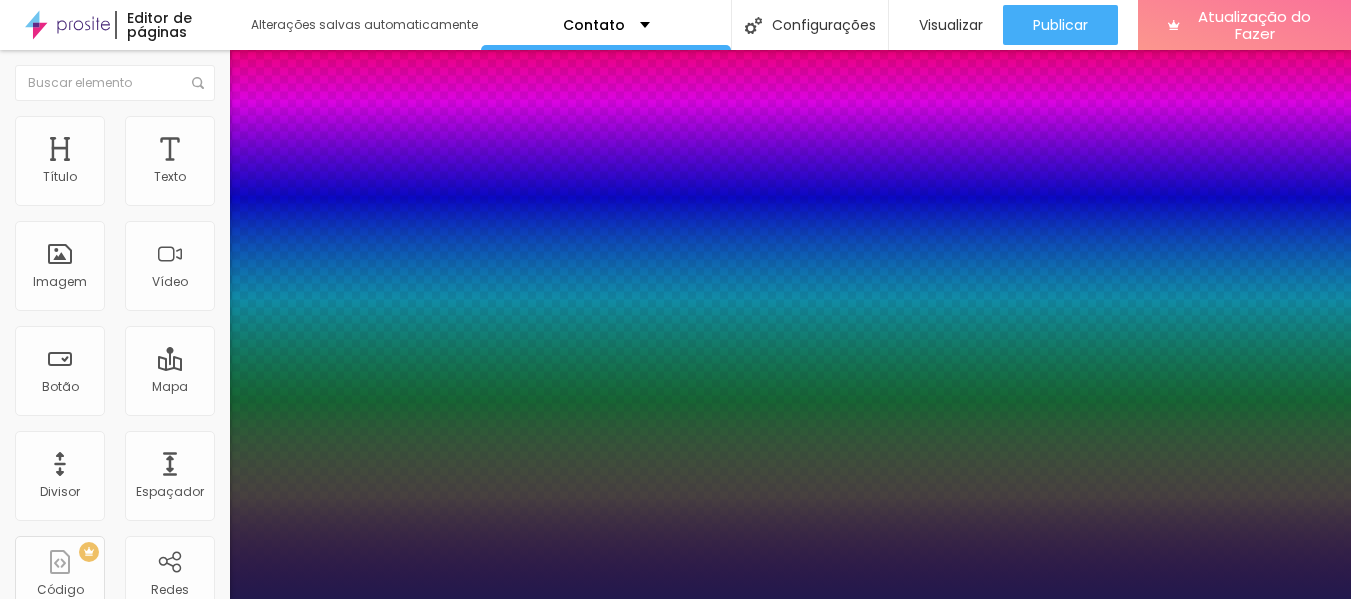 click on "AbrilFatface-Regular Actor-Regular Alegreya AlegreyaBlack Alice Allan-Bold Allan-Regular Amaranth AmaticaSC AmaticSC Amita-Bold Amita-Regular Anaheim AnonymousPro-Bold AnonymousPro-Italic AnonymousPro-Regular Arapey Archivo-Bold Archivo-Italic Archivo-Regular ArefRuqaa Arsenal-Bold Arsenal-Italic Arsenal-Regular Arvo Assistant AssistantLight AveriaLibre AveriaLibreLight AveriaSansLibre-Bold AveriaSansLibre-Italic AveriaSansLibre-Regular Bangers-Regular Bentham-Regular Bevan-Regular BioRhyme BioRhymeExtraBold BioRhymeLight Bitter BreeSerif ButterflyKids-Regular ChangaOne-Italic ChangaOne-Regular Chewy-Regular Chivo CinzelDecorative-Black CinzelDecorative-Bold CinzelDecorative-Regular Comfortaa-Bold Comfortaa-Light Comfortaa-Regular ComingSoon Cookie-Regular Corben-Bold Corben-Regular Cormorant CormorantGeramond-Bold CormorantGeramond-Italic CormorantGeramond-Medium CormorantGeramond-Regular CormorantLight Cousine-Bold Cousine-Italic Cousine-Regular Creepster-Regular CrimsonText CrimsonTextBold Cuprum FjallaOne" at bounding box center (107, 621) 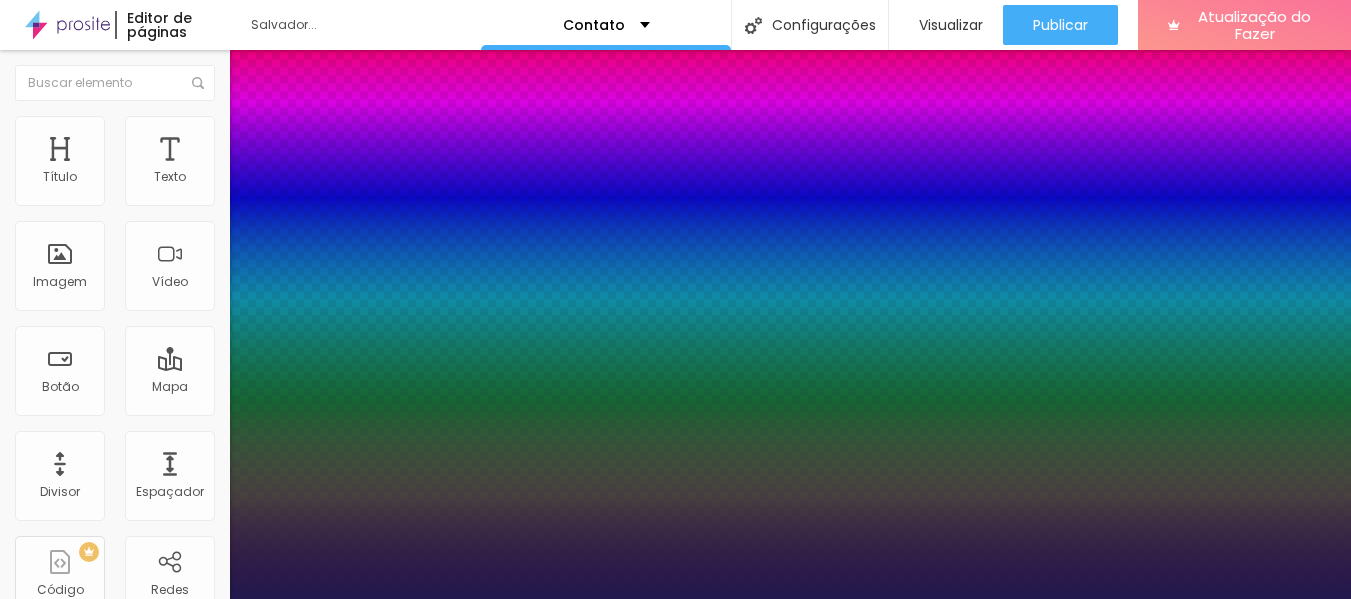 type on "1" 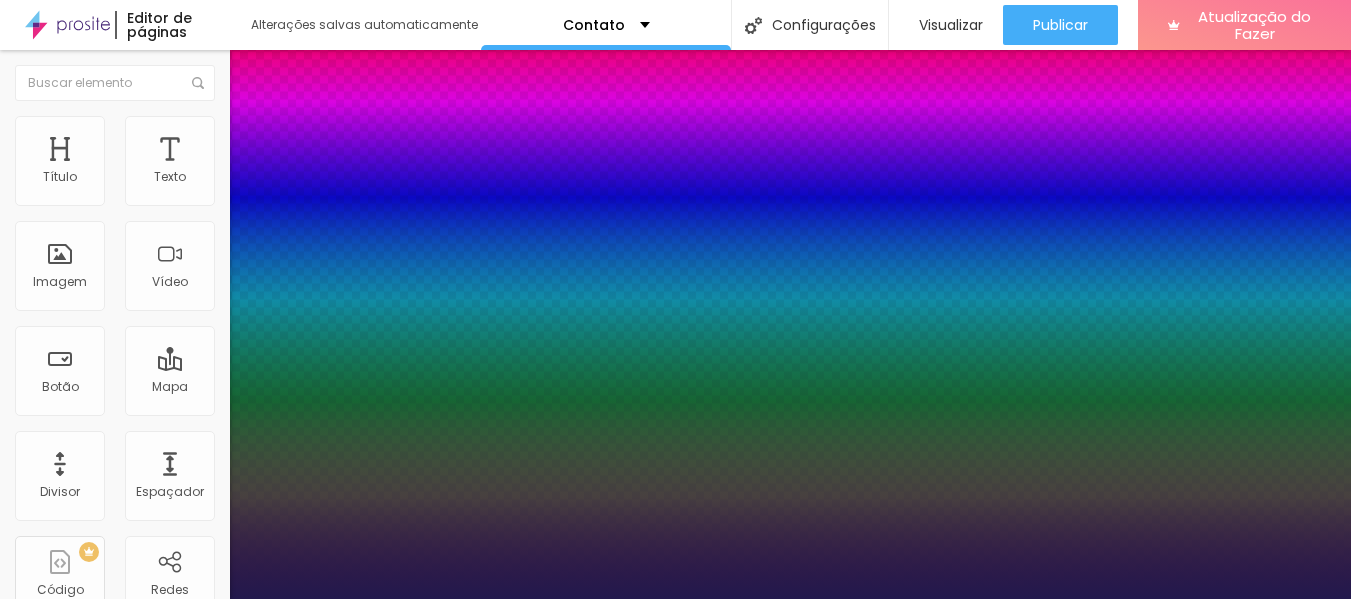 click on "AbrilFatface-Regular Actor-Regular Alegreya AlegreyaBlack Alice Allan-Bold Allan-Regular Amaranth AmaticaSC AmaticSC Amita-Bold Amita-Regular Anaheim AnonymousPro-Bold AnonymousPro-Italic AnonymousPro-Regular Arapey Archivo-Bold Archivo-Italic Archivo-Regular ArefRuqaa Arsenal-Bold Arsenal-Italic Arsenal-Regular Arvo Assistant AssistantLight AveriaLibre AveriaLibreLight AveriaSansLibre-Bold AveriaSansLibre-Italic AveriaSansLibre-Regular Bangers-Regular Bentham-Regular Bevan-Regular BioRhyme BioRhymeExtraBold BioRhymeLight Bitter BreeSerif ButterflyKids-Regular ChangaOne-Italic ChangaOne-Regular Chewy-Regular Chivo CinzelDecorative-Black CinzelDecorative-Bold CinzelDecorative-Regular Comfortaa-Bold Comfortaa-Light Comfortaa-Regular ComingSoon Cookie-Regular Corben-Bold Corben-Regular Cormorant CormorantGeramond-Bold CormorantGeramond-Italic CormorantGeramond-Medium CormorantGeramond-Regular CormorantLight Cousine-Bold Cousine-Italic Cousine-Regular Creepster-Regular CrimsonText CrimsonTextBold Cuprum FjallaOne" at bounding box center [107, 621] 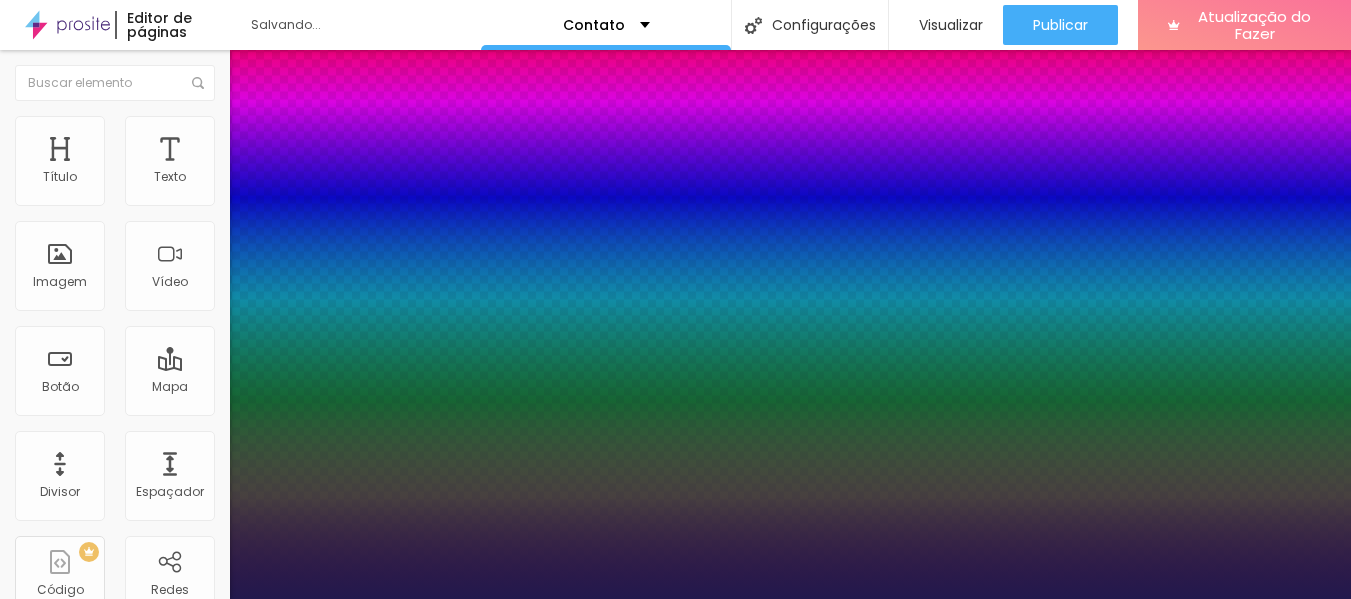 type on "1" 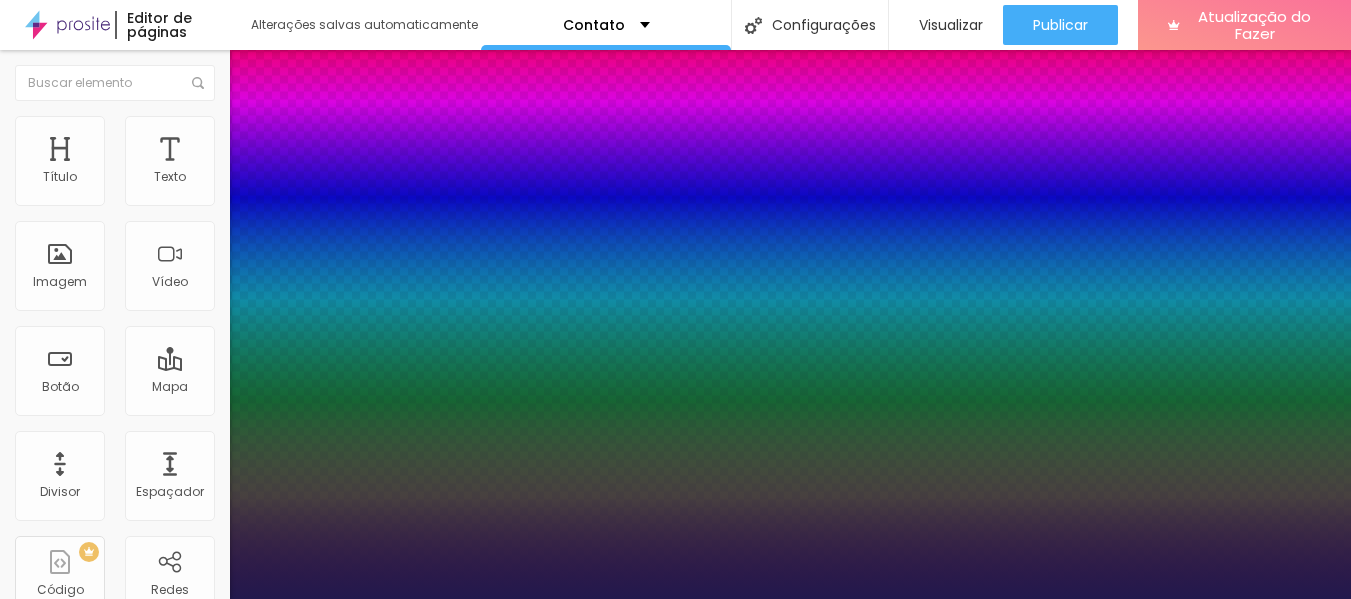 select on "AbrilFatface-Regular" 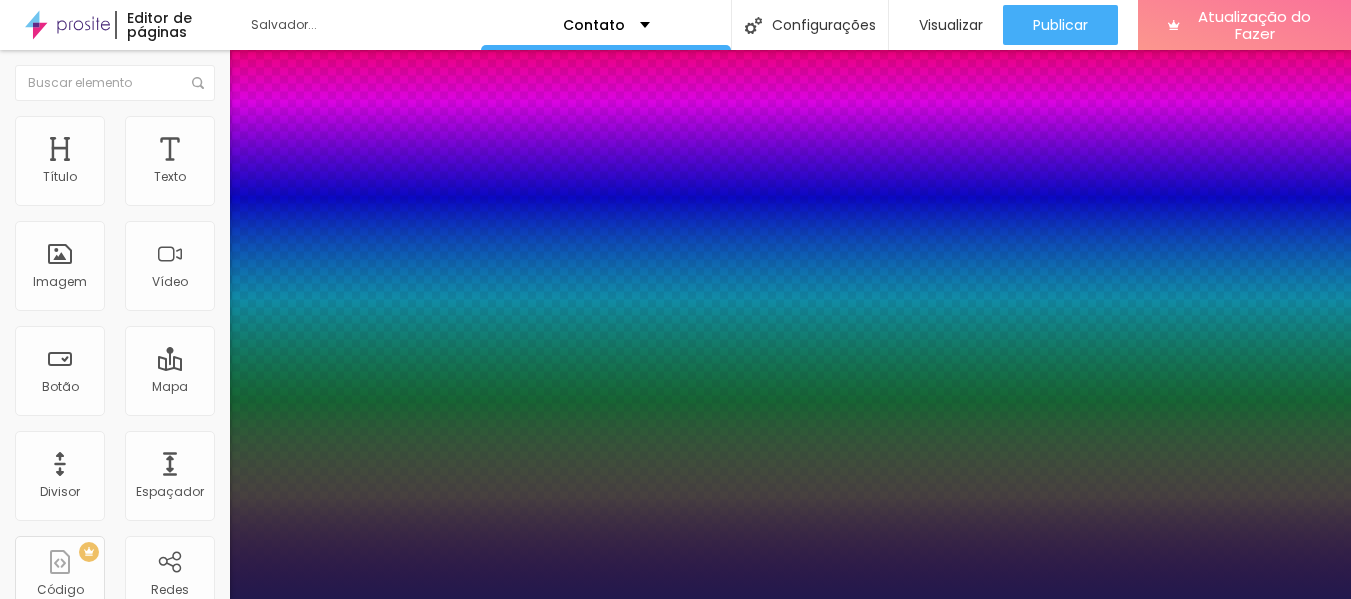 type on "1" 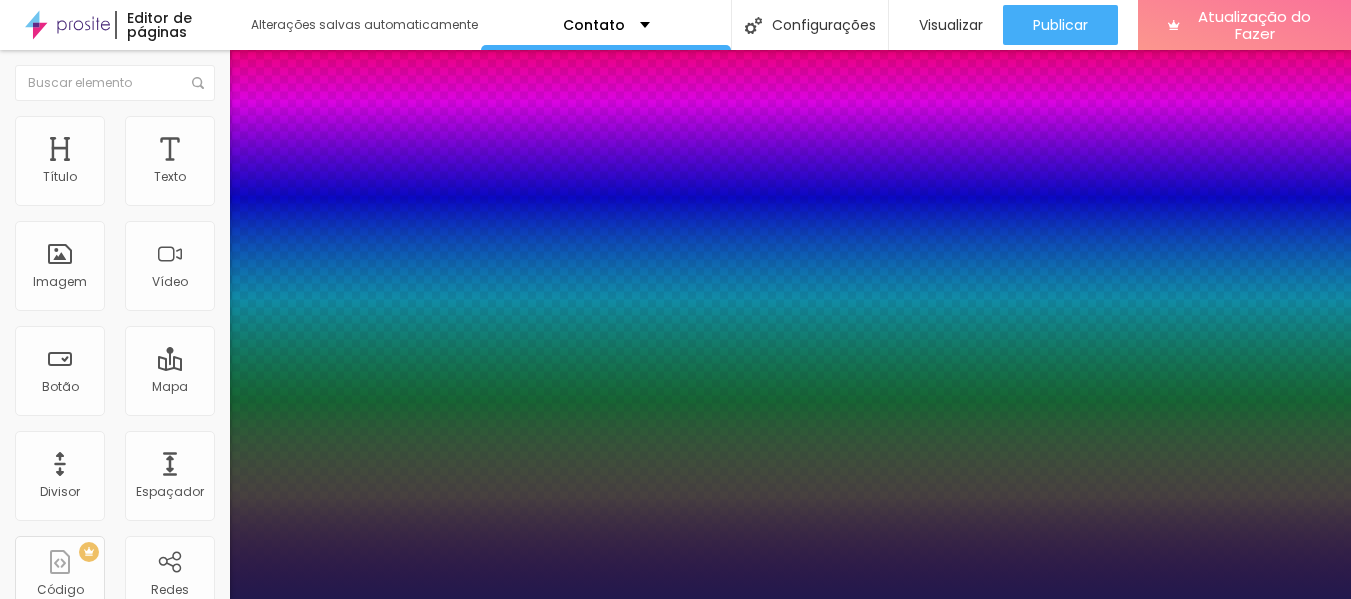 select on "Amaranth" 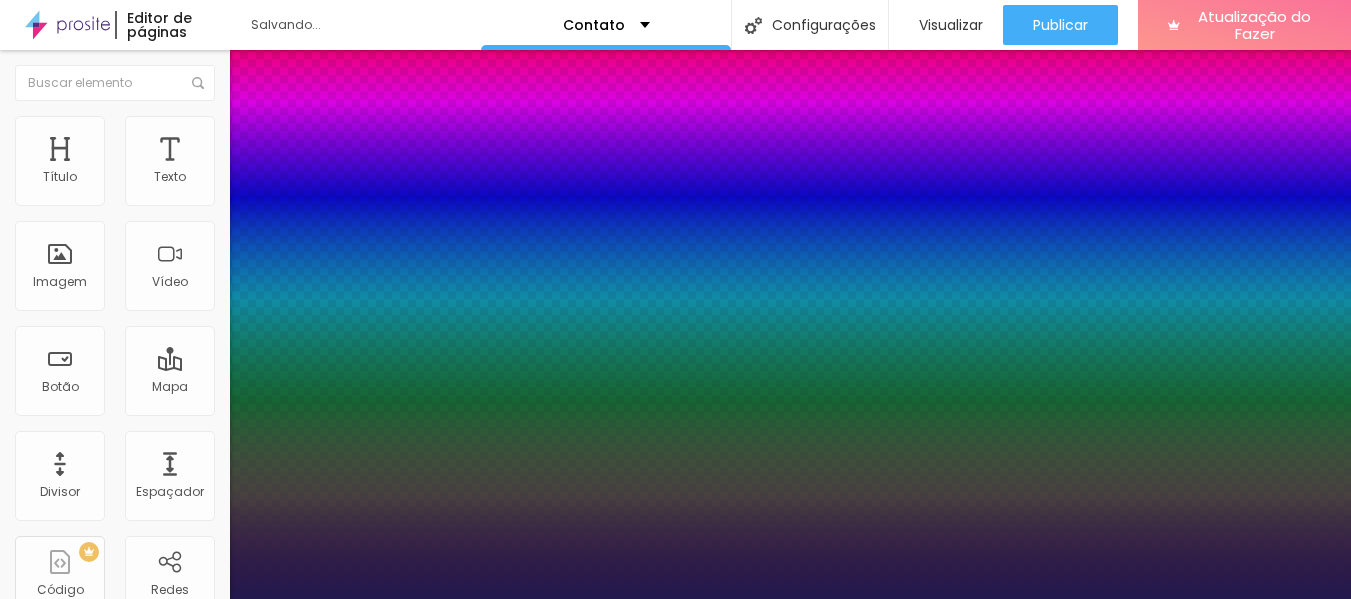 click at bounding box center (675, 599) 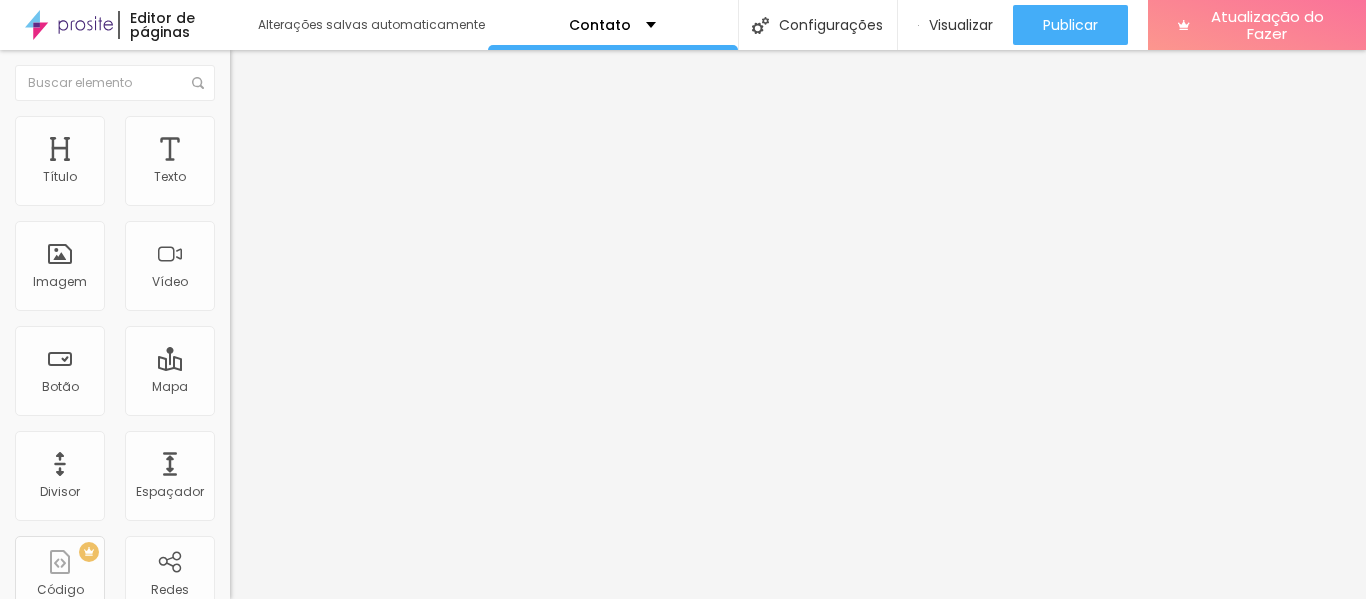 click on "Avançado" at bounding box center (345, 126) 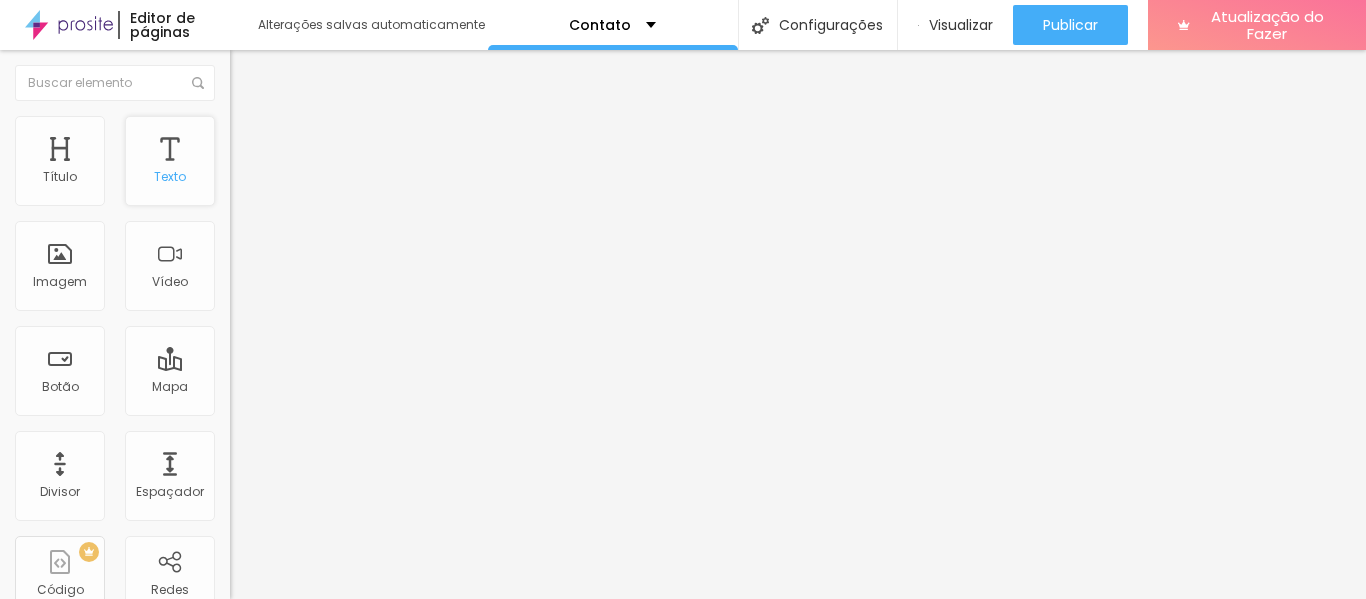 click on "Texto" at bounding box center [170, 176] 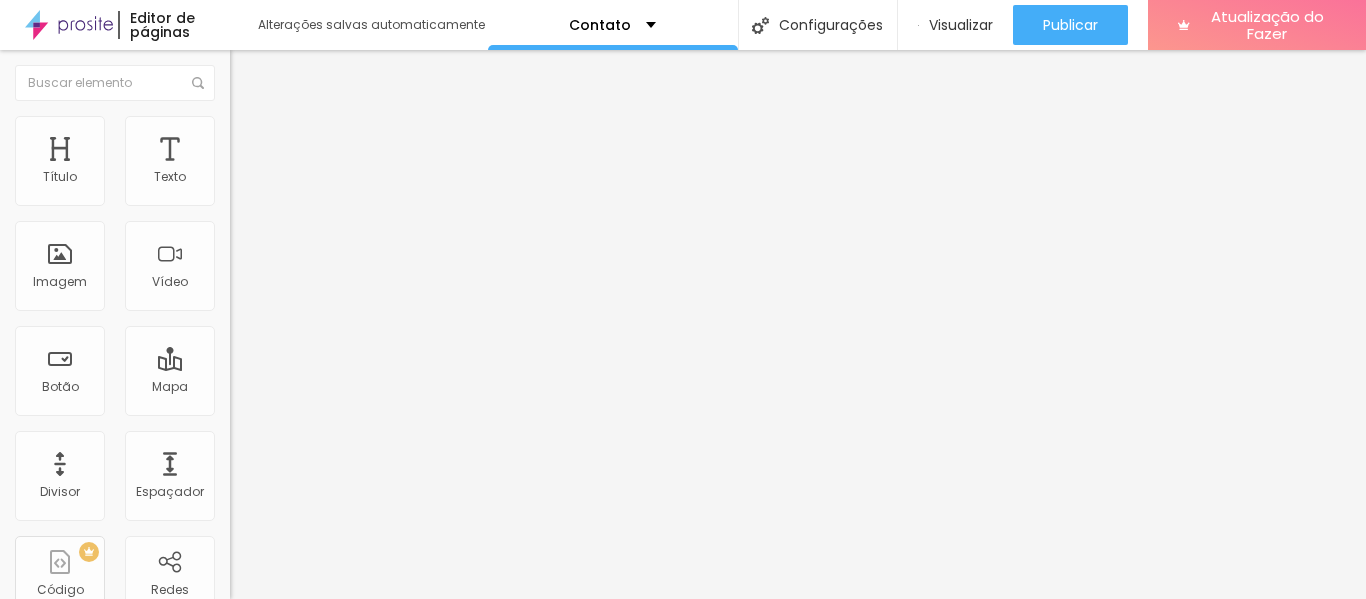 click at bounding box center (239, 125) 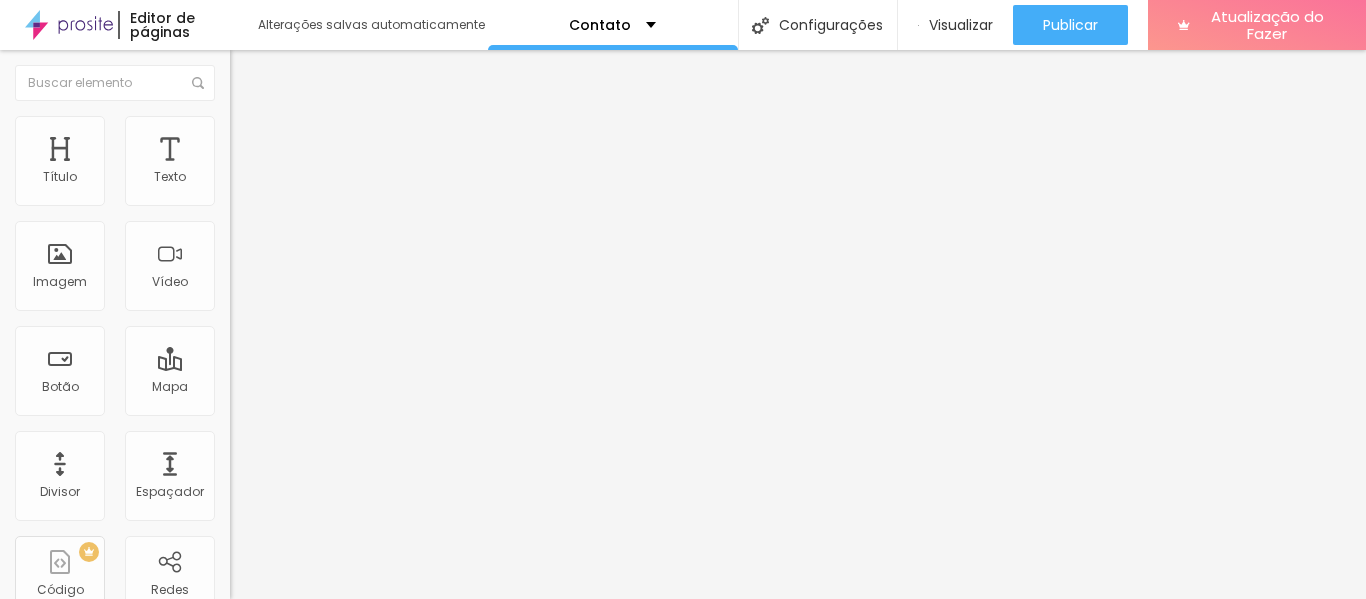click on "Verde claro" at bounding box center [265, 648] 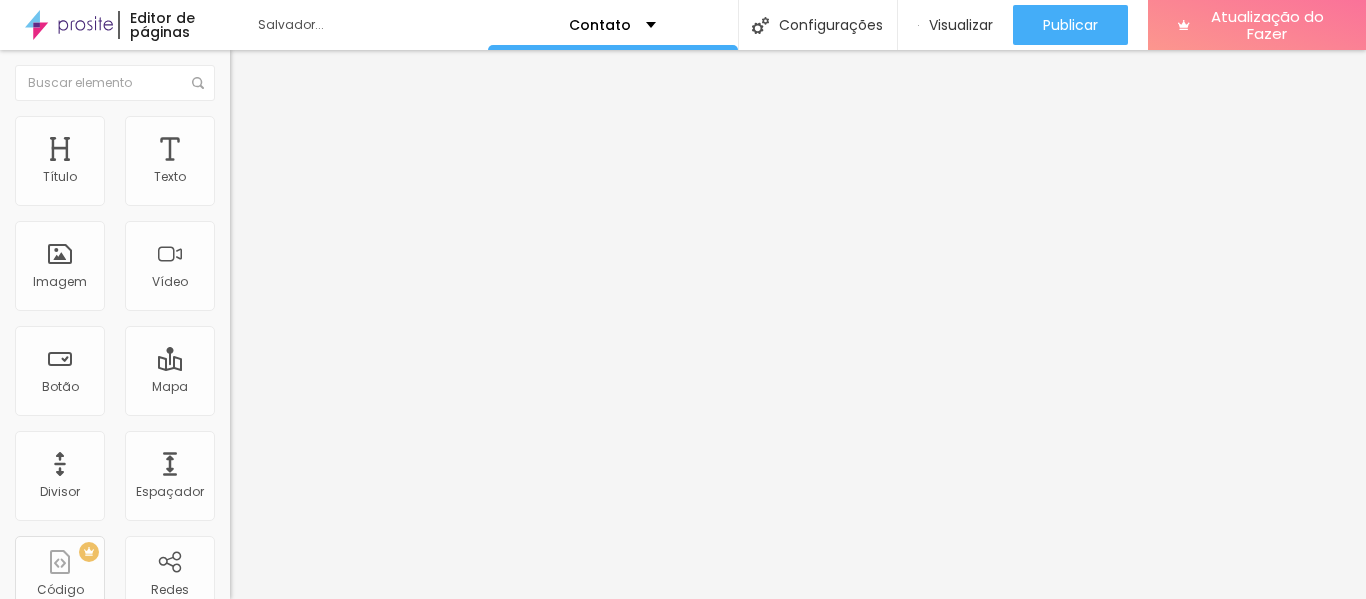 click on "Curvada" at bounding box center (258, 703) 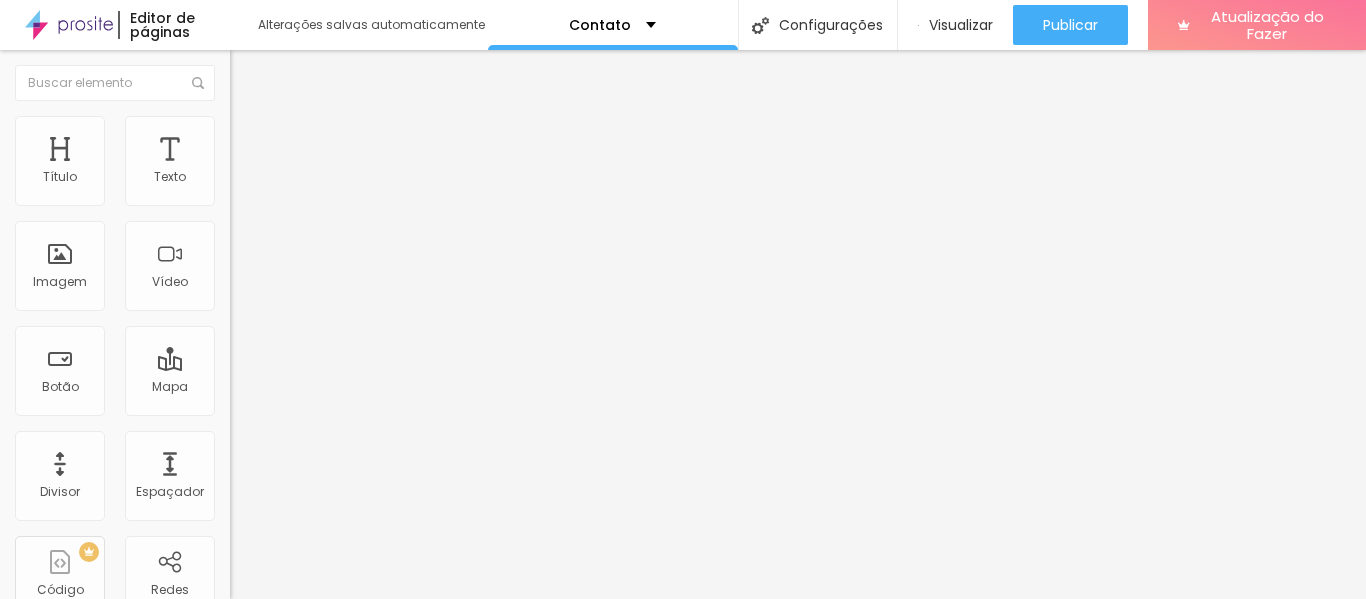 click on "Arredondada" at bounding box center (272, 746) 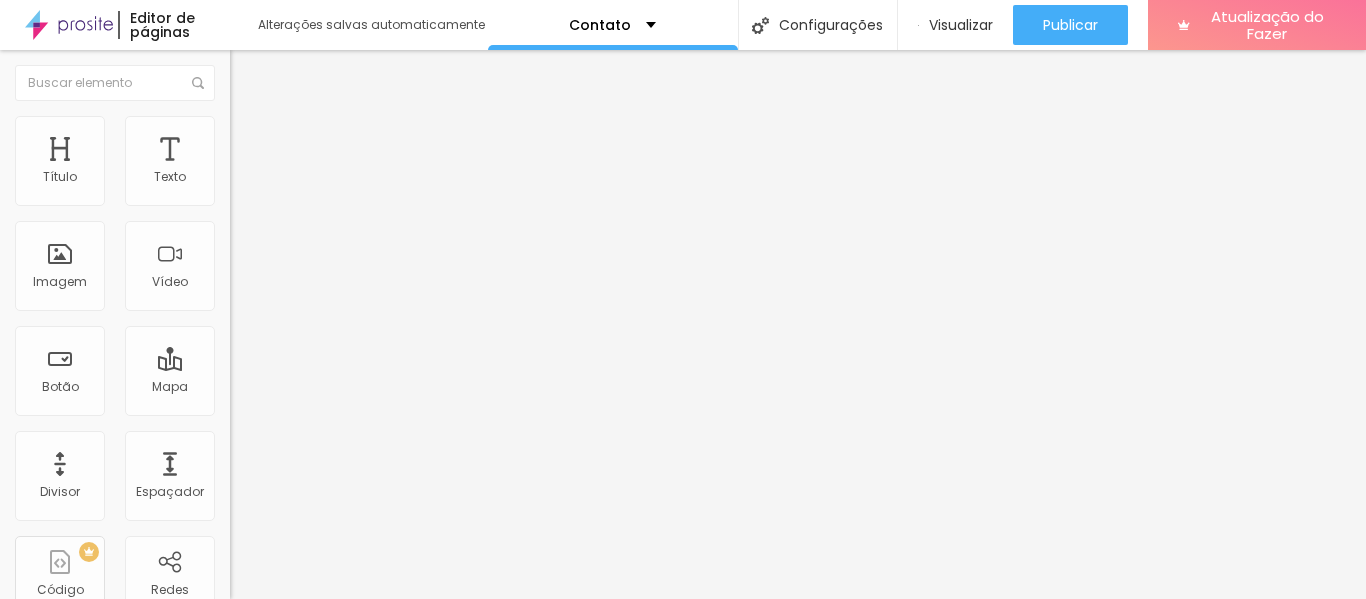 type on "9" 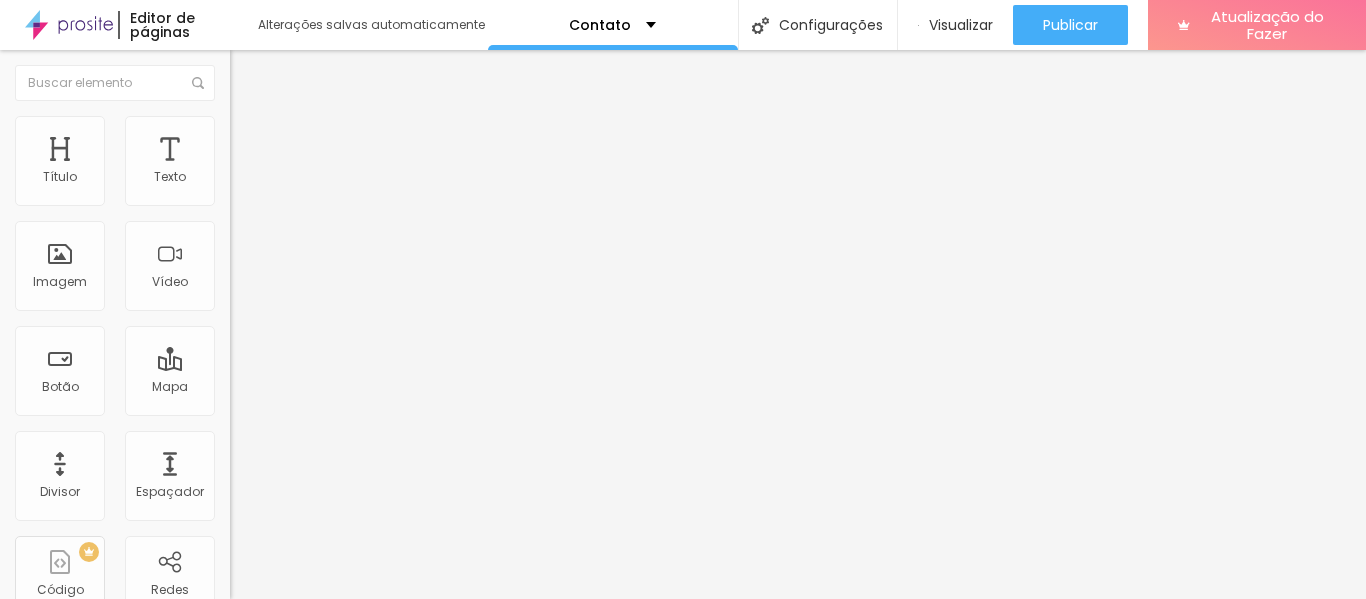 drag, startPoint x: 63, startPoint y: 239, endPoint x: 30, endPoint y: 233, distance: 33.54102 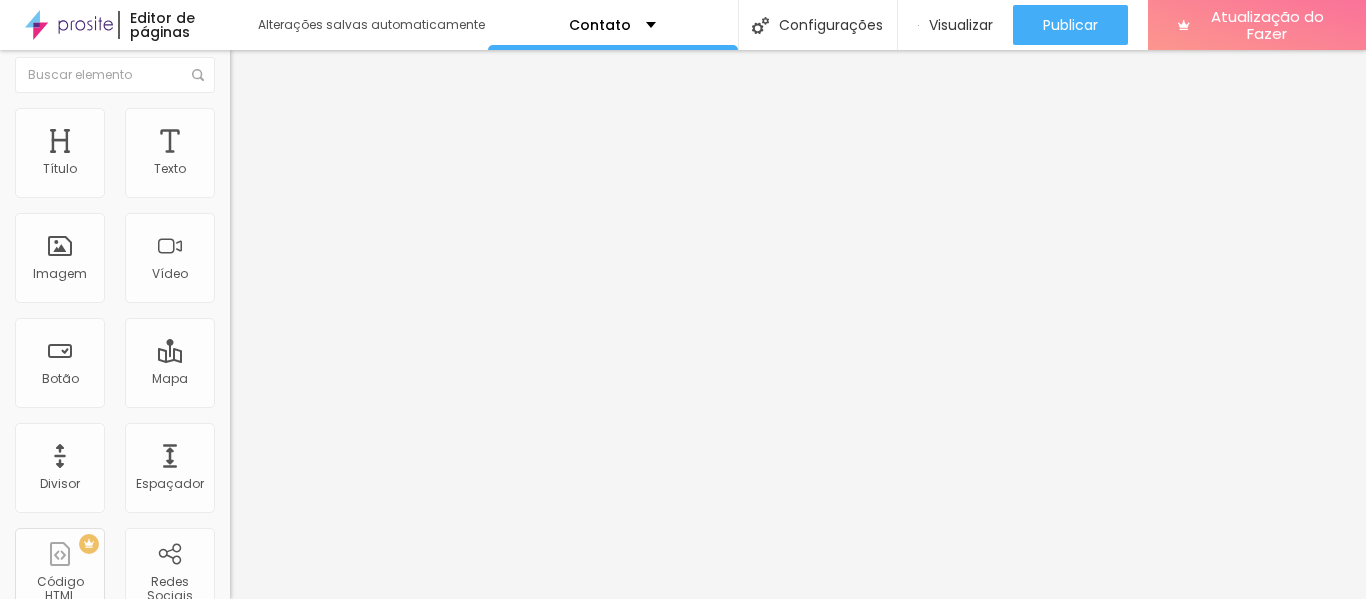 scroll, scrollTop: 0, scrollLeft: 0, axis: both 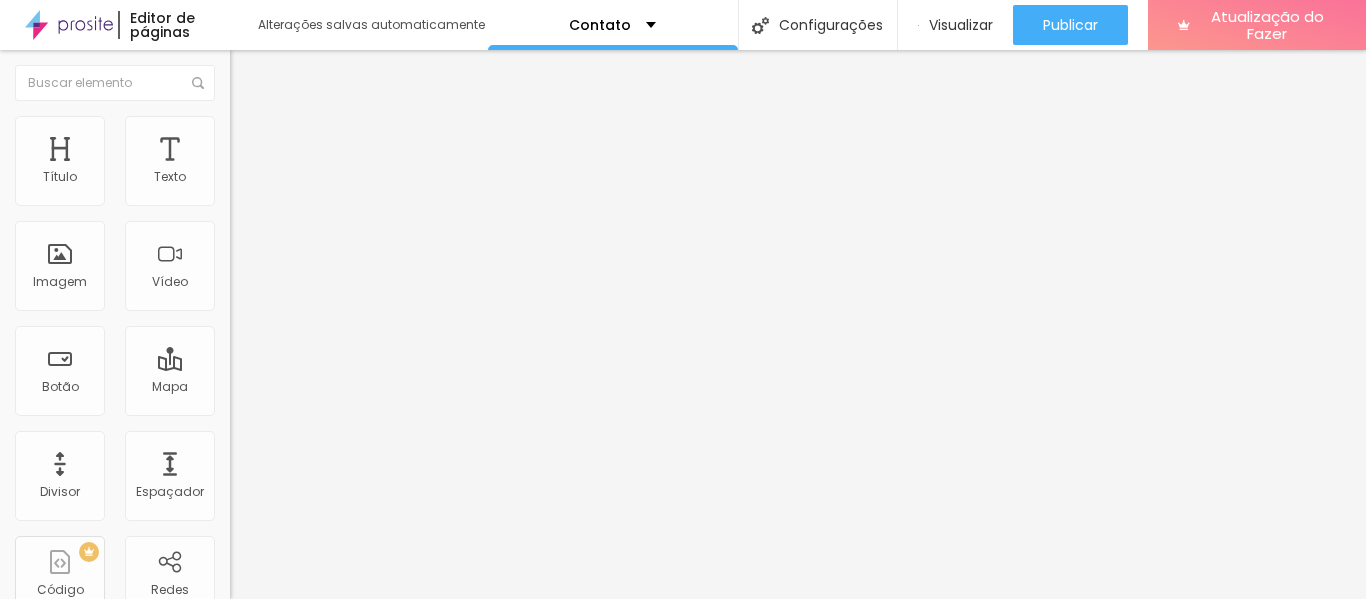 type on "1" 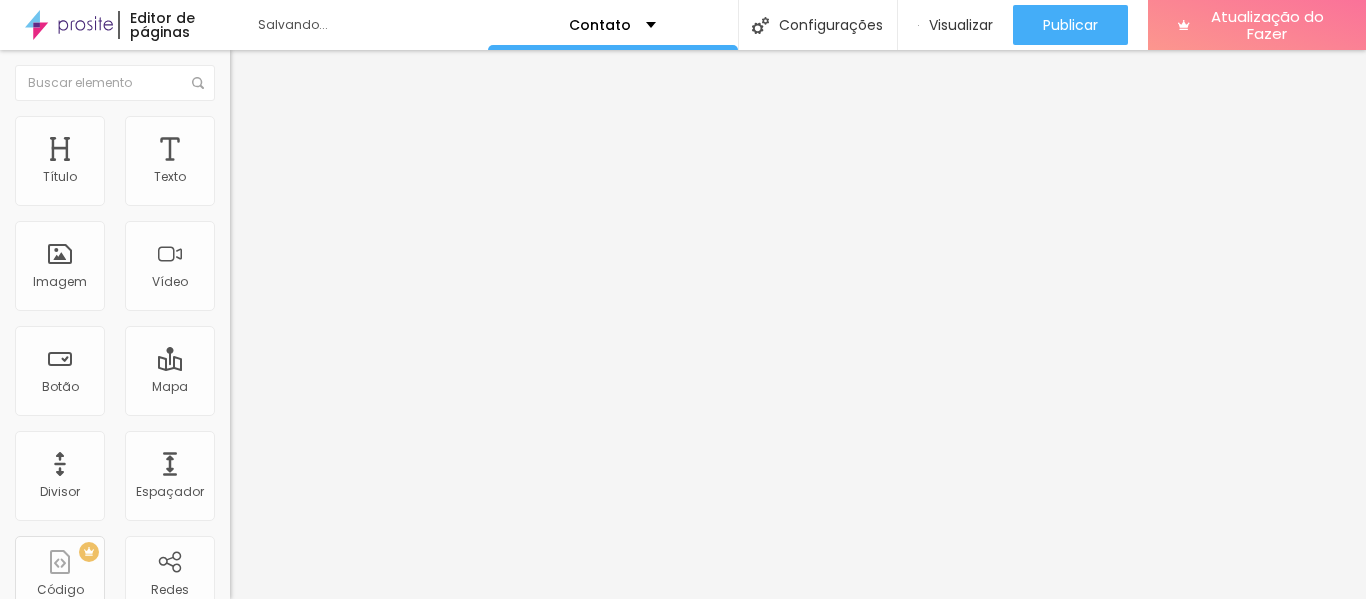type on "8" 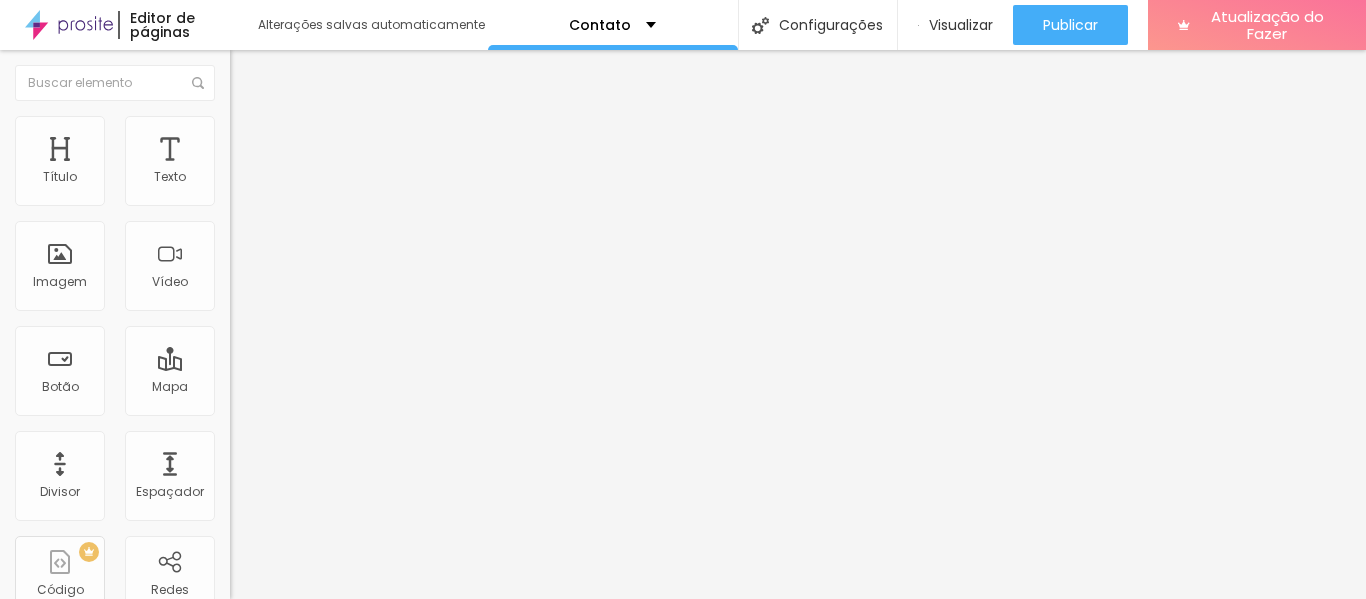 type on "0" 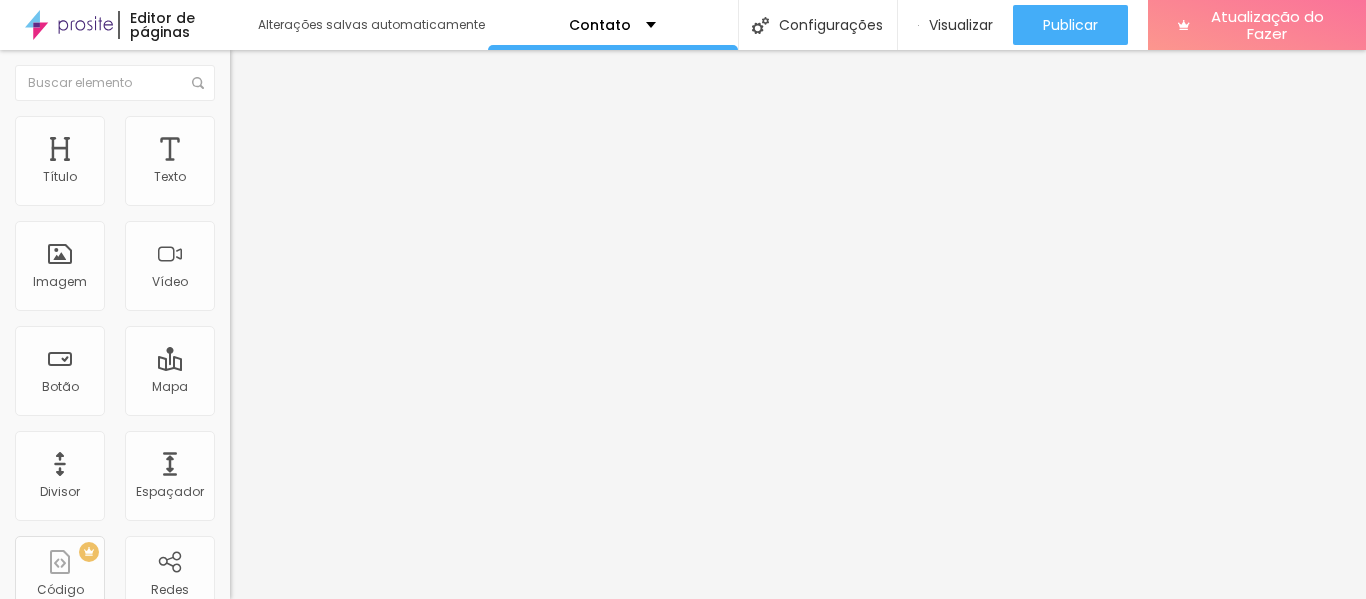 click on "6" at bounding box center (273, 396) 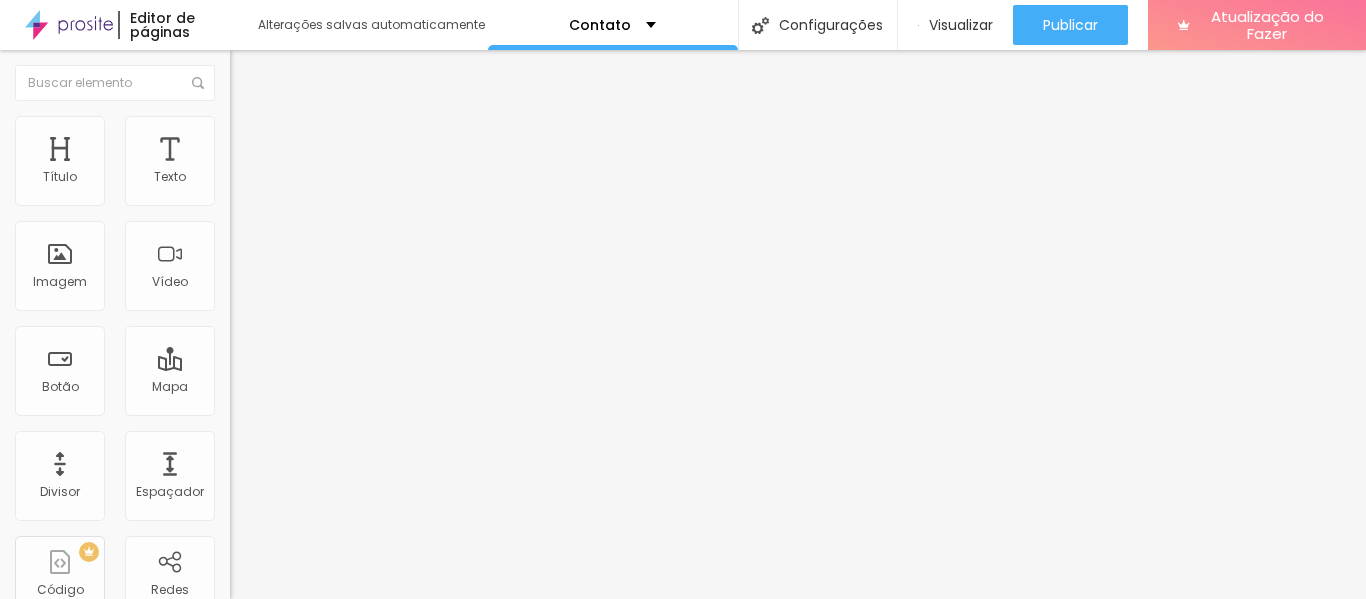 type on "50" 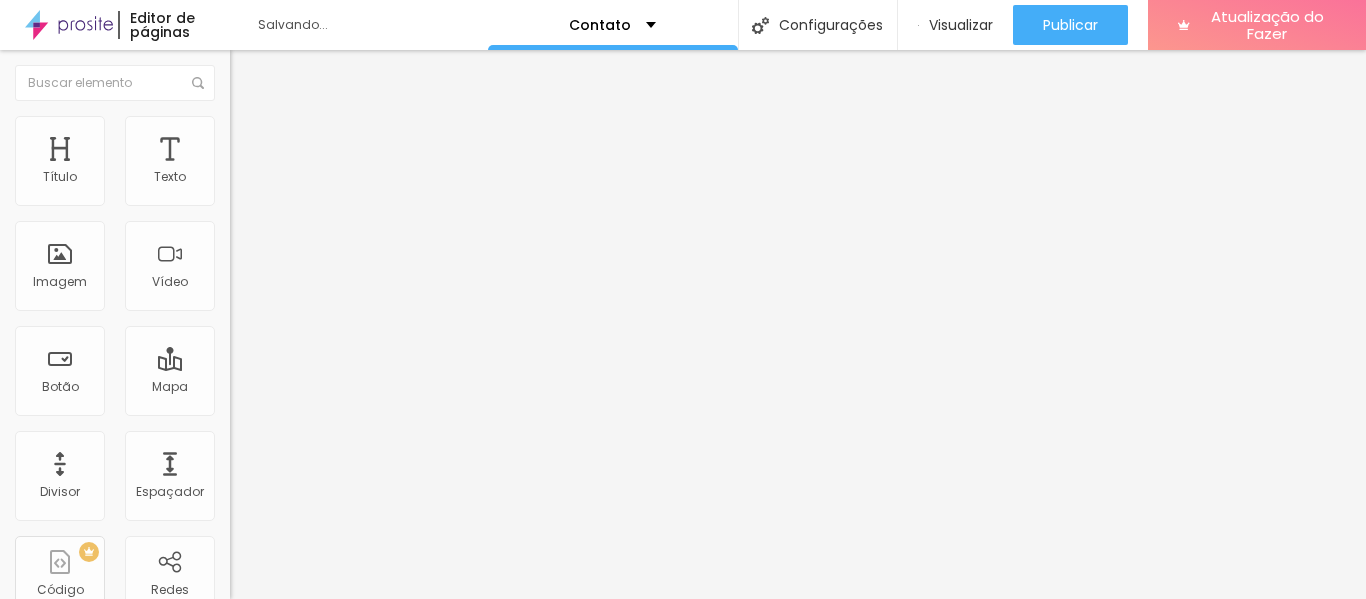 type on "0" 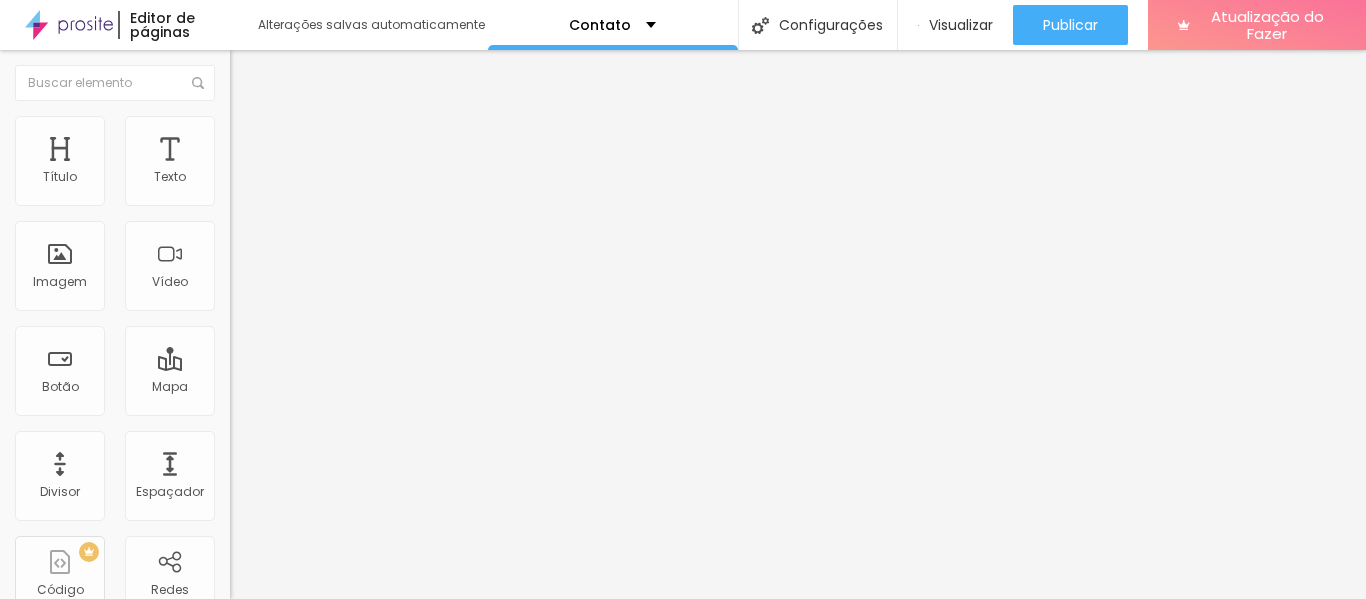drag, startPoint x: 67, startPoint y: 234, endPoint x: 0, endPoint y: 232, distance: 67.02985 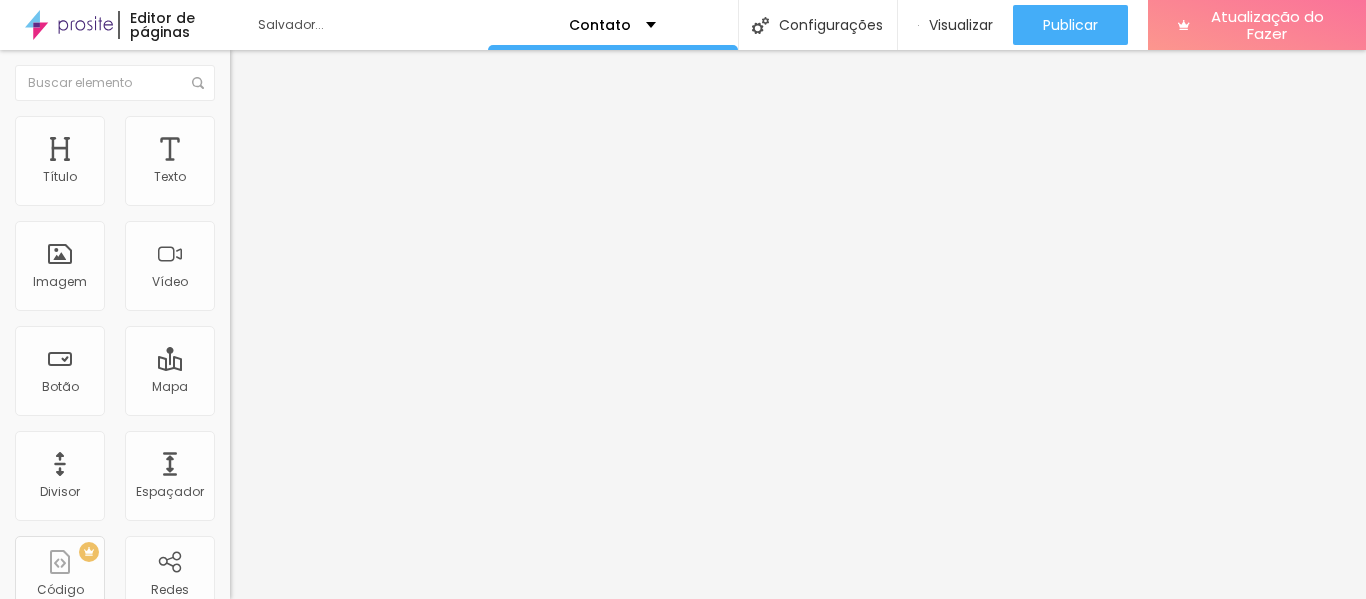 click on "Avançado" at bounding box center (345, 126) 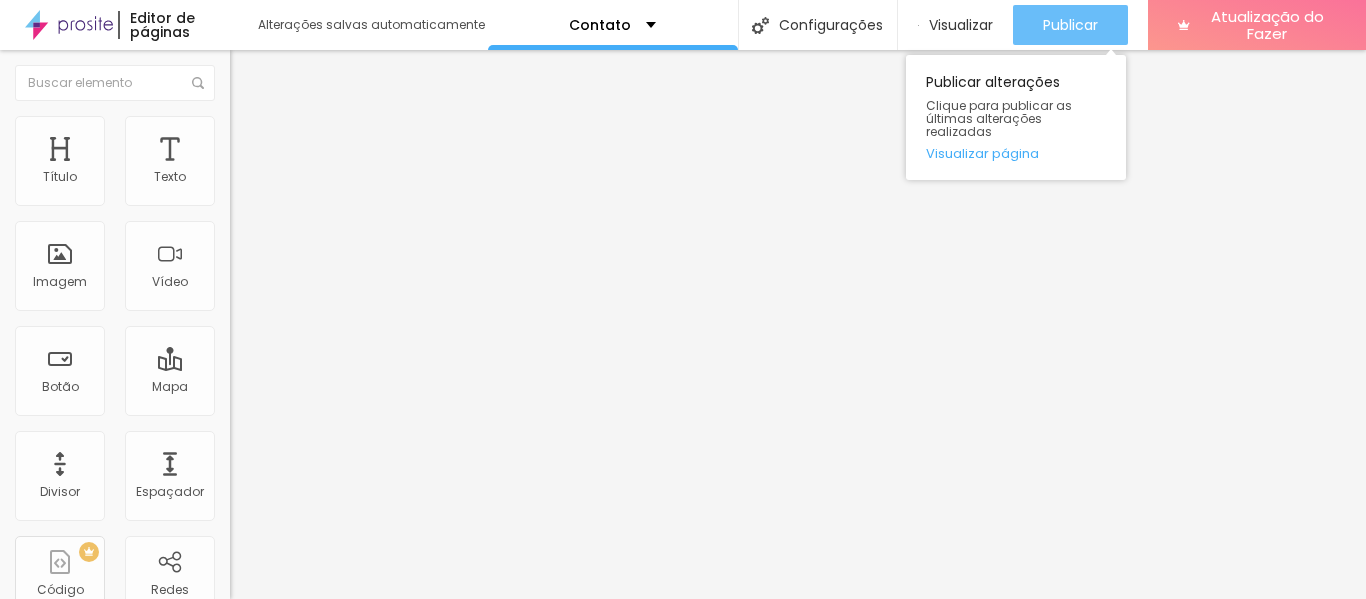 click on "Publicar" at bounding box center [1070, 25] 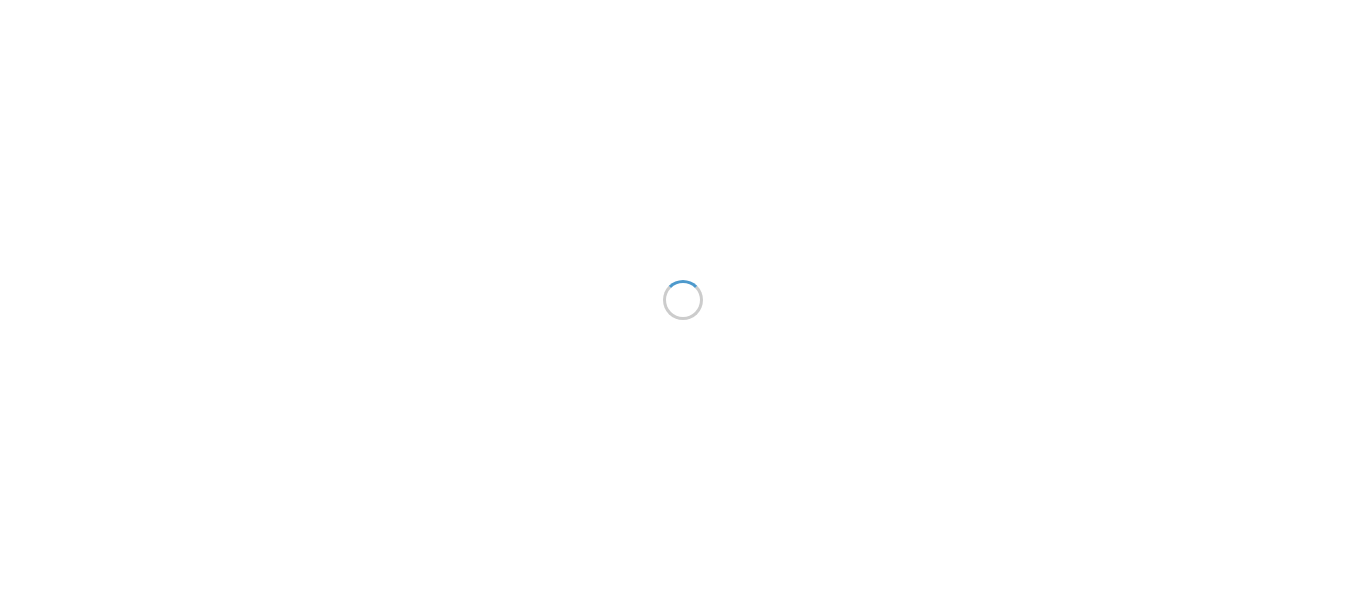 scroll, scrollTop: 0, scrollLeft: 0, axis: both 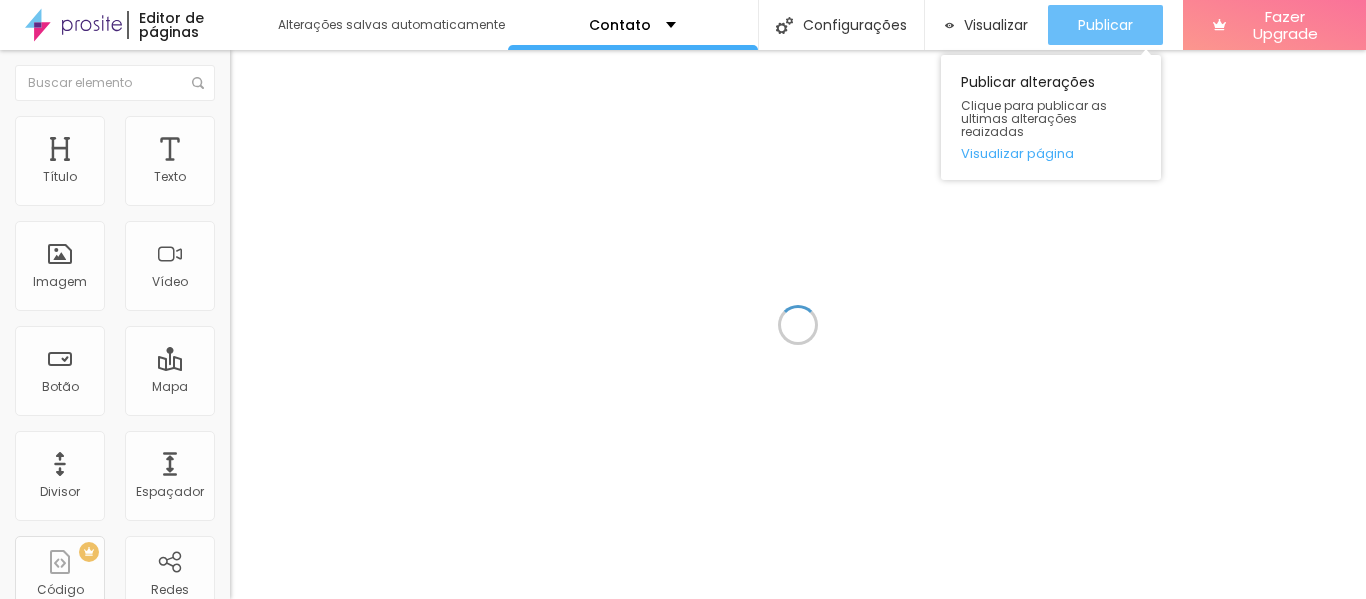 click on "Publicar" at bounding box center (1105, 25) 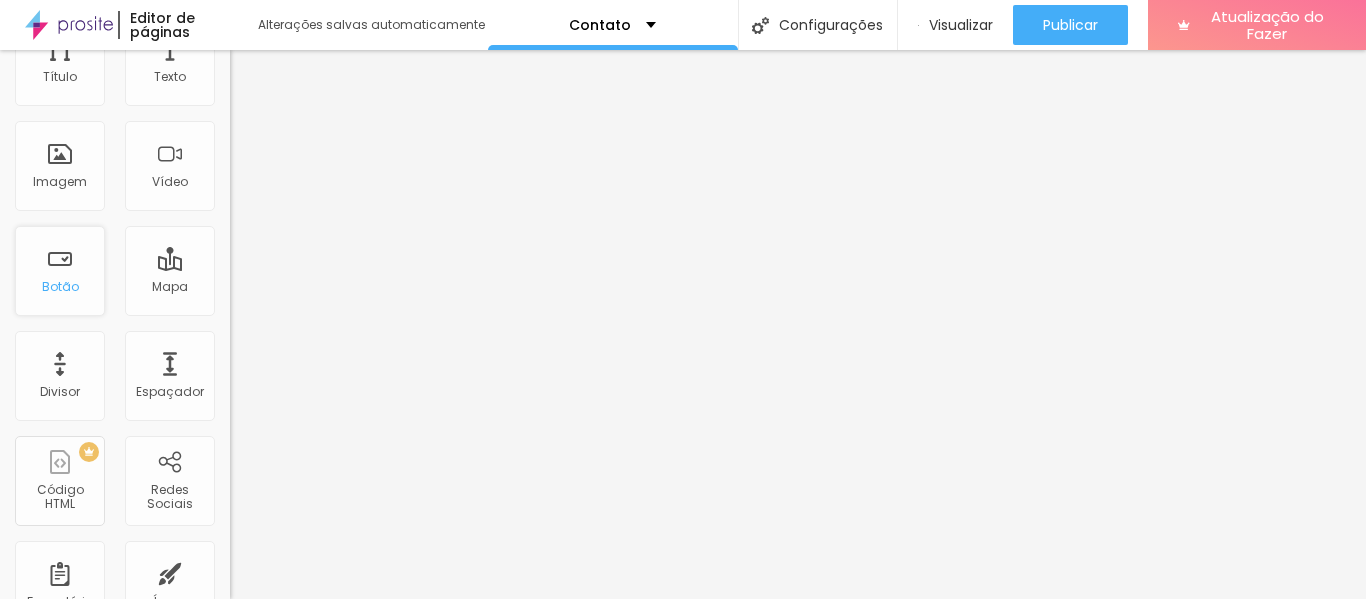 scroll, scrollTop: 0, scrollLeft: 0, axis: both 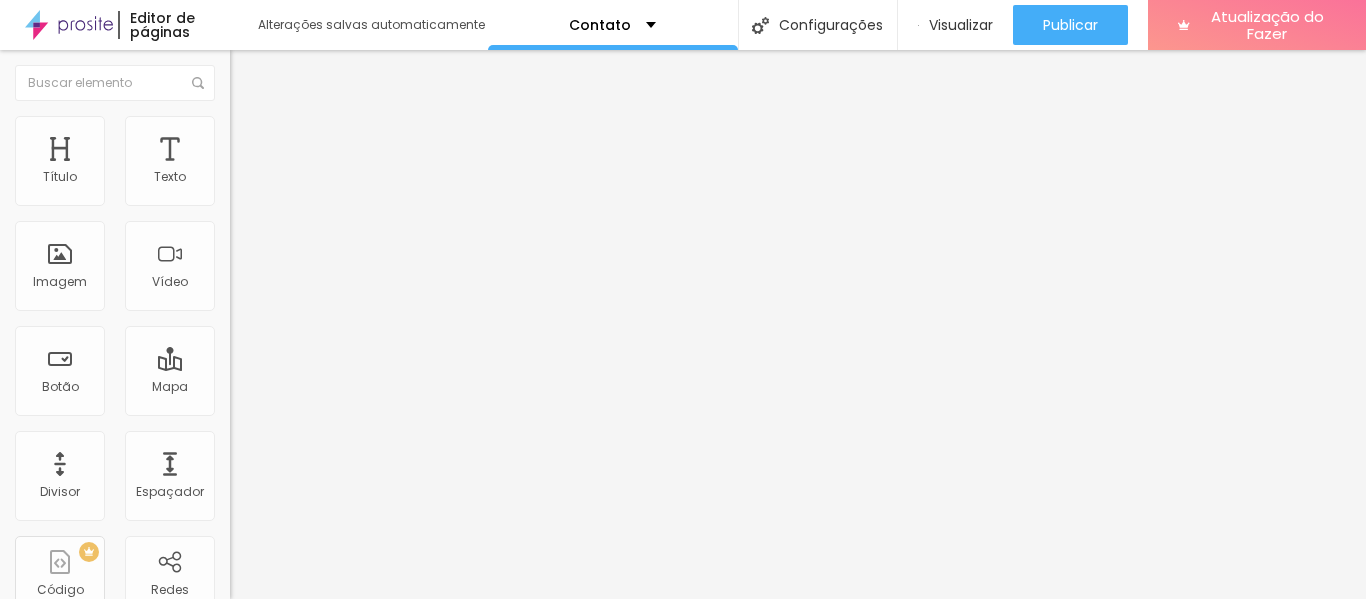 click on "Instagram" at bounding box center [263, 409] 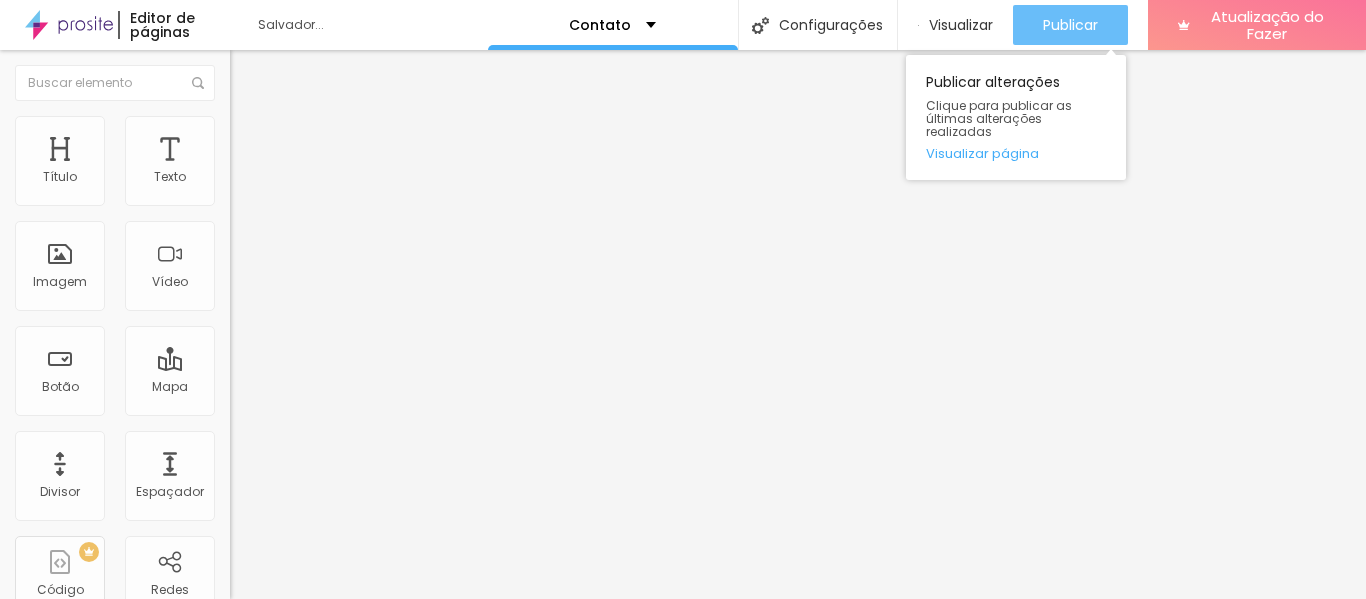 type on "https://www.instagram.com/joyvedovatto/" 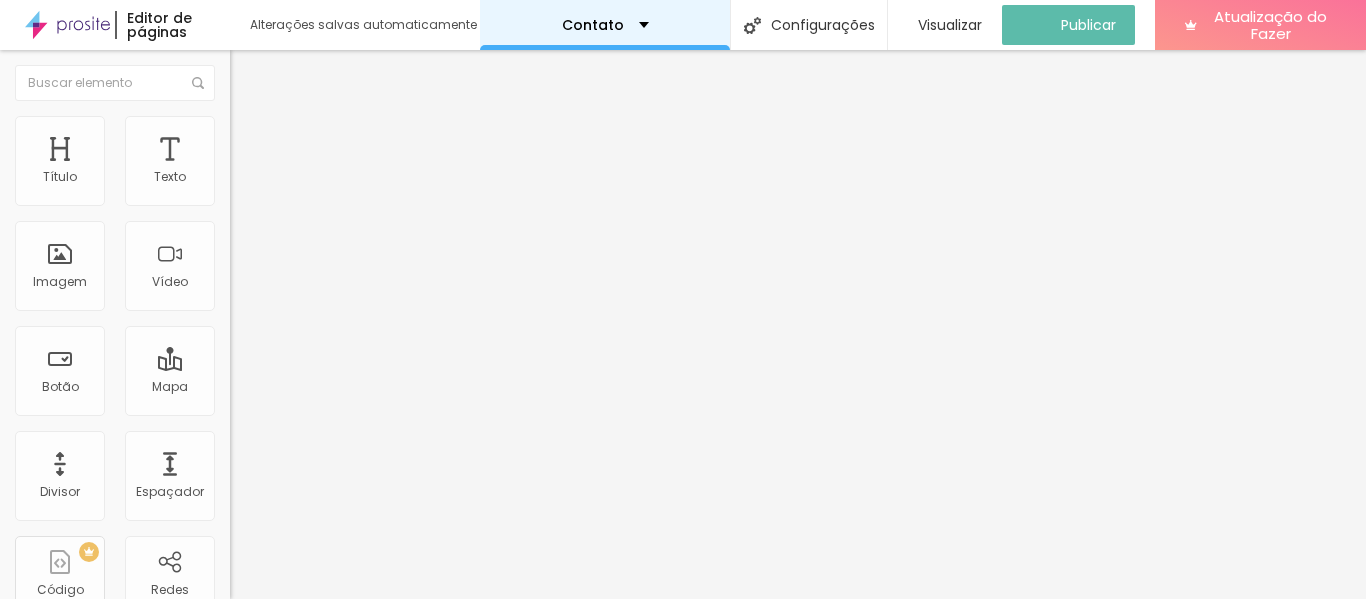 click on "Contato" at bounding box center [605, 25] 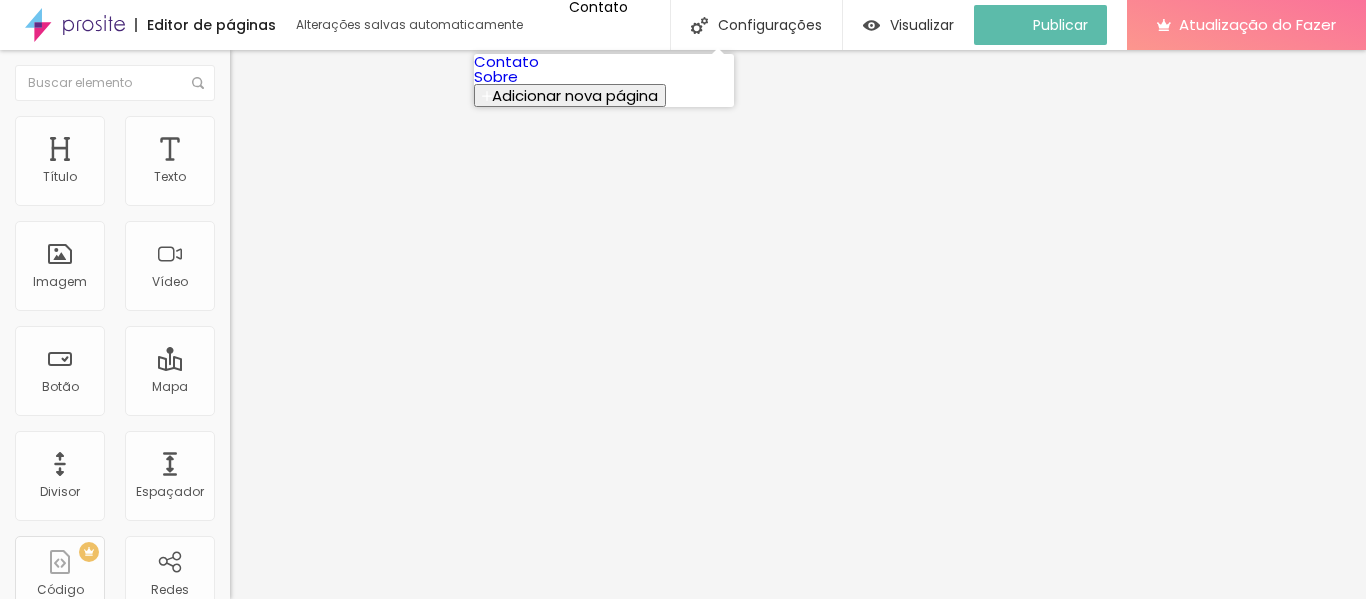 click on "Sobre" at bounding box center (496, 76) 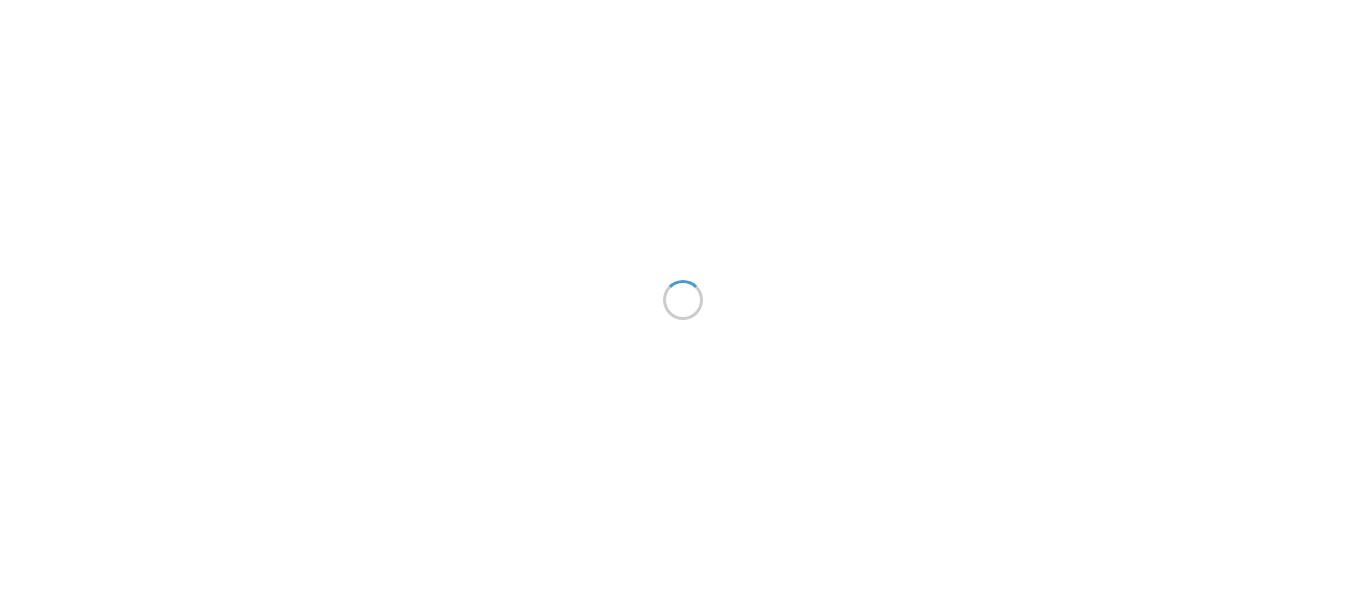 scroll, scrollTop: 0, scrollLeft: 0, axis: both 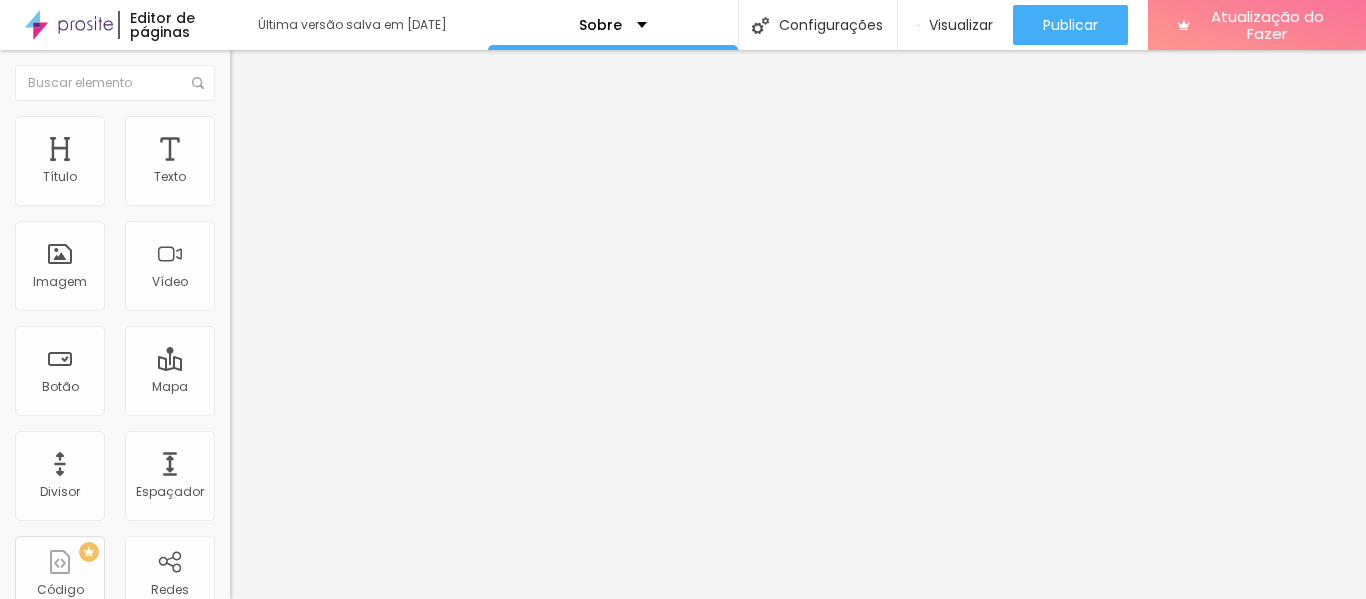 click on "Instagram" at bounding box center (345, 410) 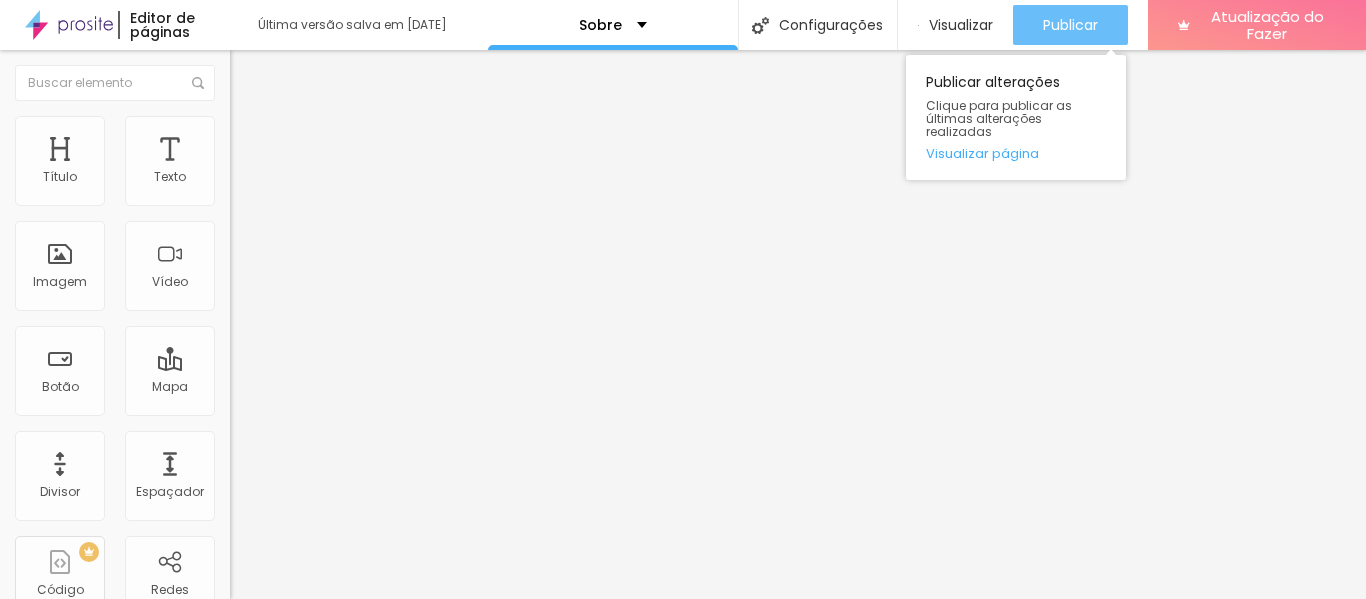 type on "https://www.instagram.com/joyvedovatto/" 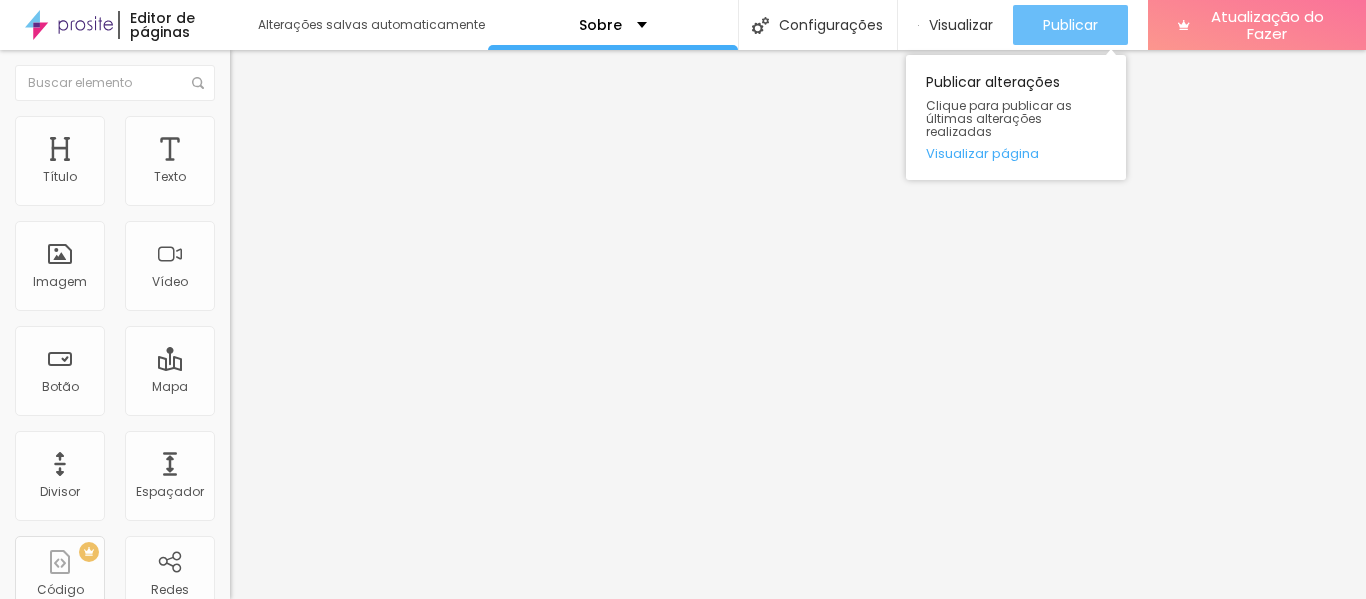 click on "Publicar" at bounding box center (1070, 25) 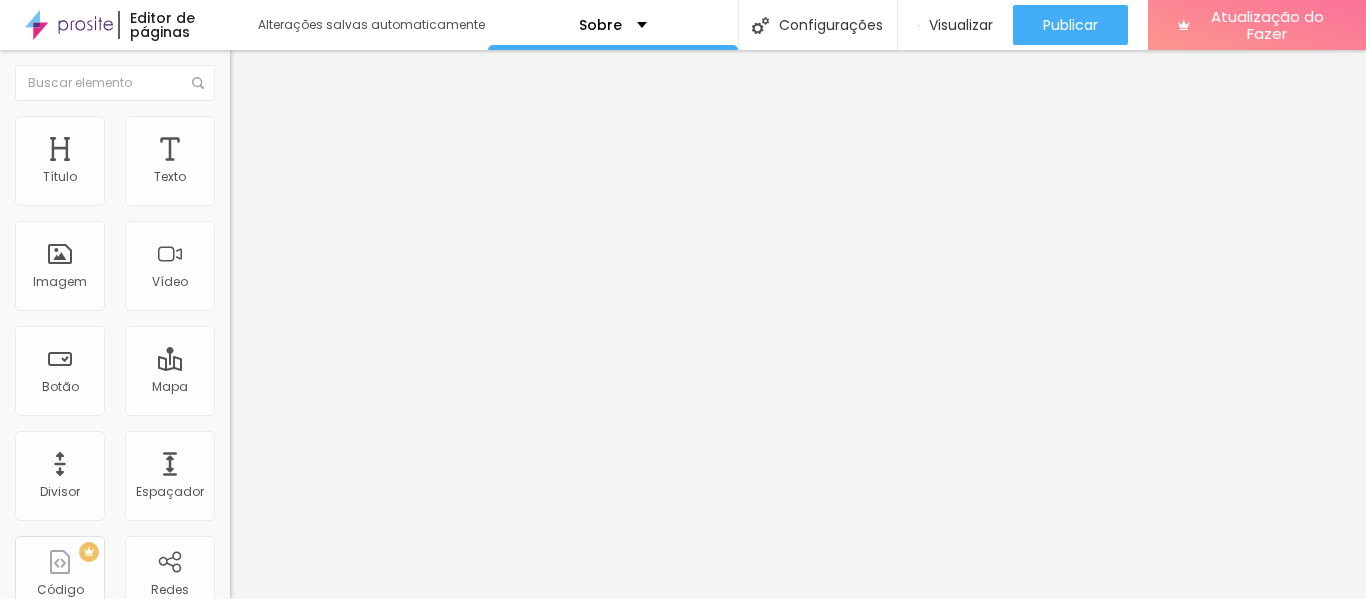 click at bounding box center (253, 73) 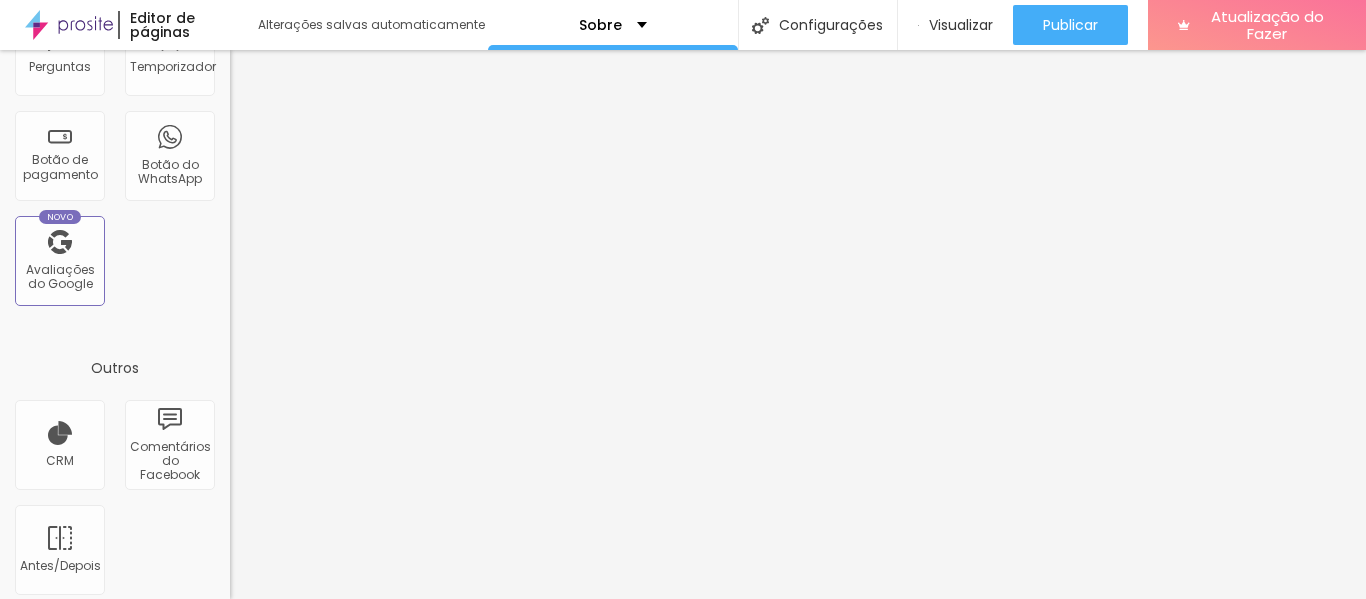 scroll, scrollTop: 751, scrollLeft: 0, axis: vertical 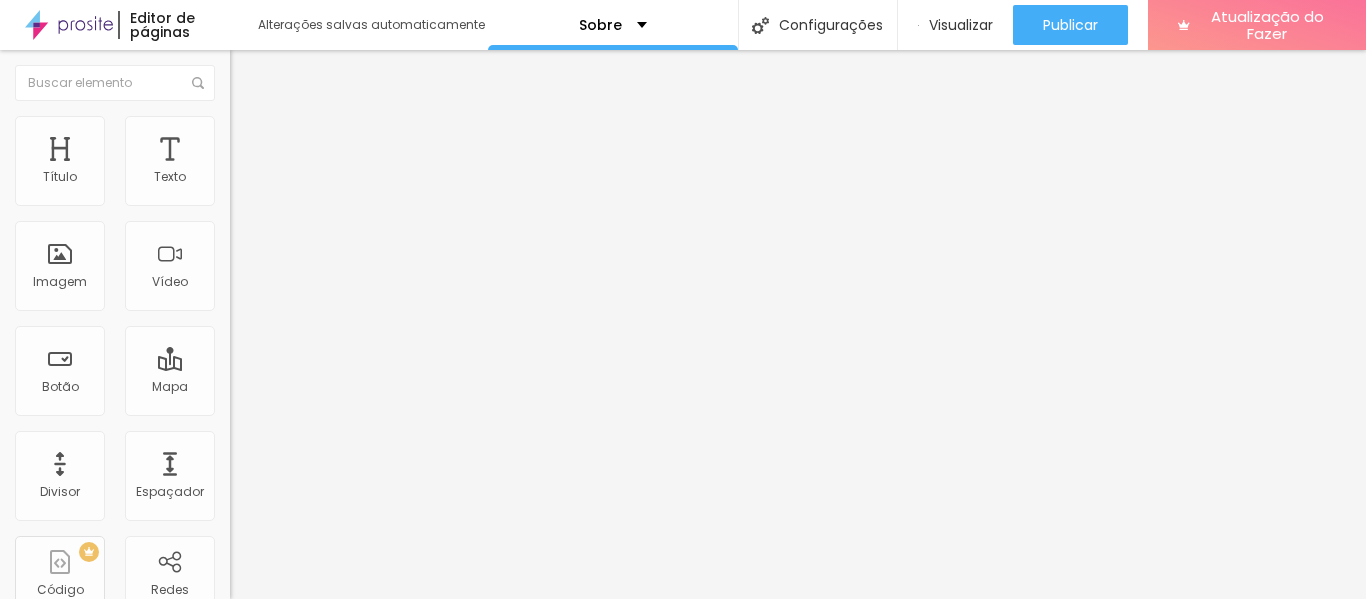 click at bounding box center [237, 766] 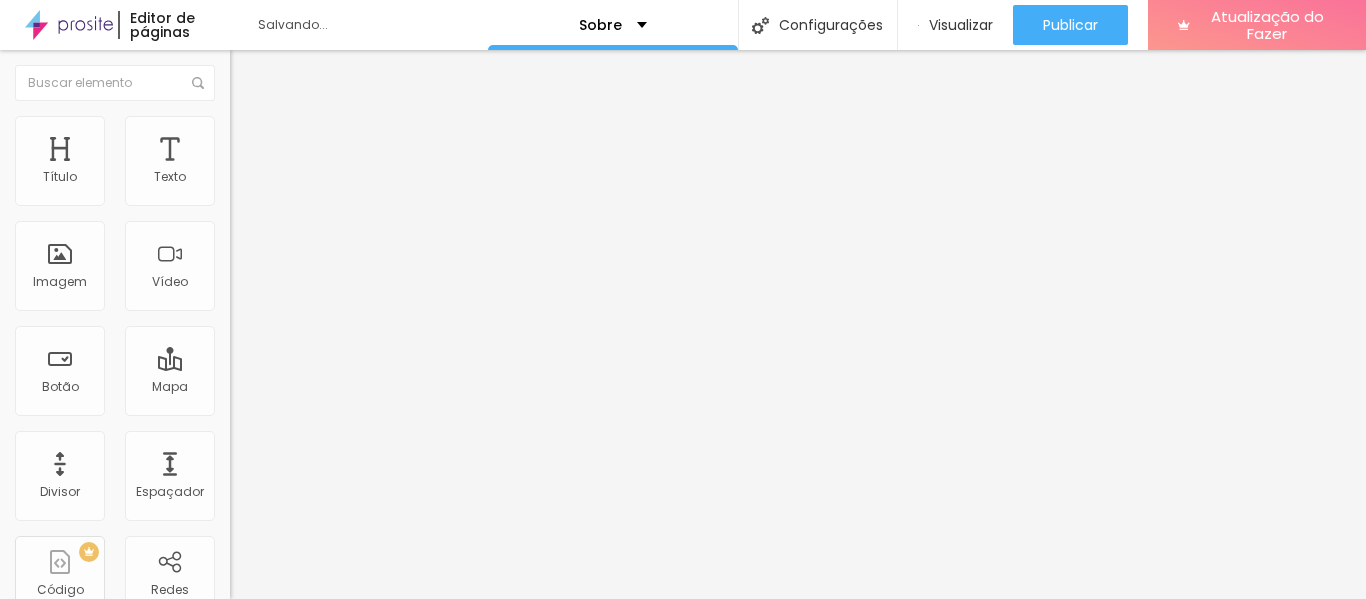 click at bounding box center (244, 321) 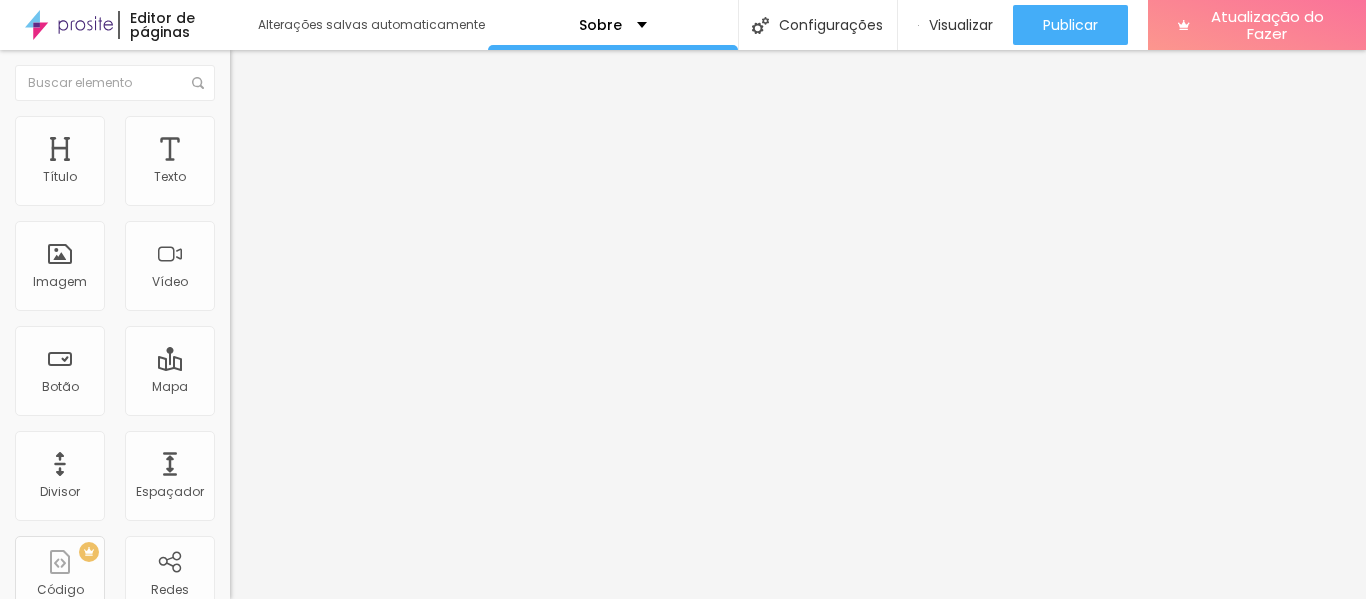 click at bounding box center [244, 321] 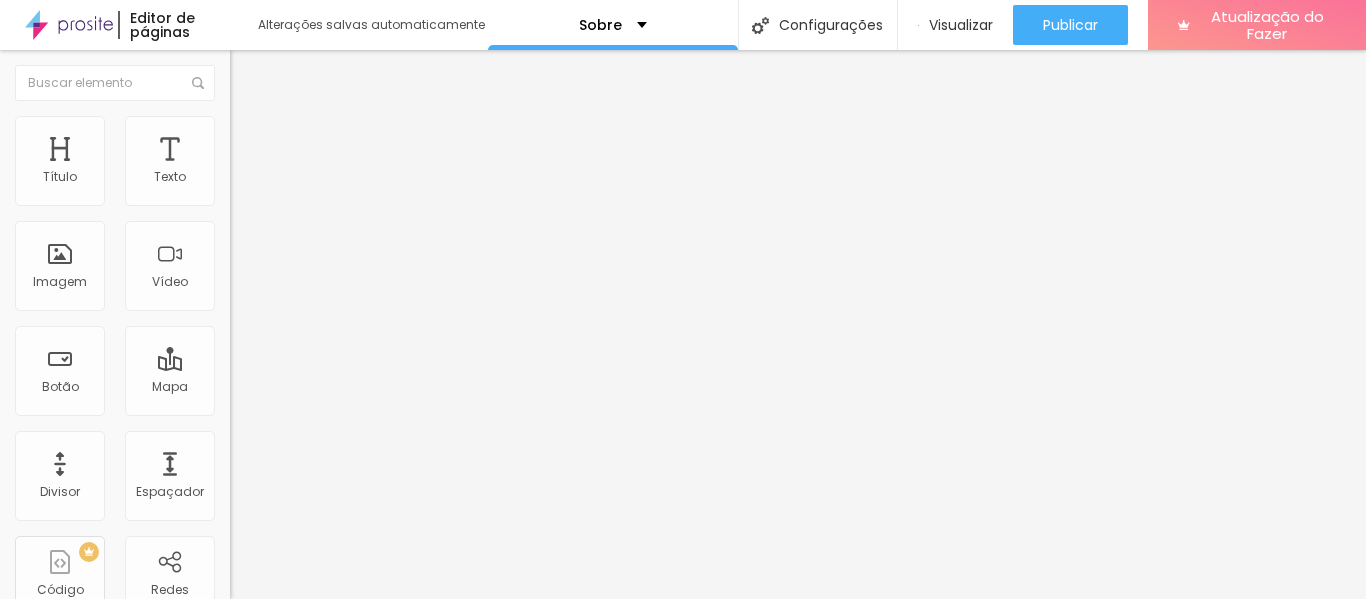 click at bounding box center [244, 321] 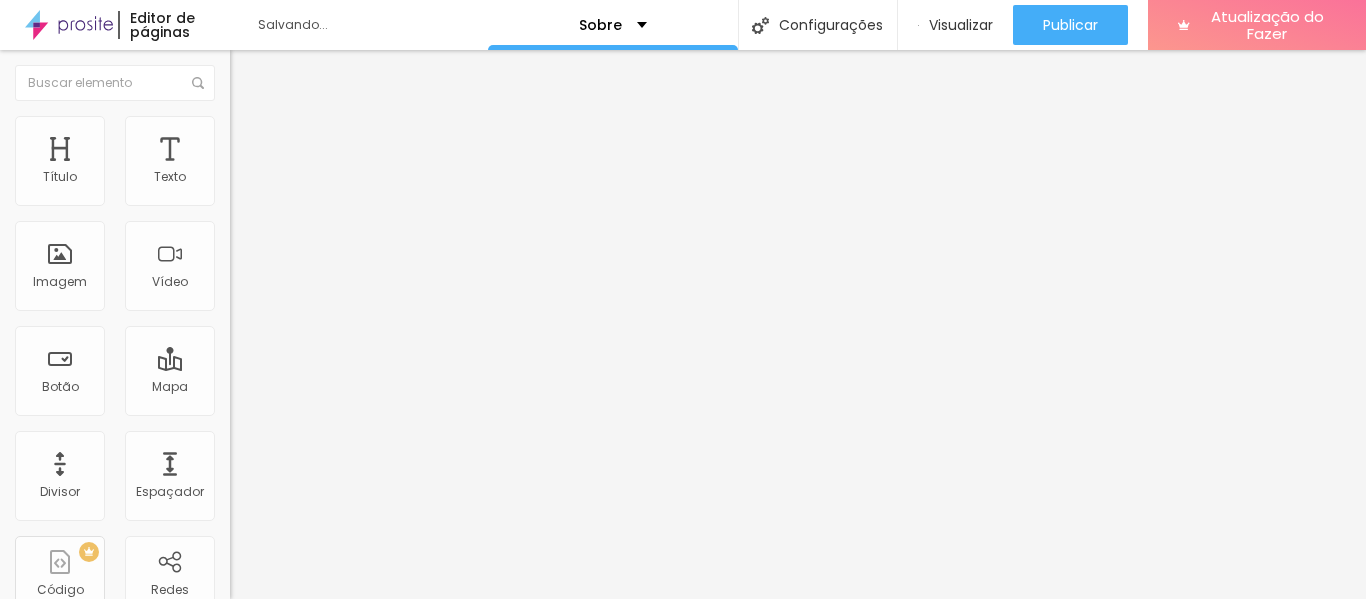 click on "Arredondada" at bounding box center (272, 703) 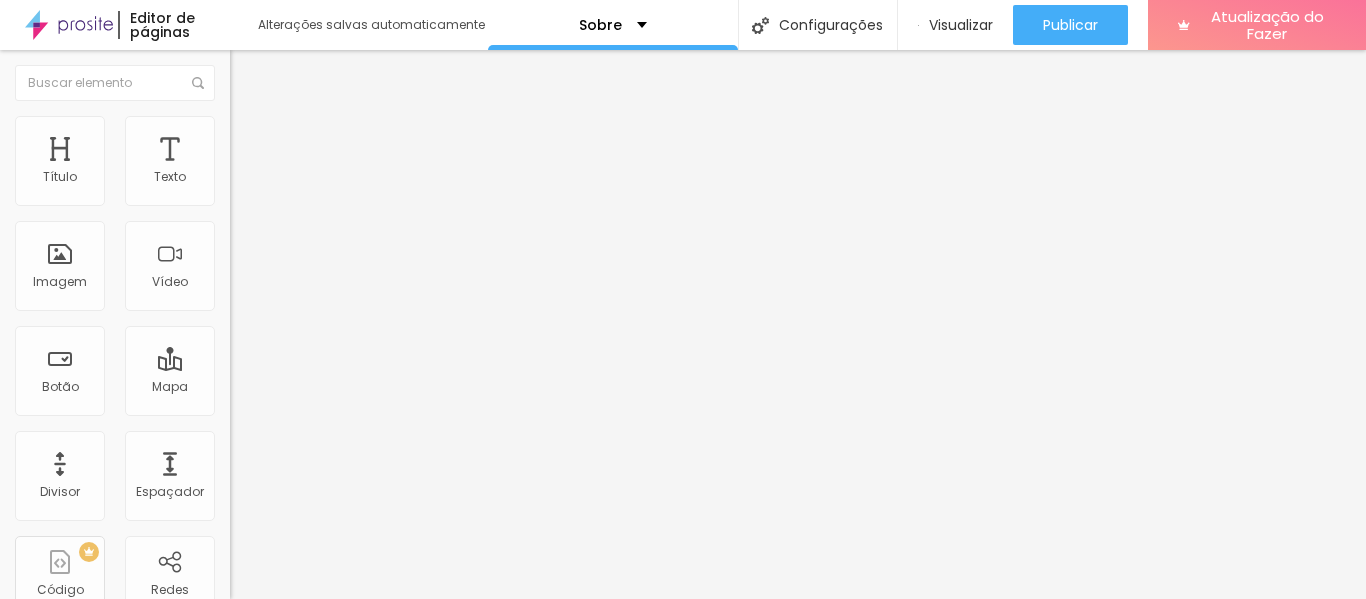 click on "Curvada" at bounding box center [258, 727] 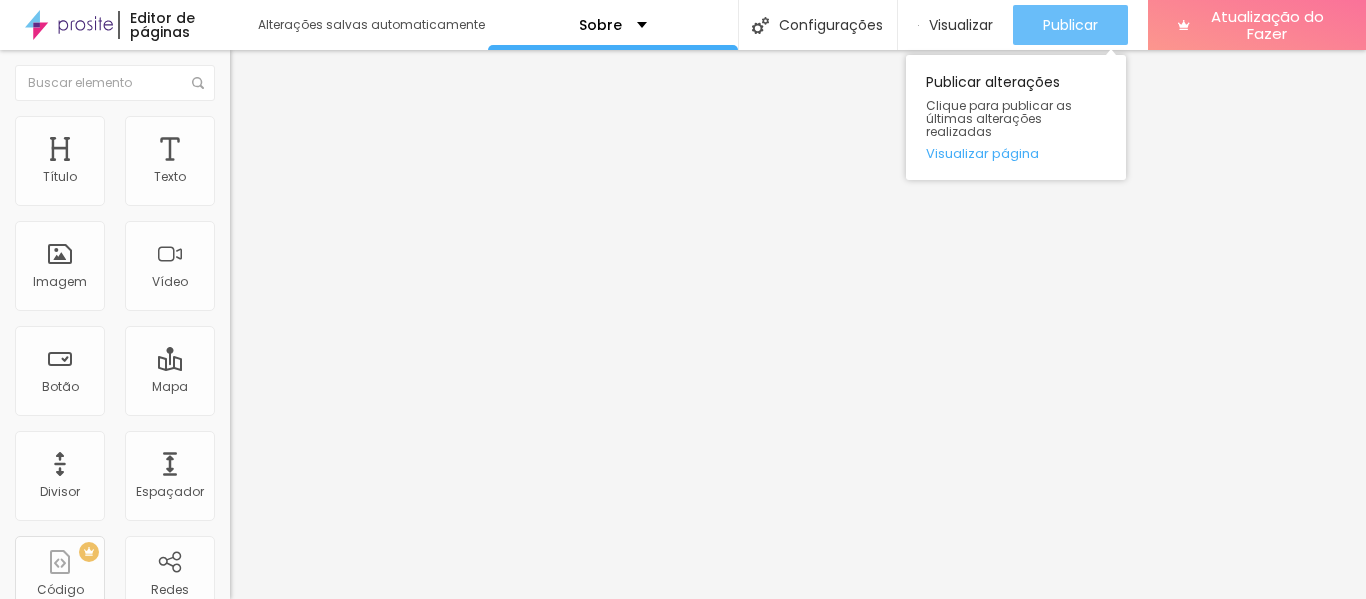 click on "Publicar" at bounding box center [1070, 25] 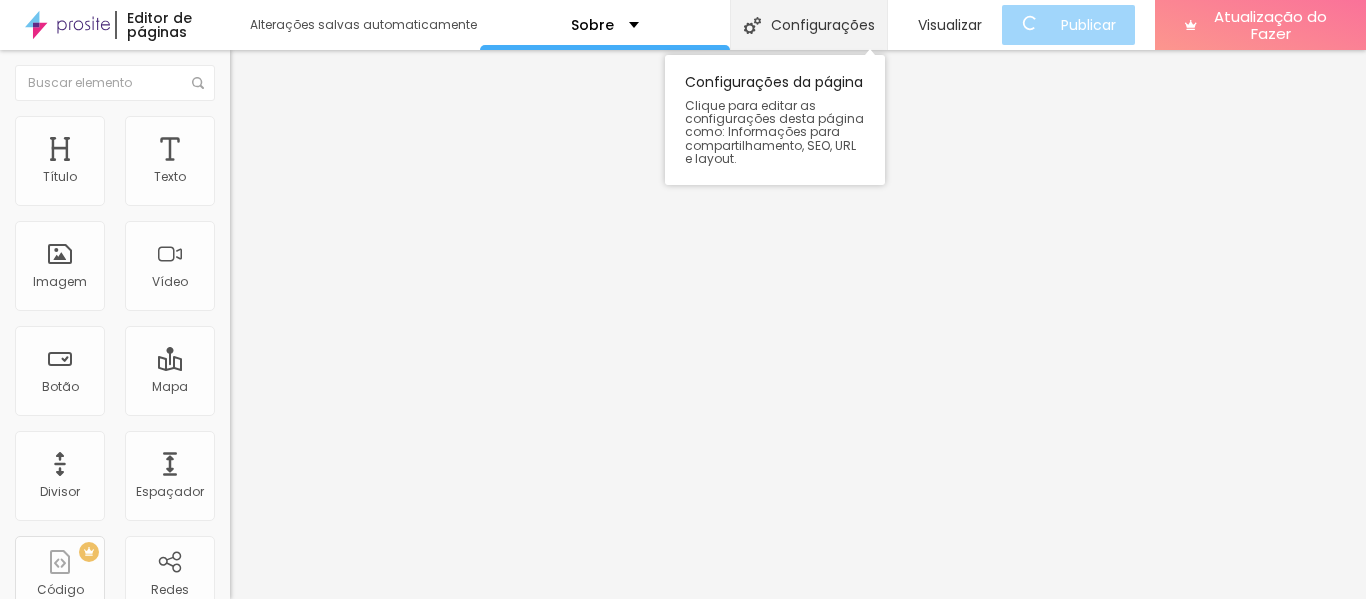 click on "Configurações" at bounding box center (823, 25) 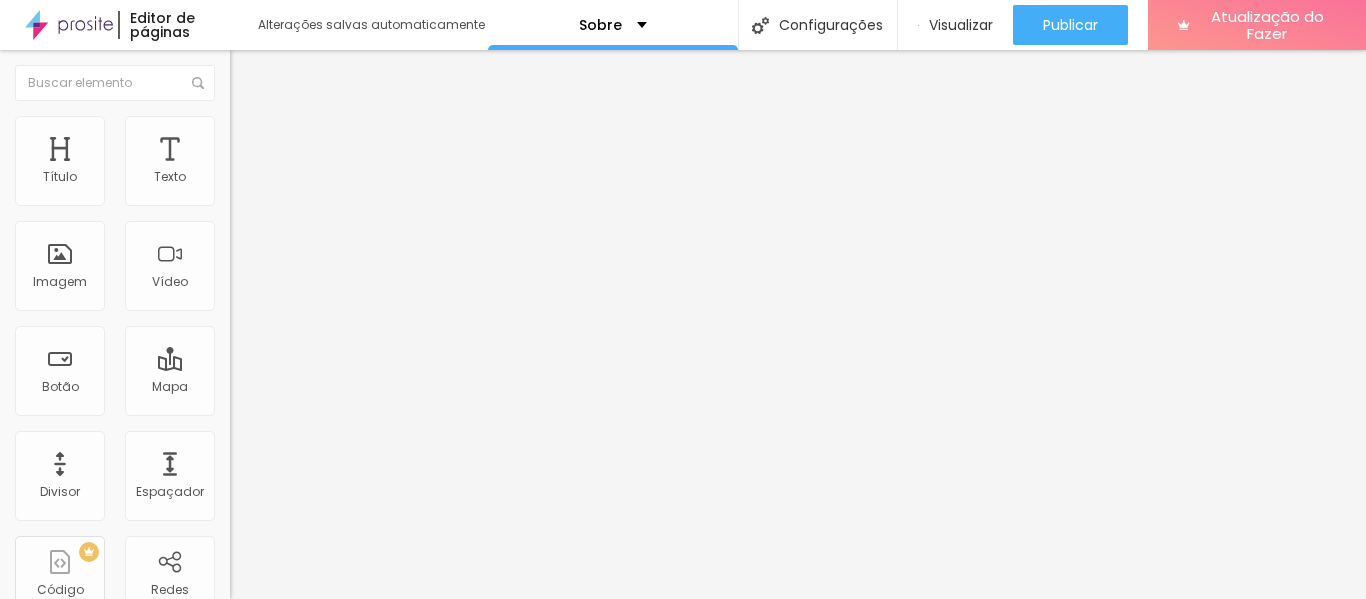click on "Redes Sociais" at bounding box center (60, 646) 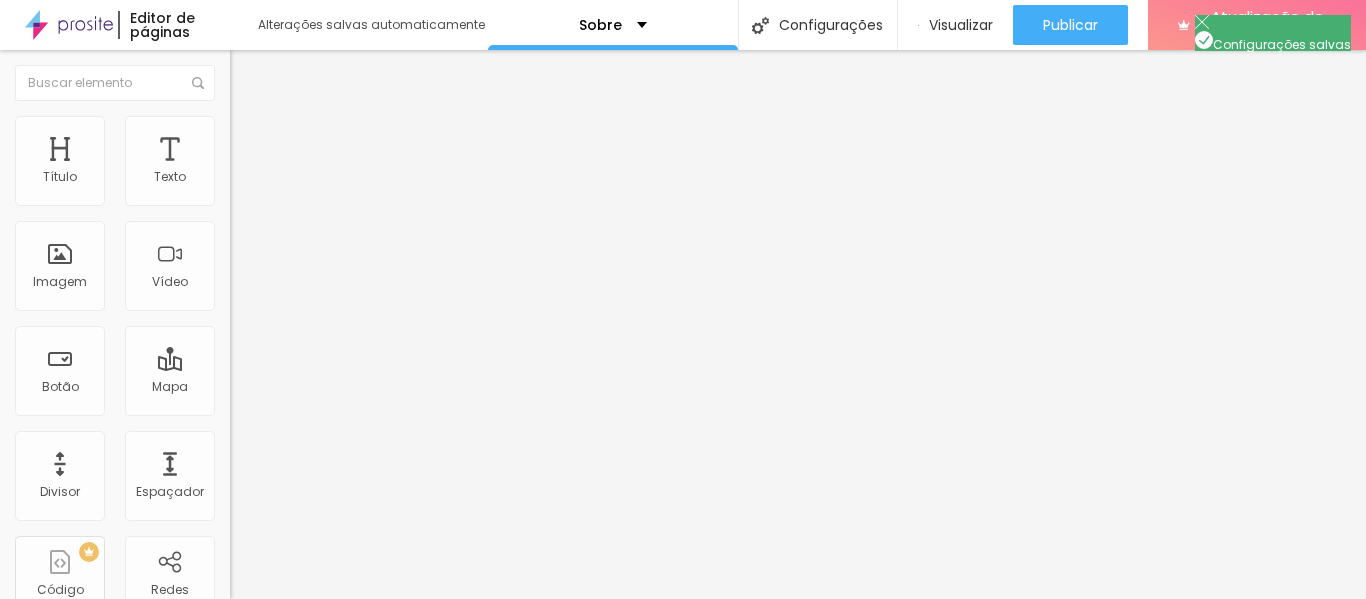 click on "Salvar" at bounding box center [47, 942] 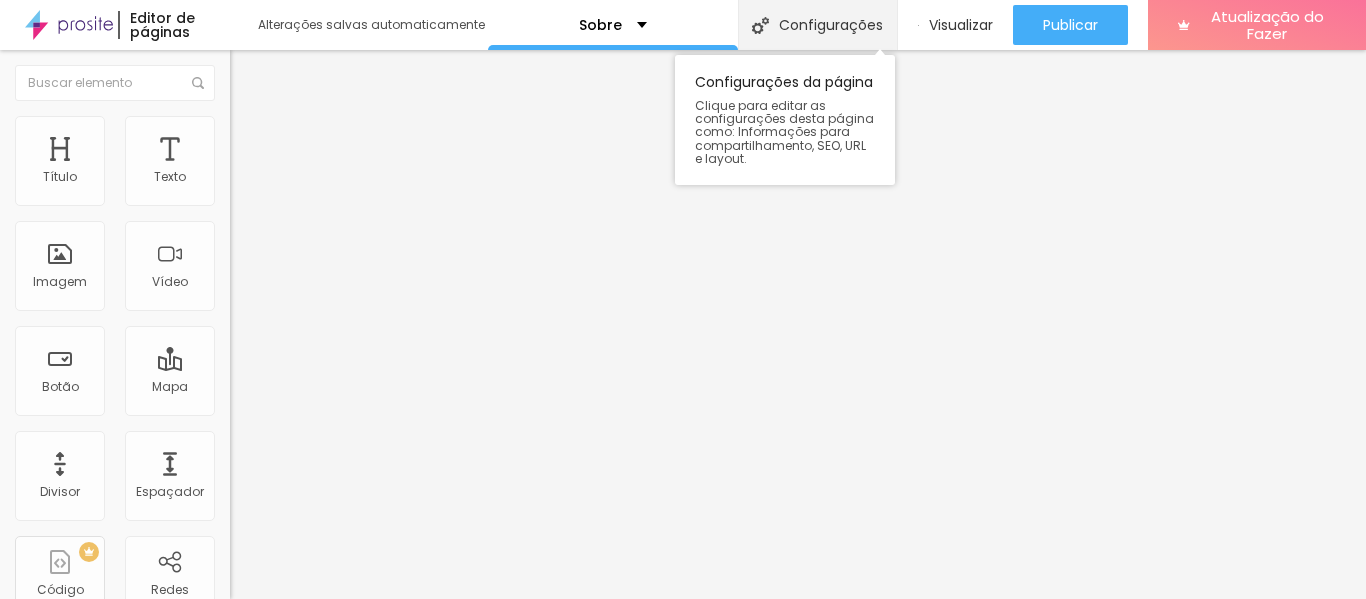 click on "Configurações" at bounding box center [831, 25] 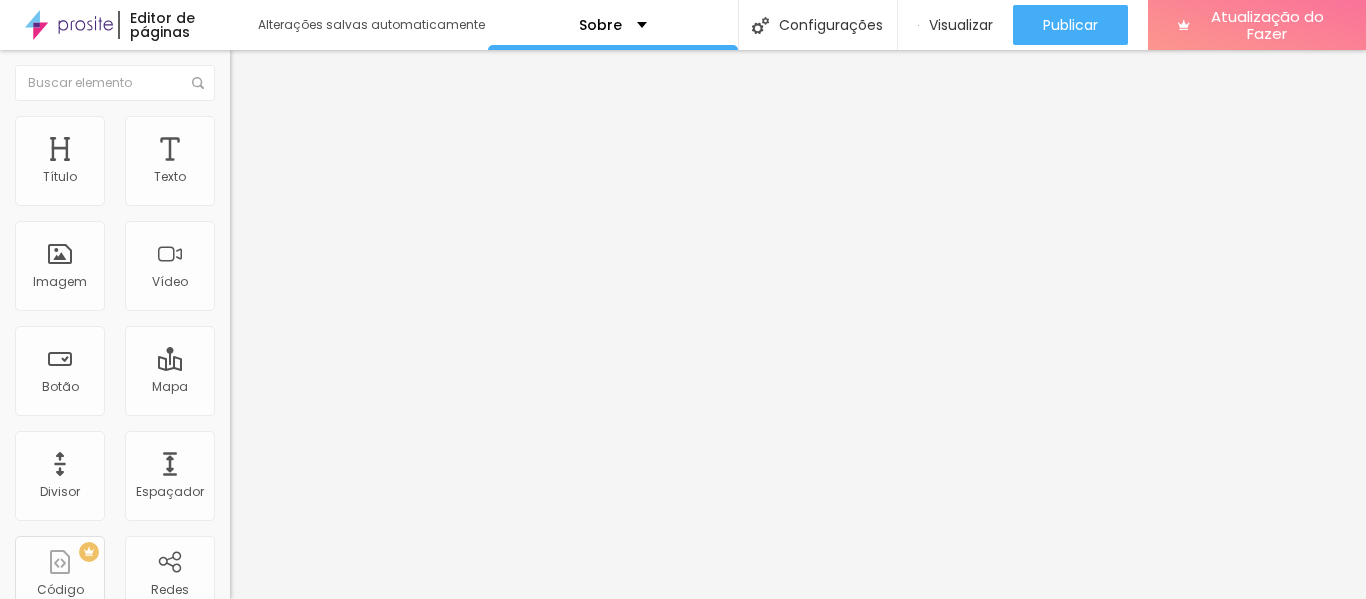 click on "Redes Sociais" at bounding box center (60, 646) 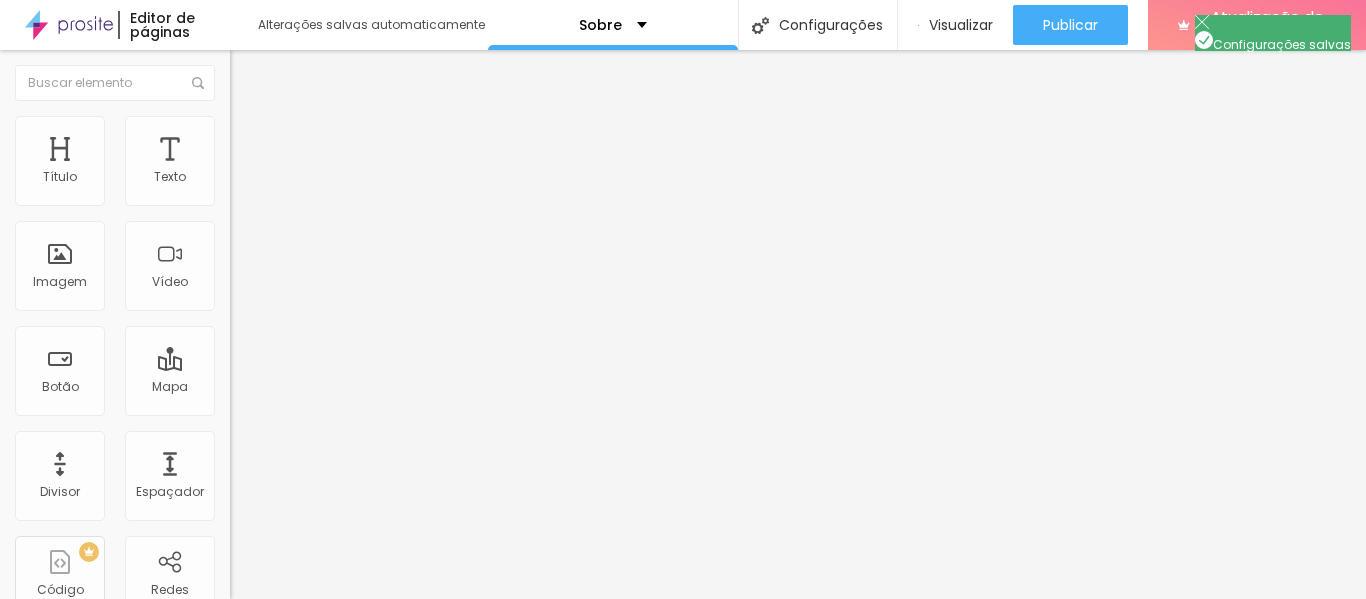click at bounding box center [683, 620] 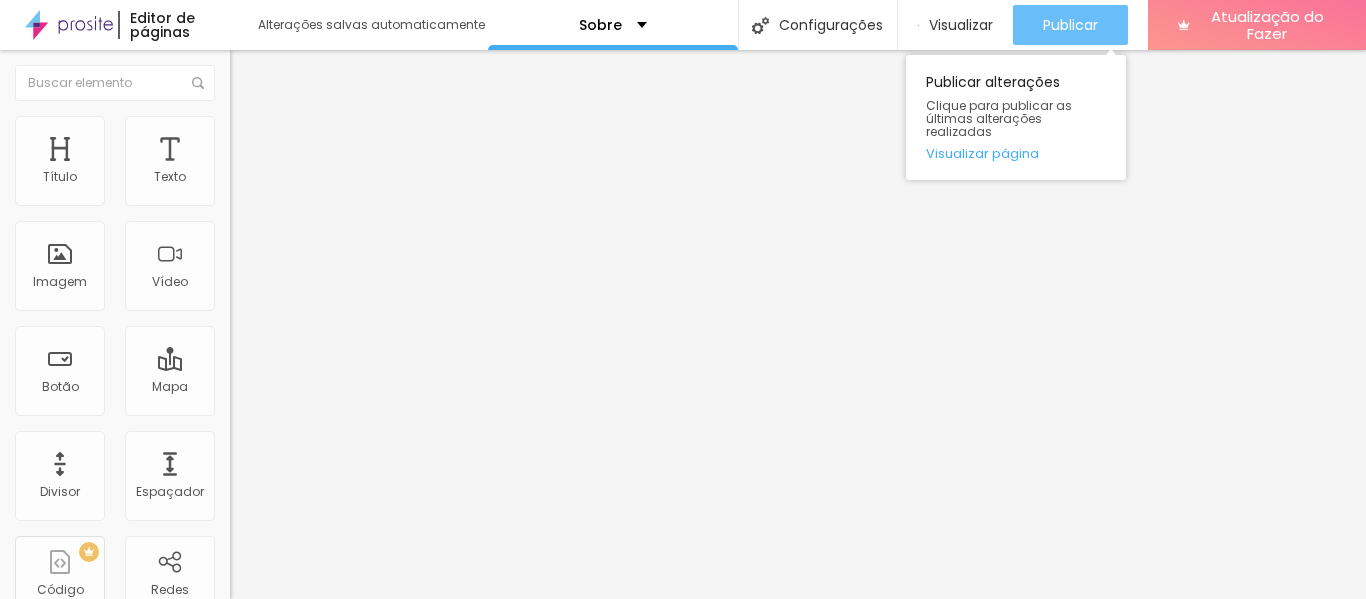 click on "Publicar" at bounding box center (1070, 25) 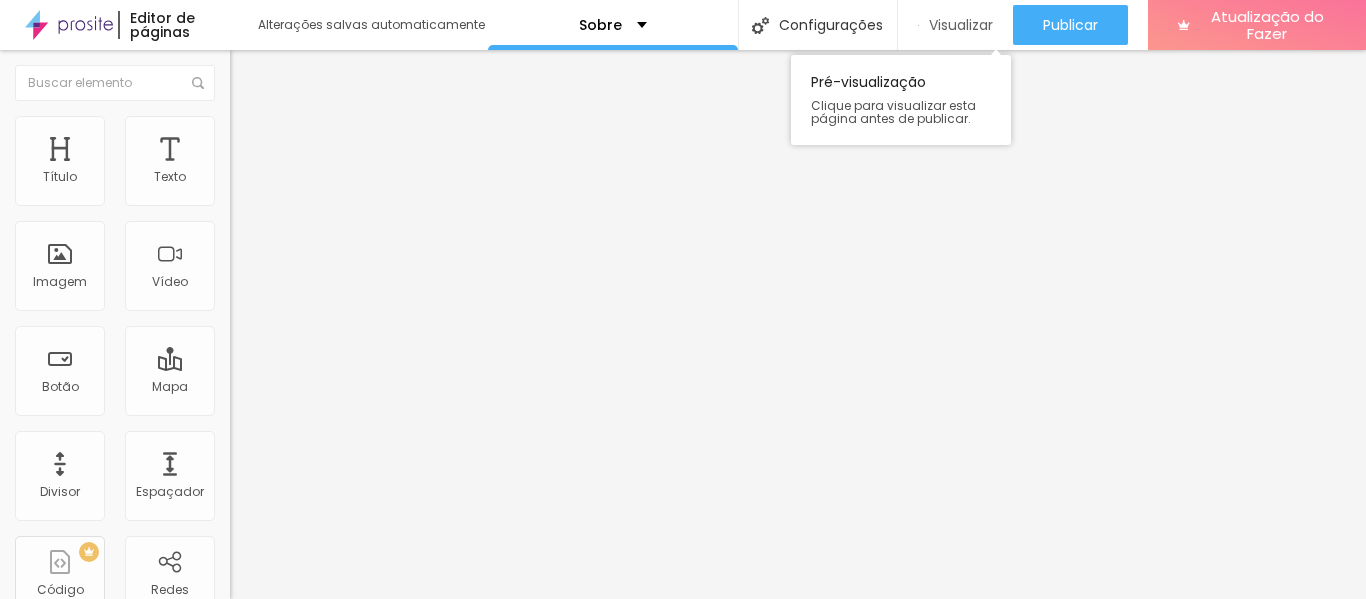 click on "Visualizar" at bounding box center (961, 25) 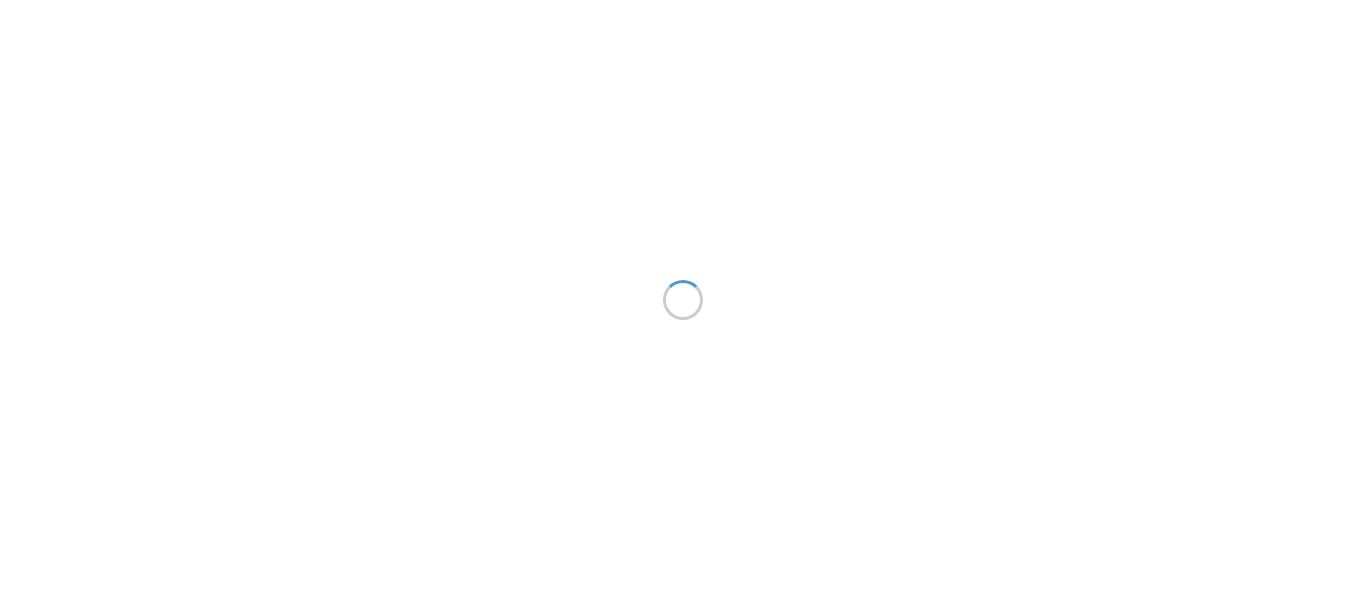 scroll, scrollTop: 0, scrollLeft: 0, axis: both 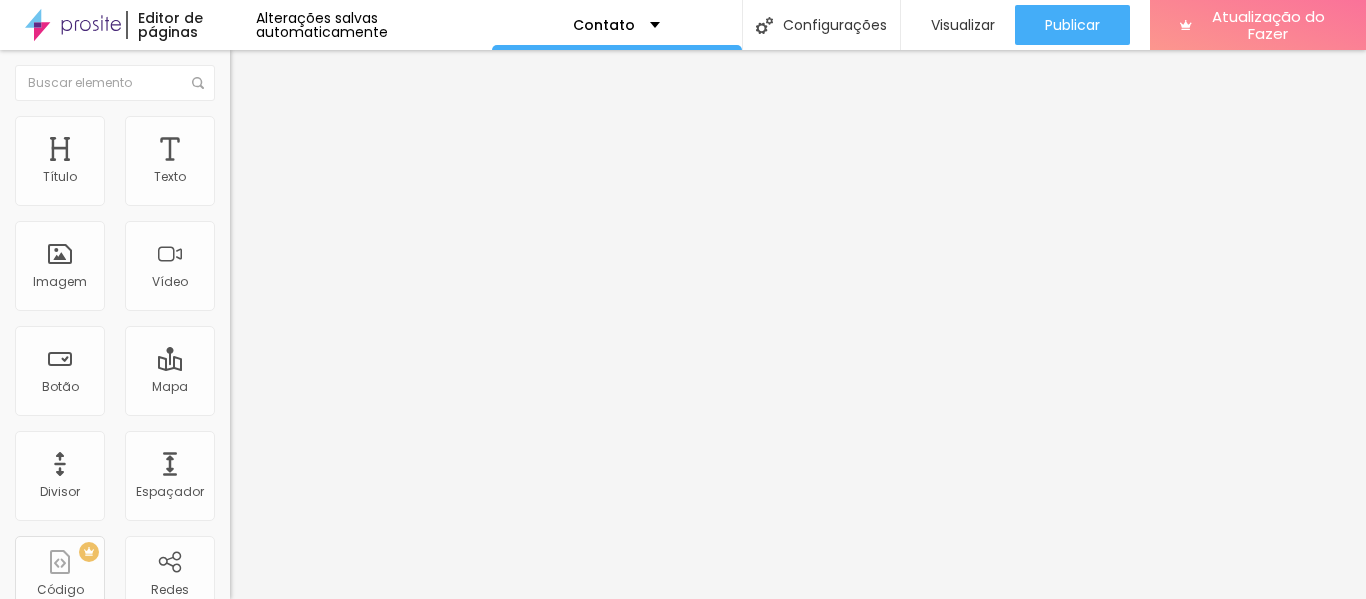 click on "Título 2" at bounding box center [263, 176] 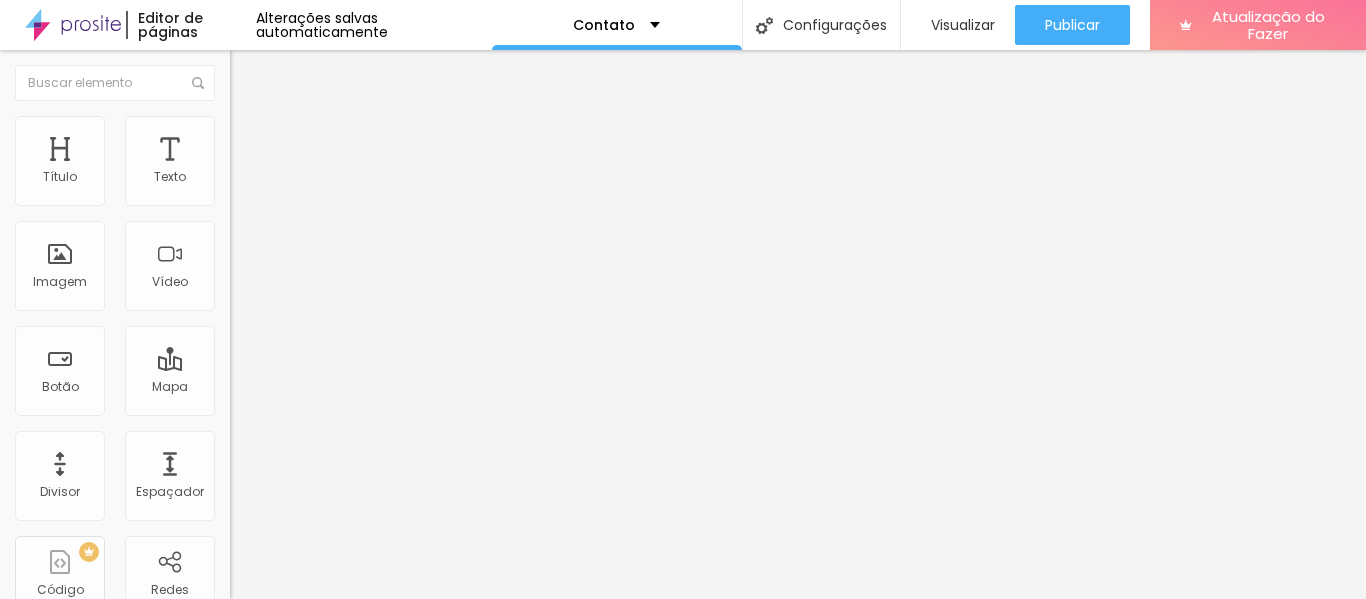 click at bounding box center [253, 73] 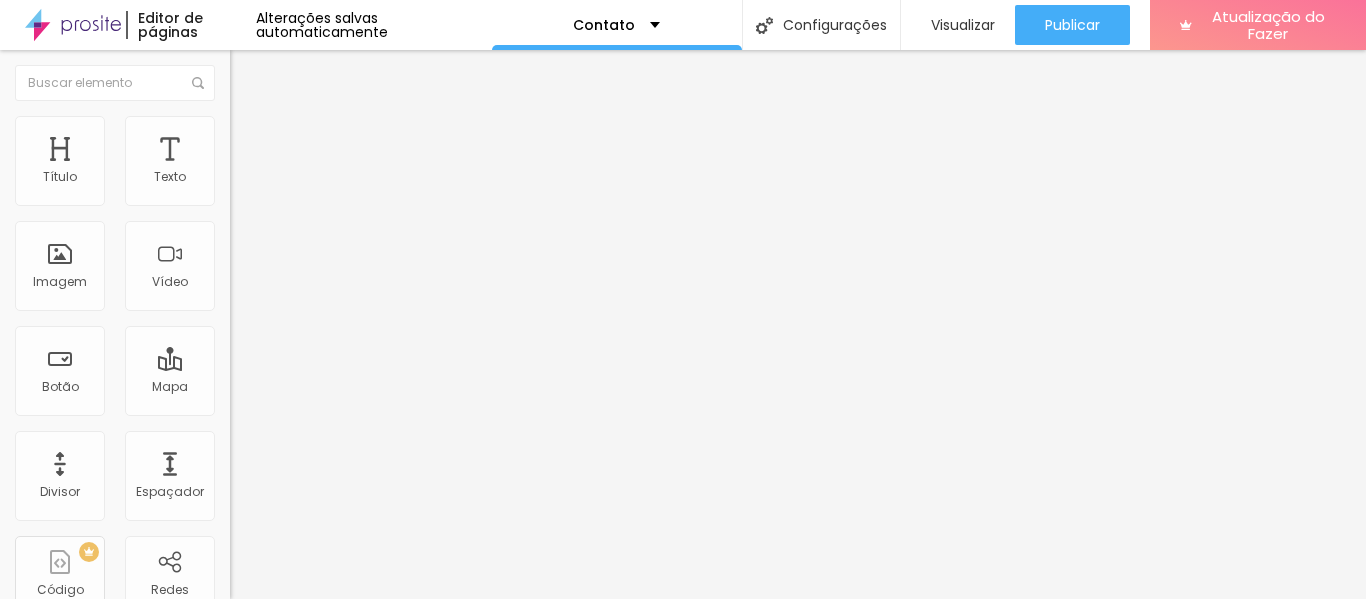 click on "Estilo" at bounding box center [345, 126] 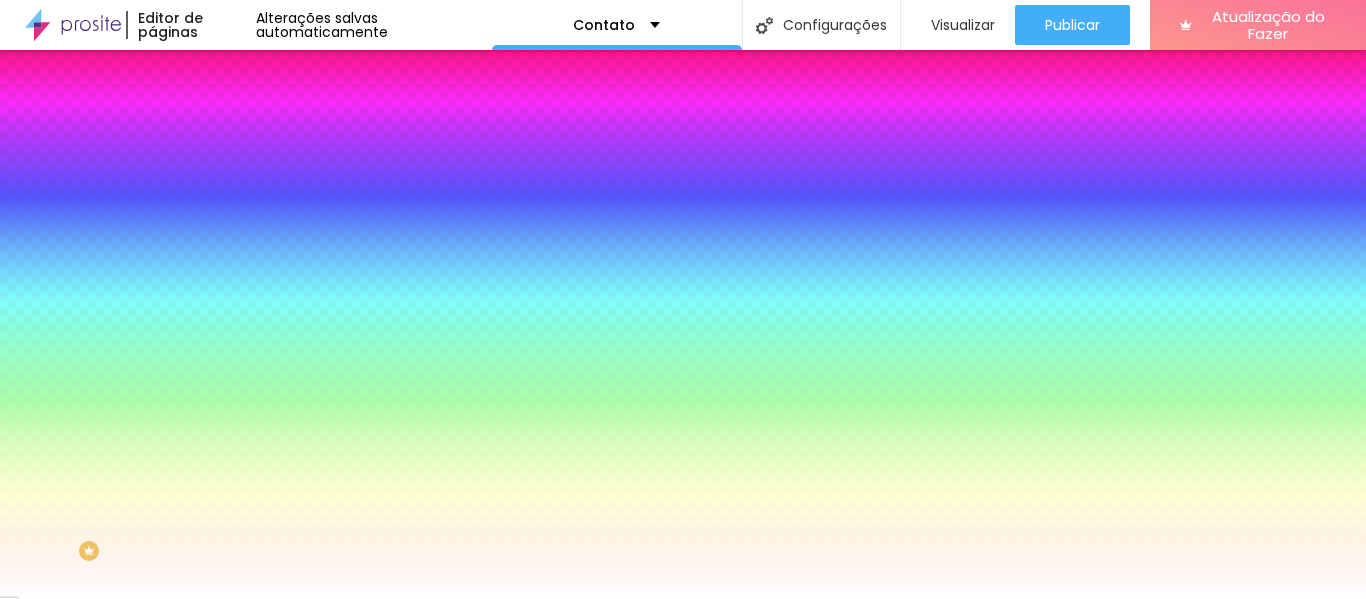 scroll, scrollTop: 0, scrollLeft: 0, axis: both 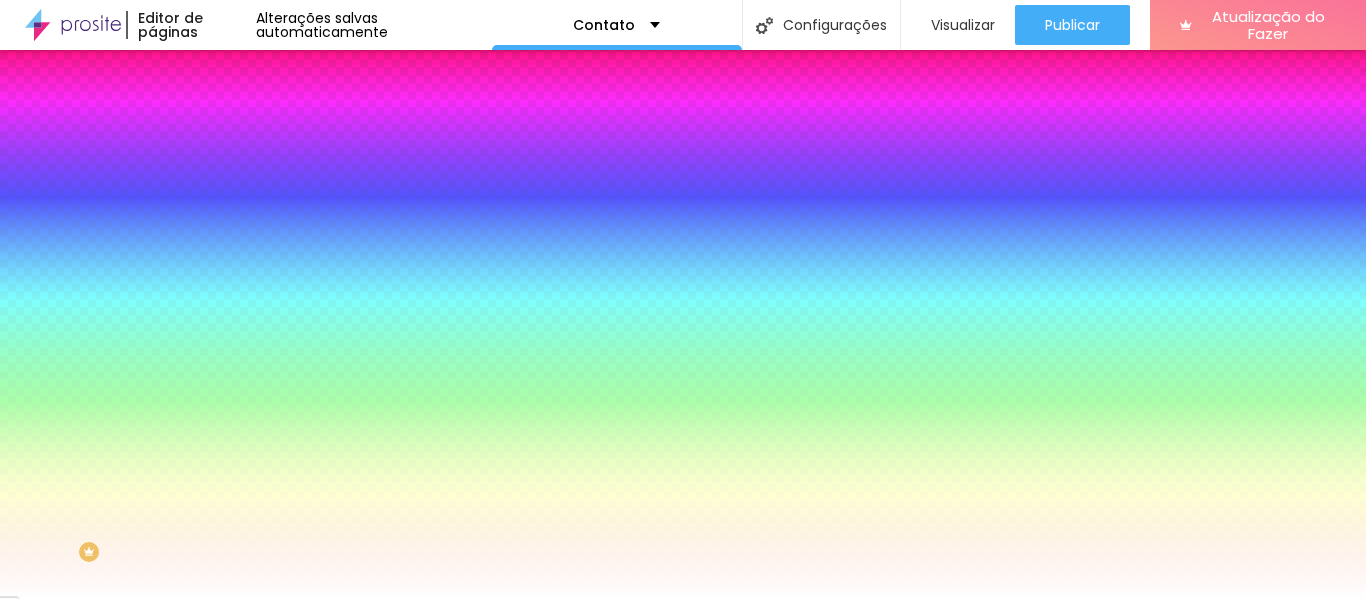 click at bounding box center [239, 105] 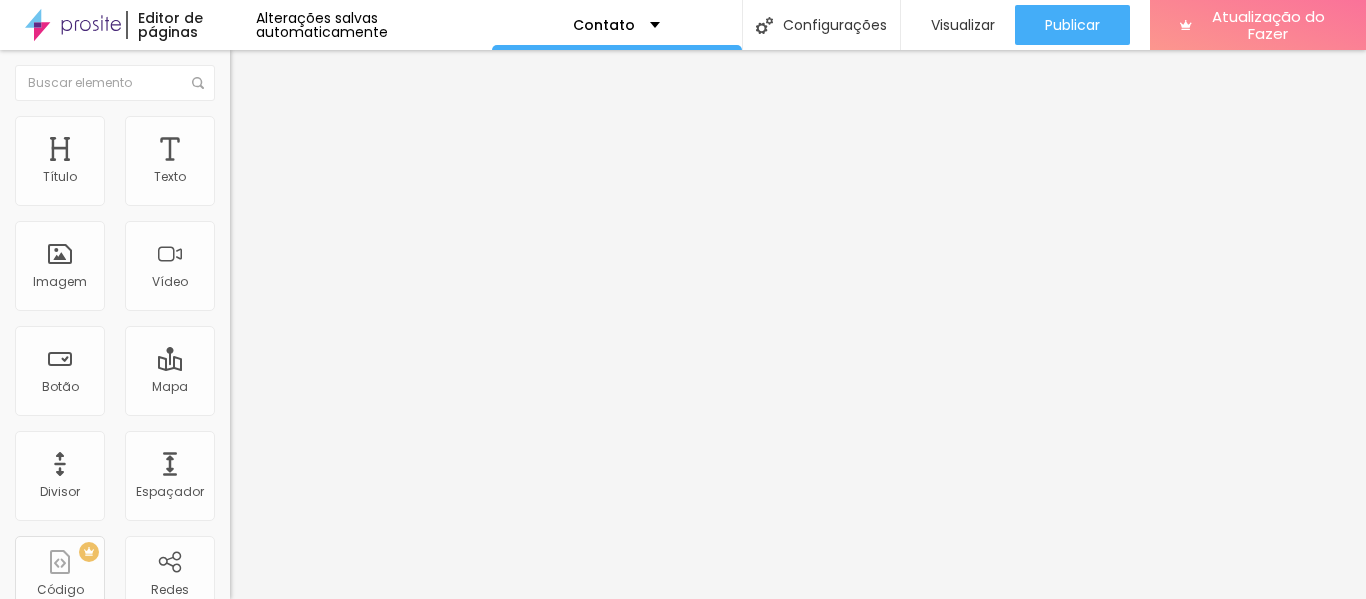 click on "Contato" at bounding box center [345, 185] 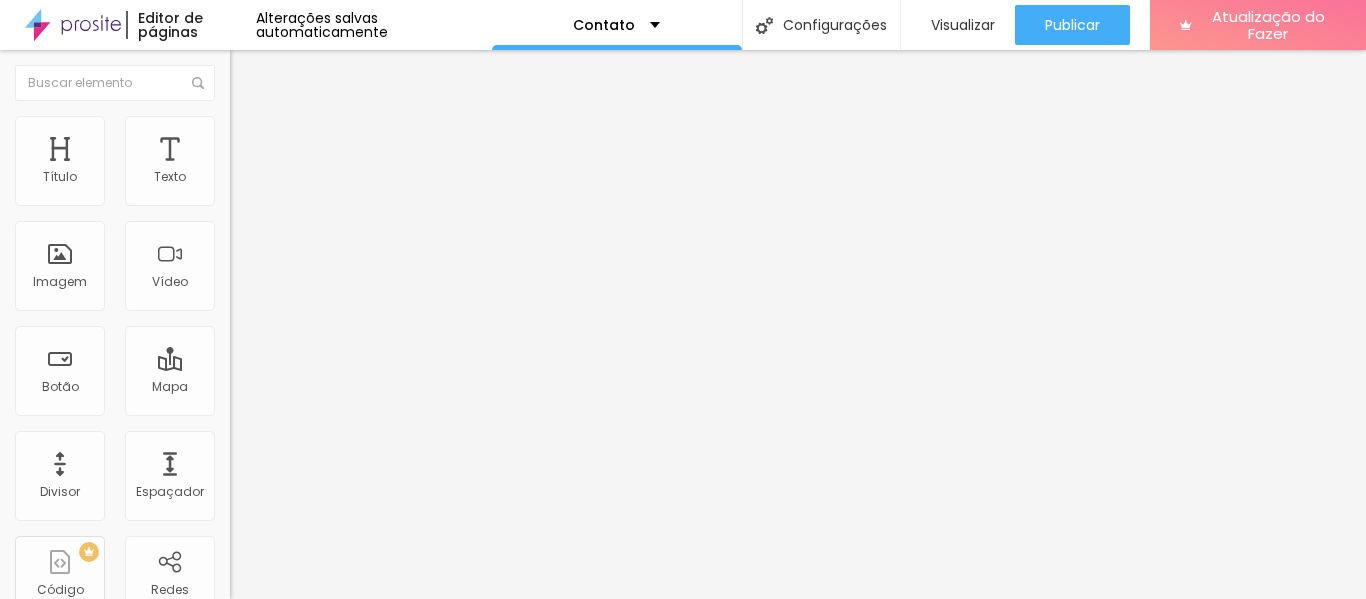 click on "Contato" at bounding box center (100, 613) 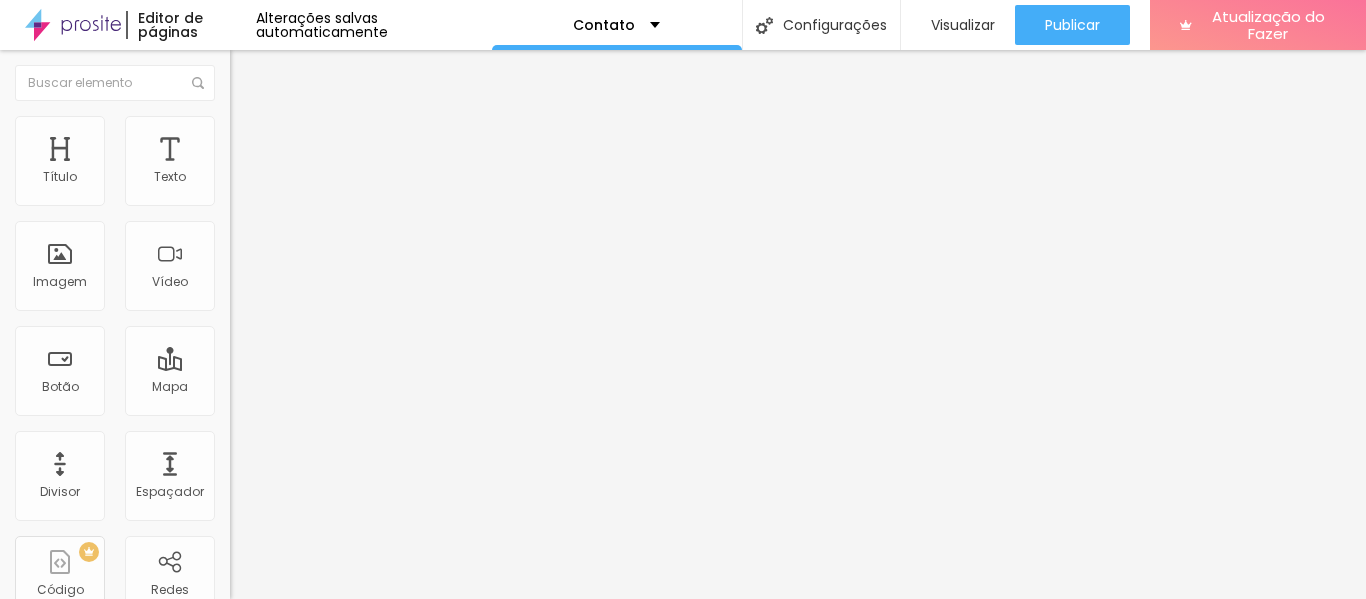 click on "Avançado" at bounding box center (345, 146) 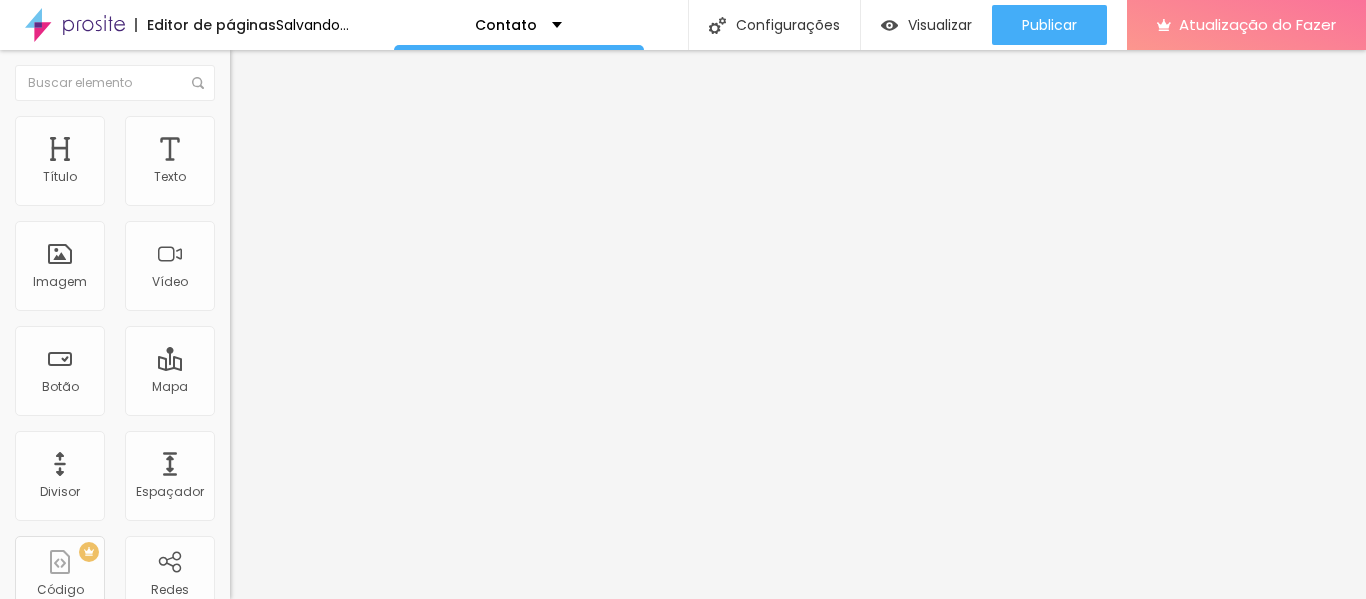 type on "17" 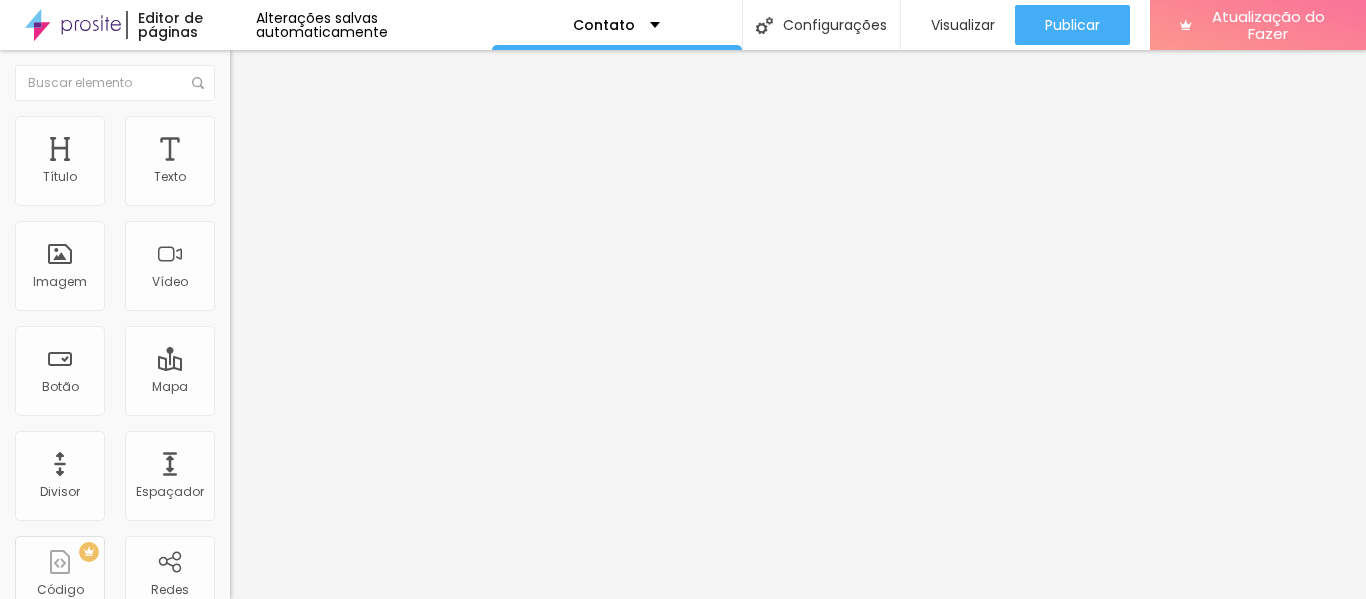 drag, startPoint x: 69, startPoint y: 235, endPoint x: 1, endPoint y: 235, distance: 68 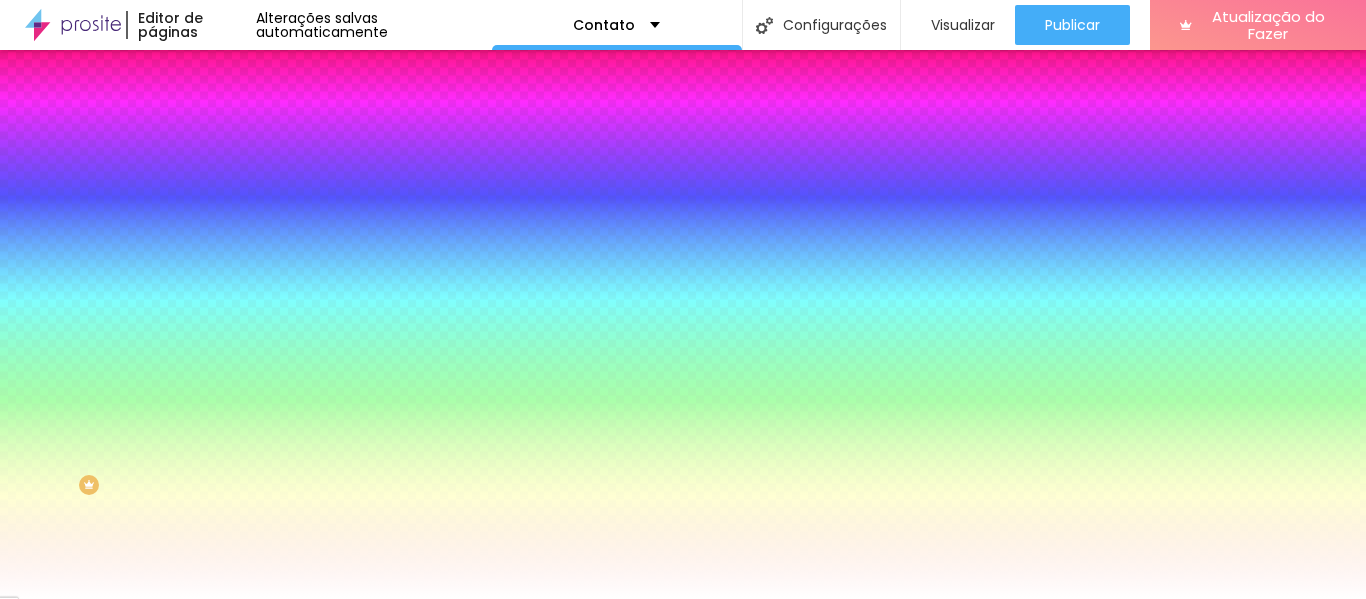 scroll, scrollTop: 0, scrollLeft: 0, axis: both 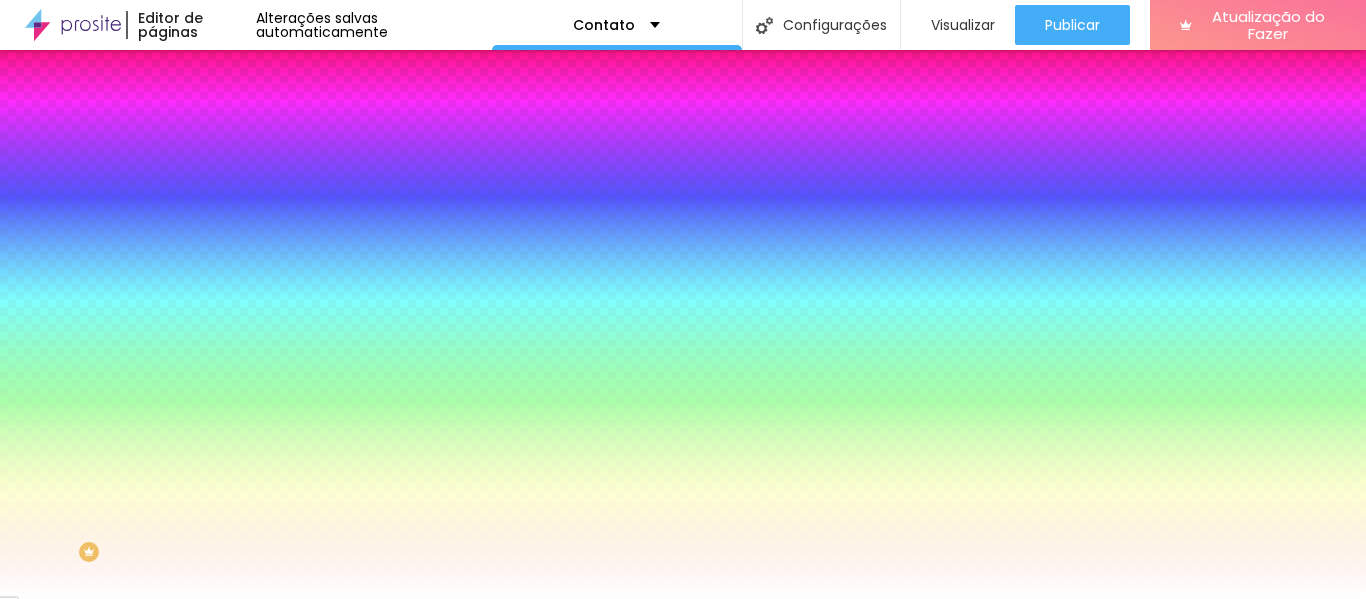 click on "Conteúdo" at bounding box center [279, 109] 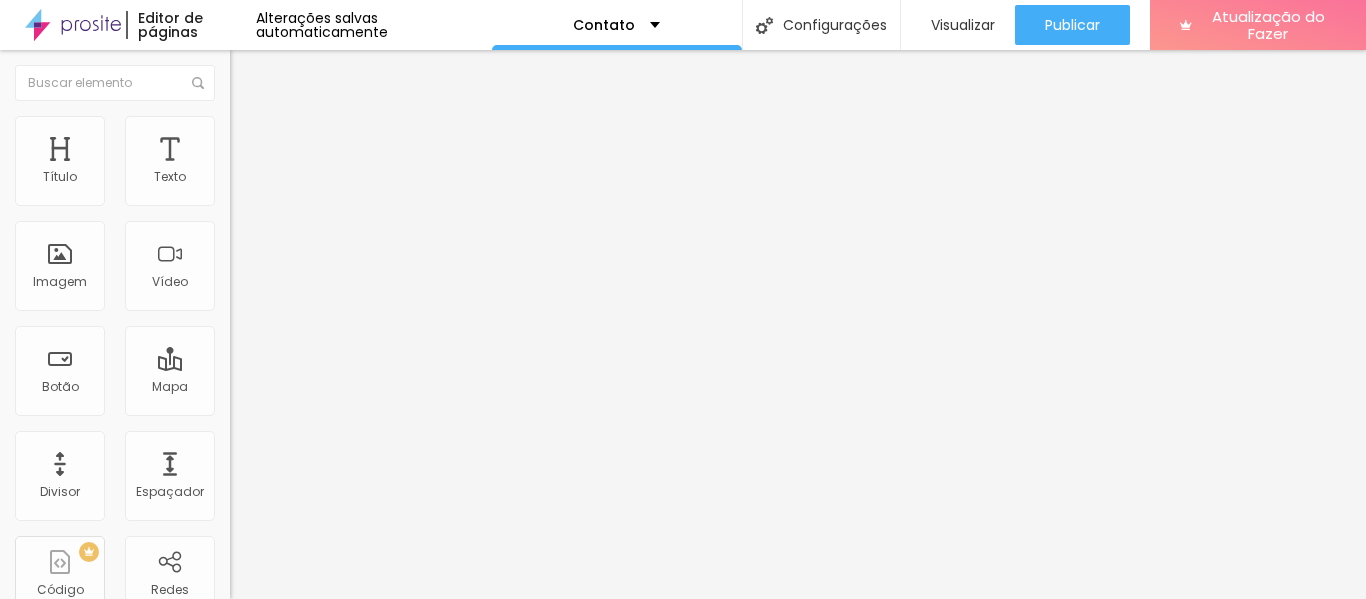 click on "Contato" at bounding box center (345, 186) 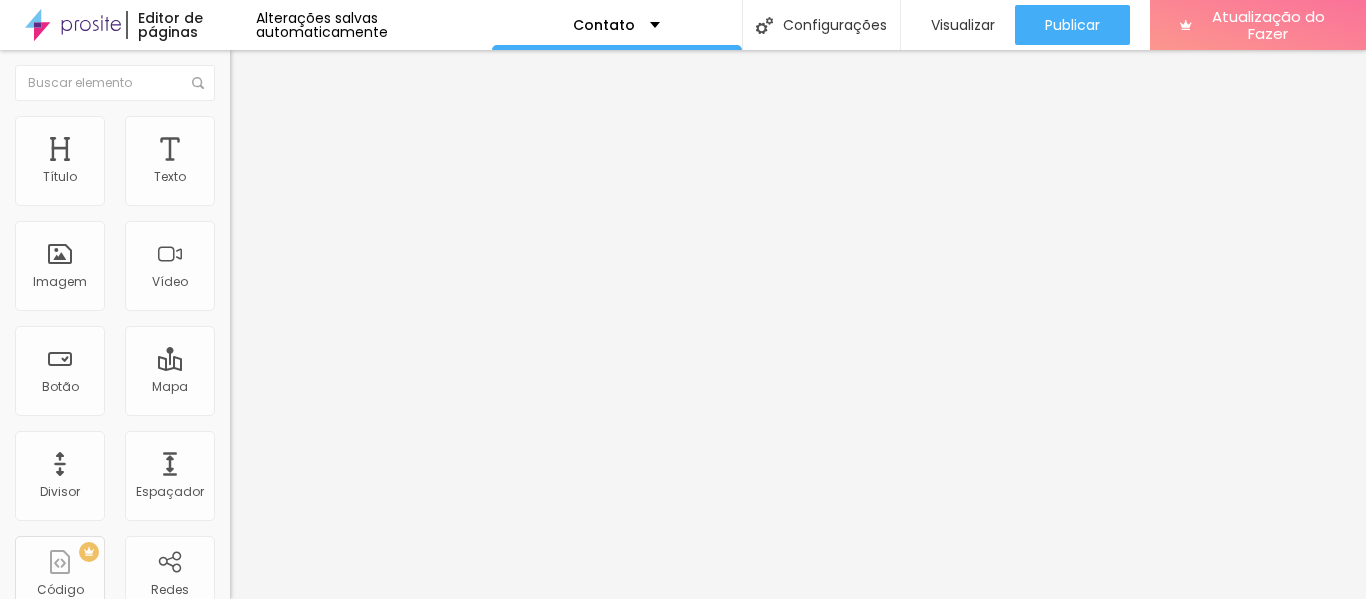 click on "Contato Criar novo formulário" at bounding box center (683, 898) 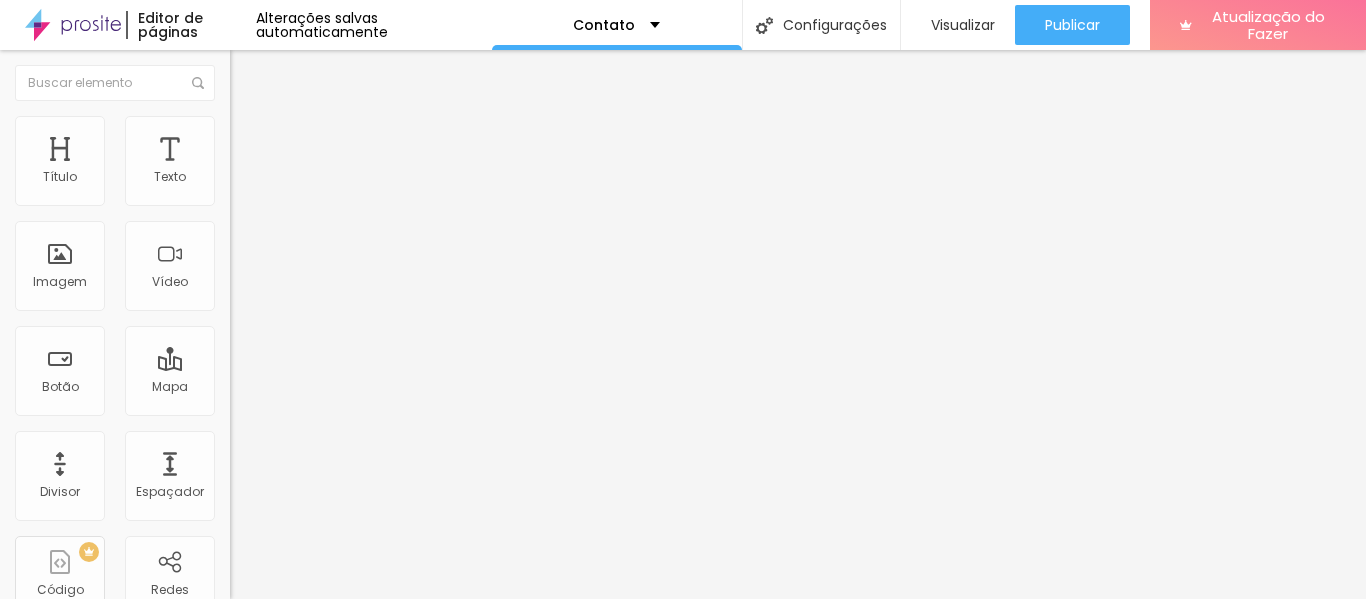 click at bounding box center [236, 209] 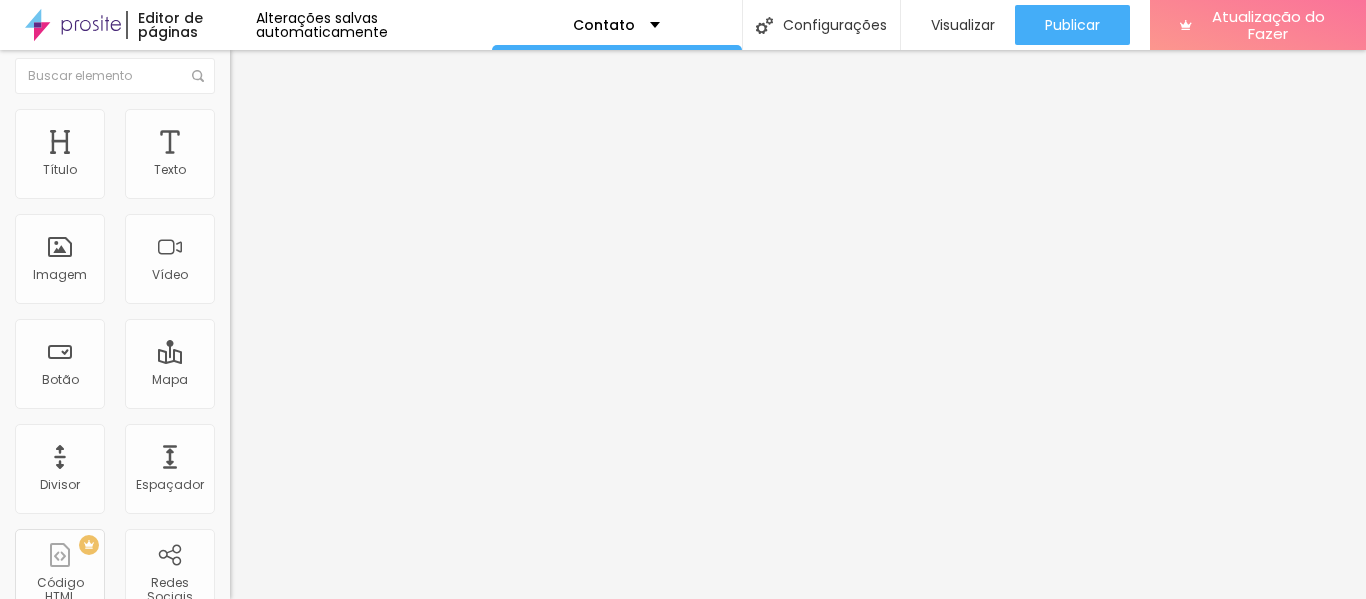 scroll, scrollTop: 0, scrollLeft: 0, axis: both 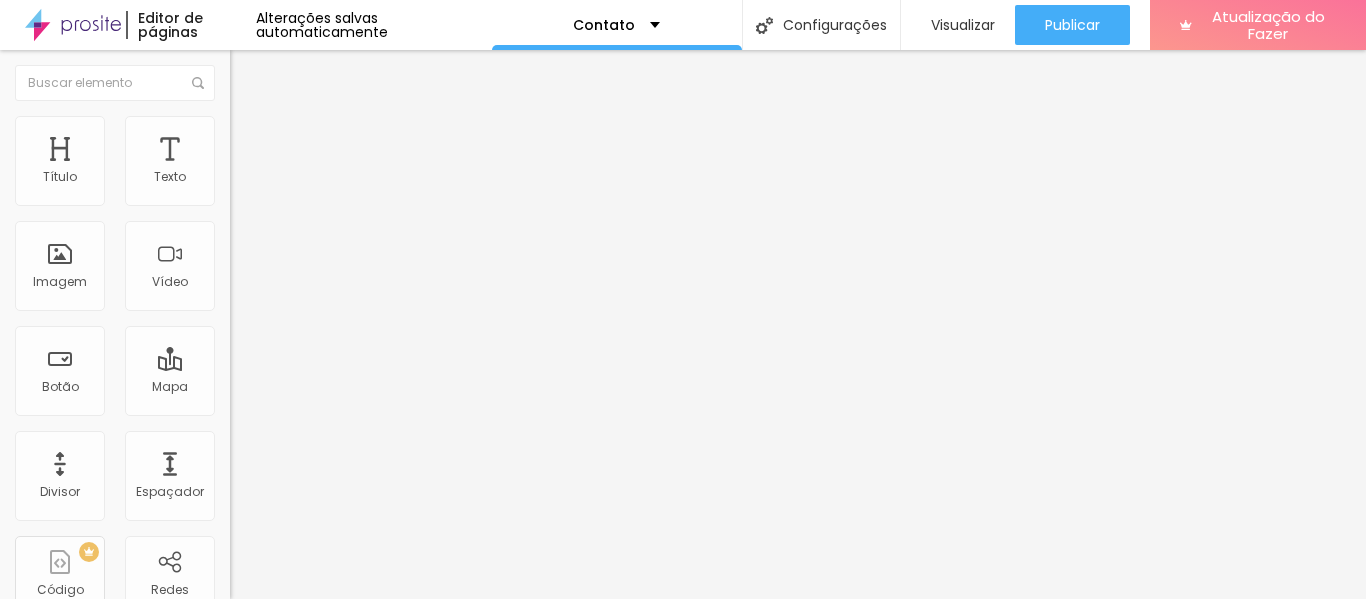 drag, startPoint x: 84, startPoint y: 217, endPoint x: 0, endPoint y: 213, distance: 84.095184 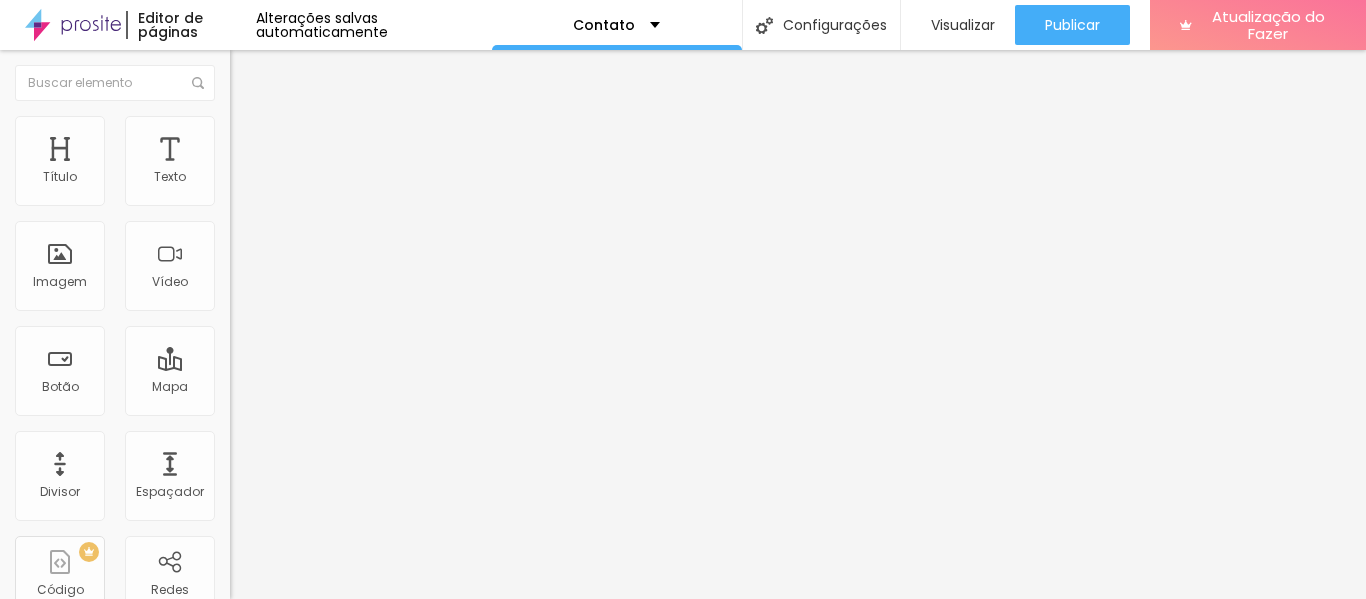 scroll, scrollTop: 0, scrollLeft: 6, axis: horizontal 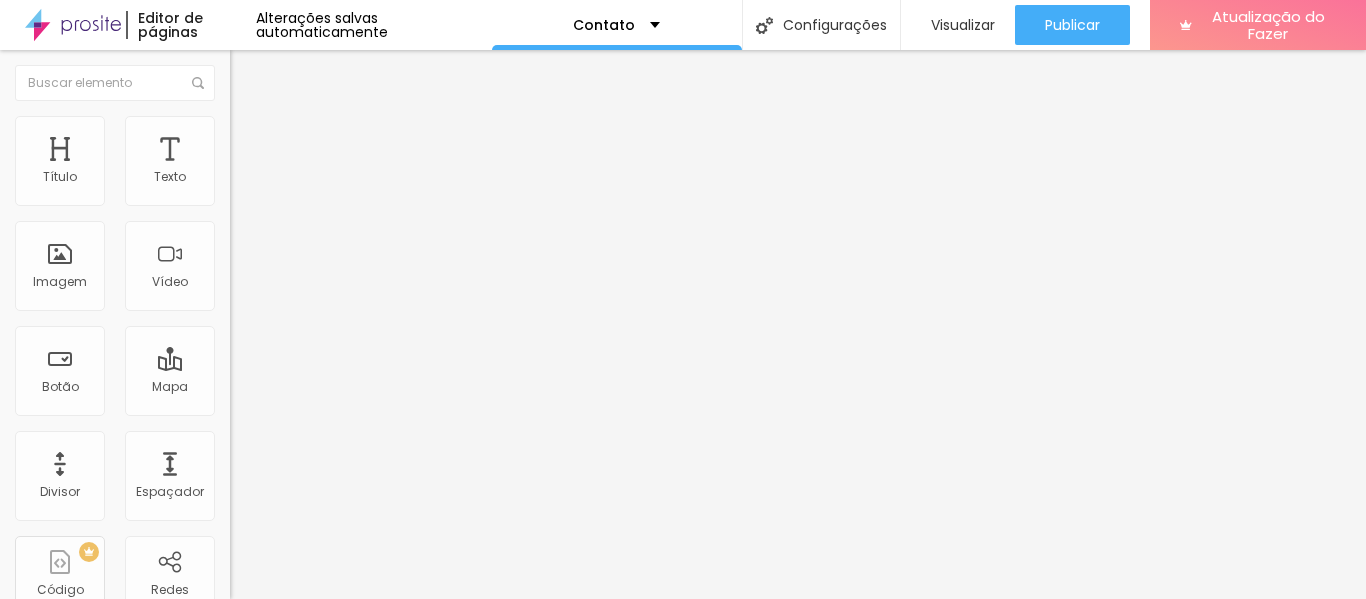 type on "RUA CICERO RAMOS MEIRA 189A" 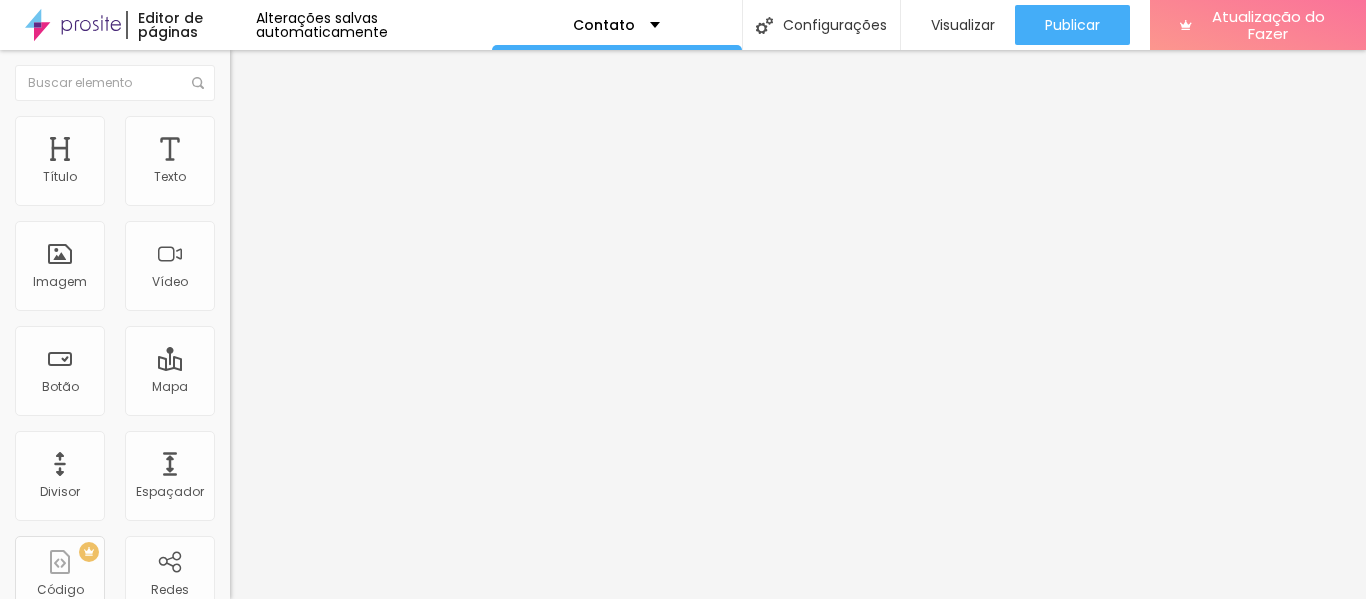 type on "280" 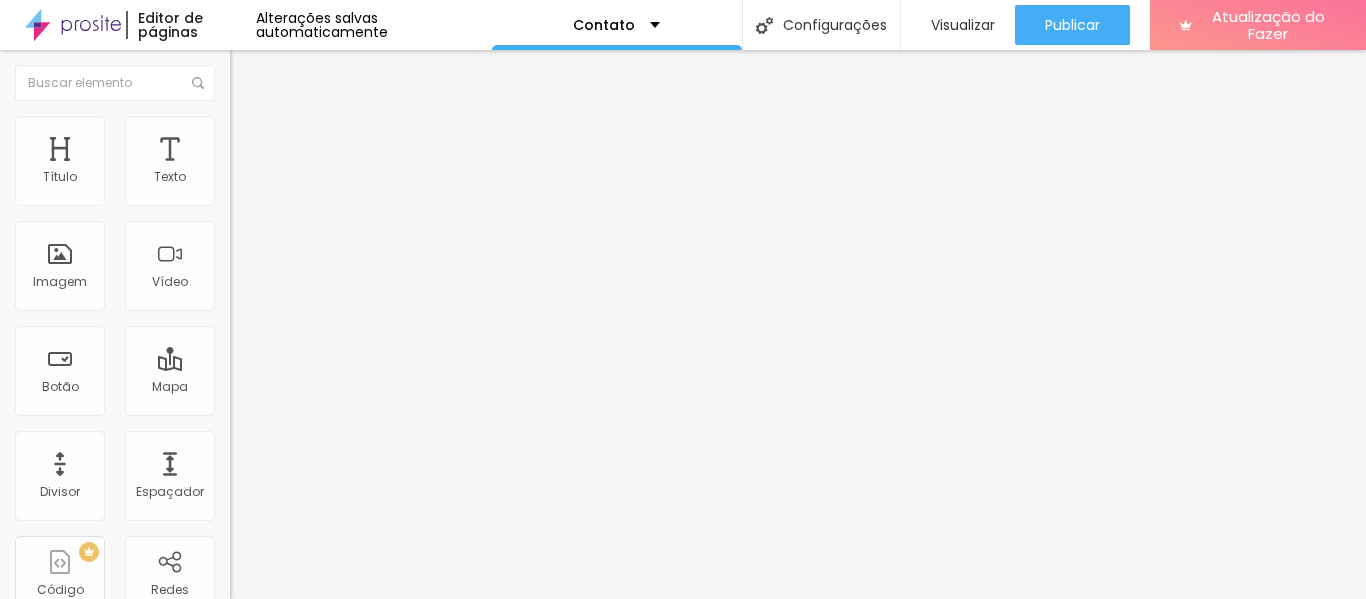 type on "280" 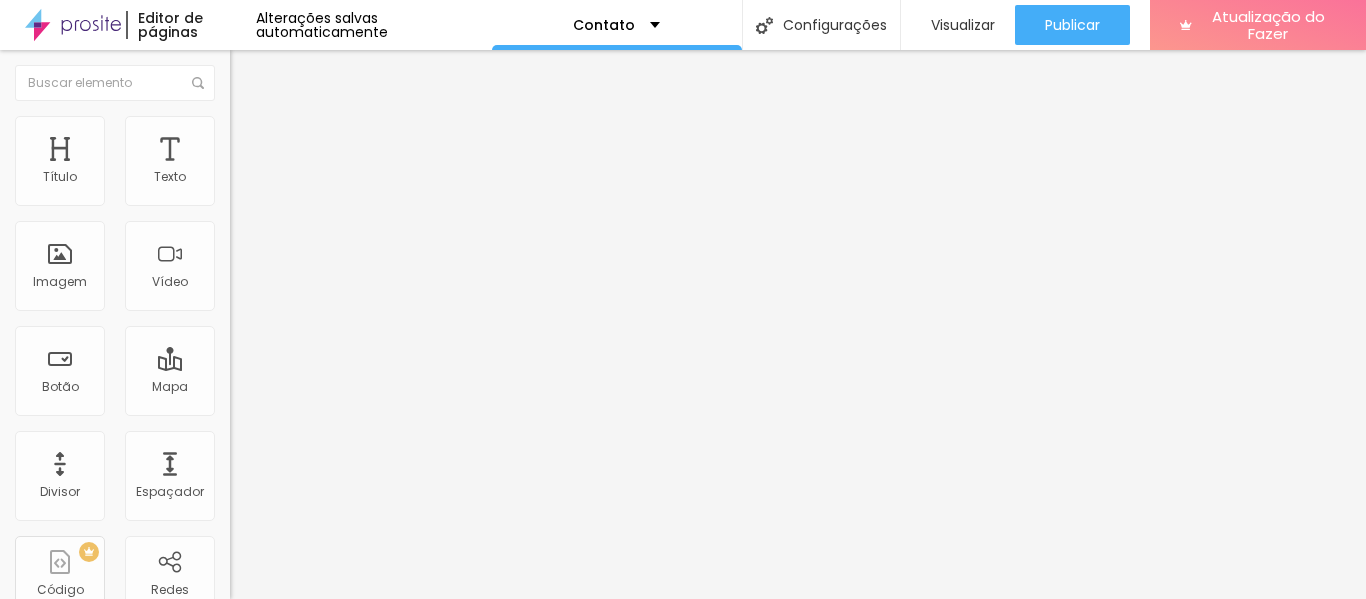 type on "227" 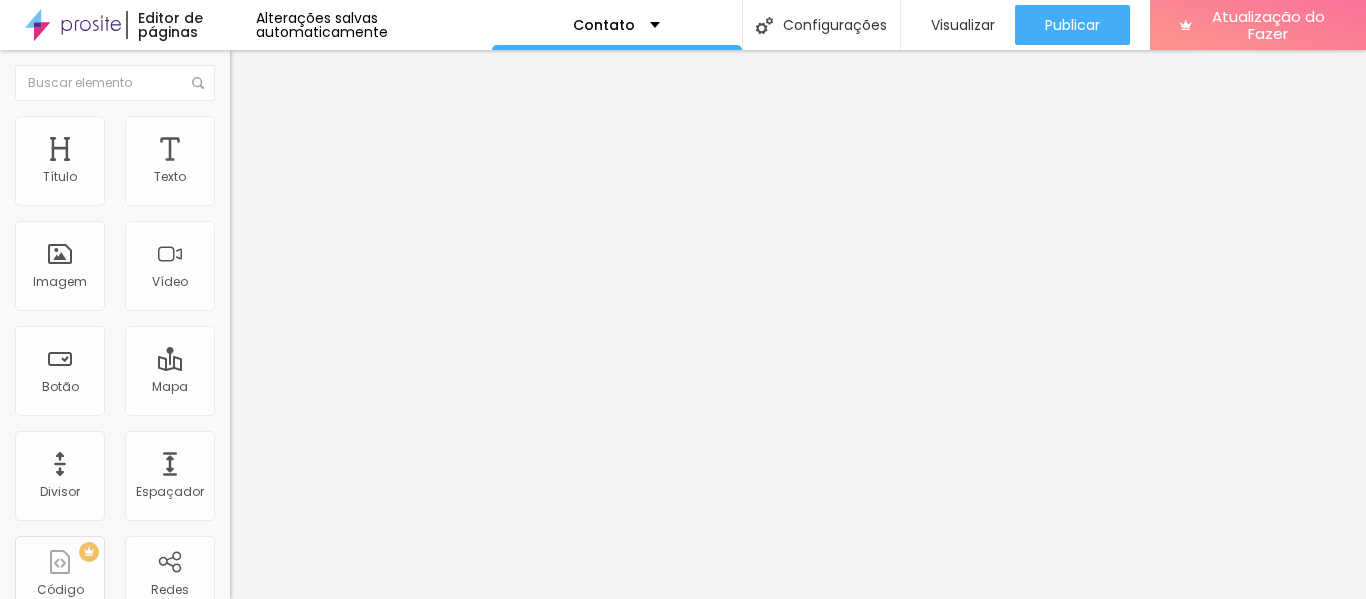 type on "227" 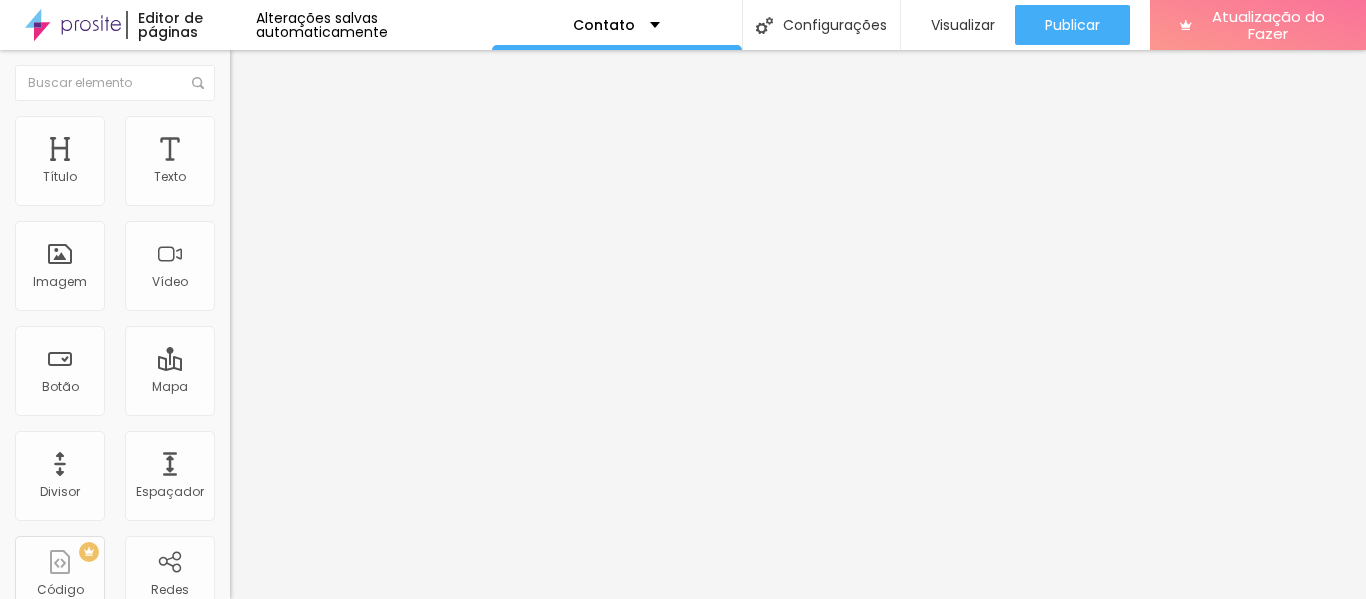 type on "100" 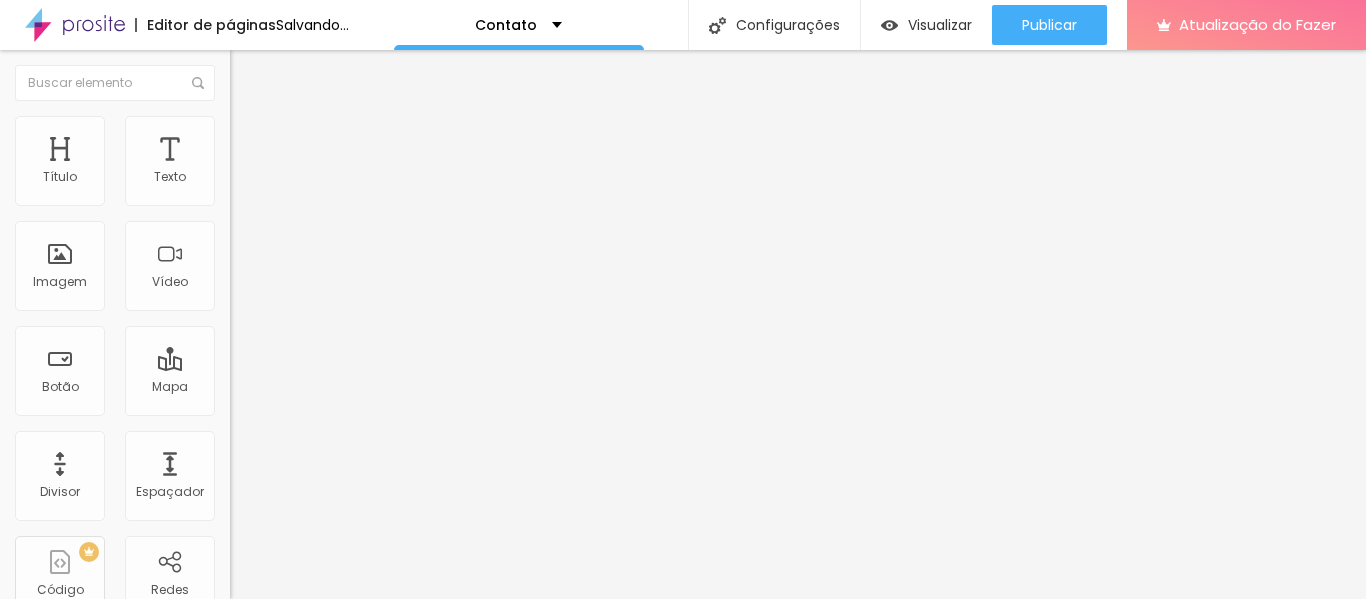drag, startPoint x: 73, startPoint y: 272, endPoint x: 0, endPoint y: 280, distance: 73.43705 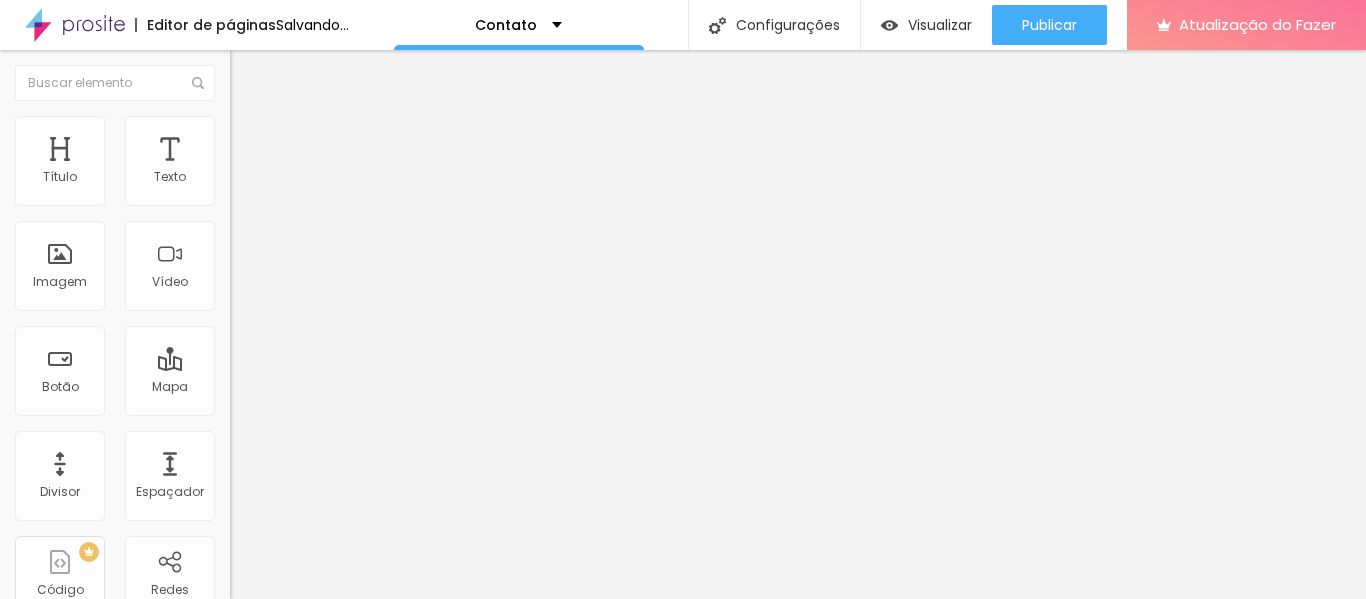 type on "100" 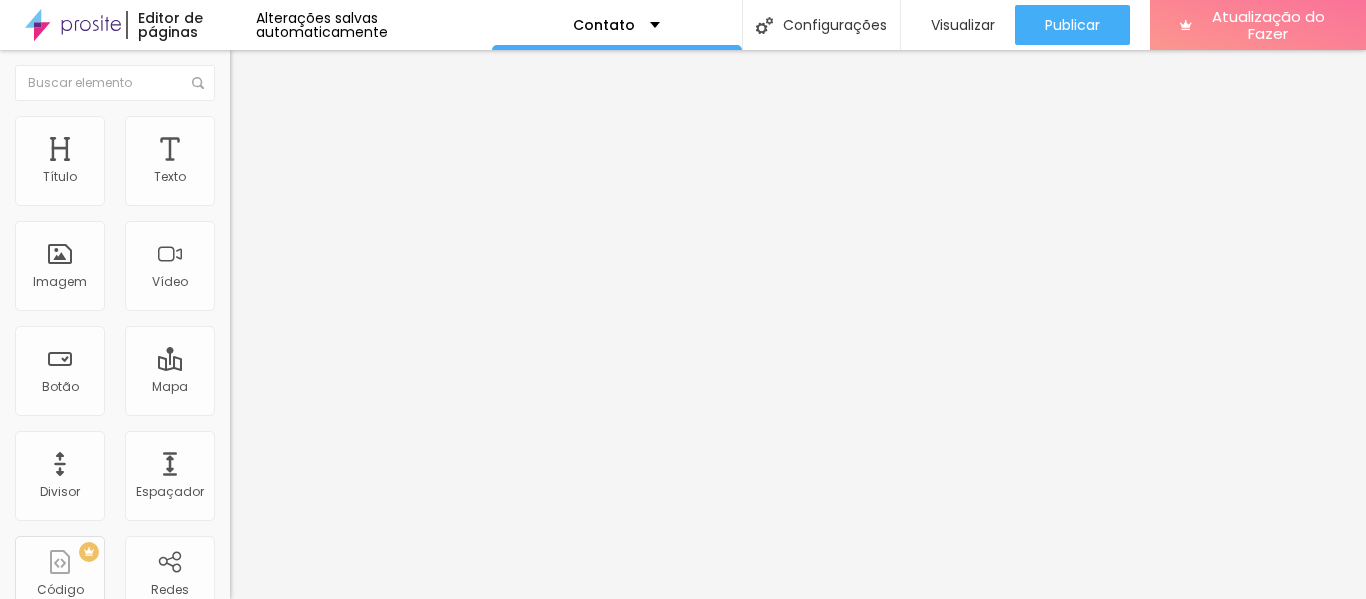 type on "95" 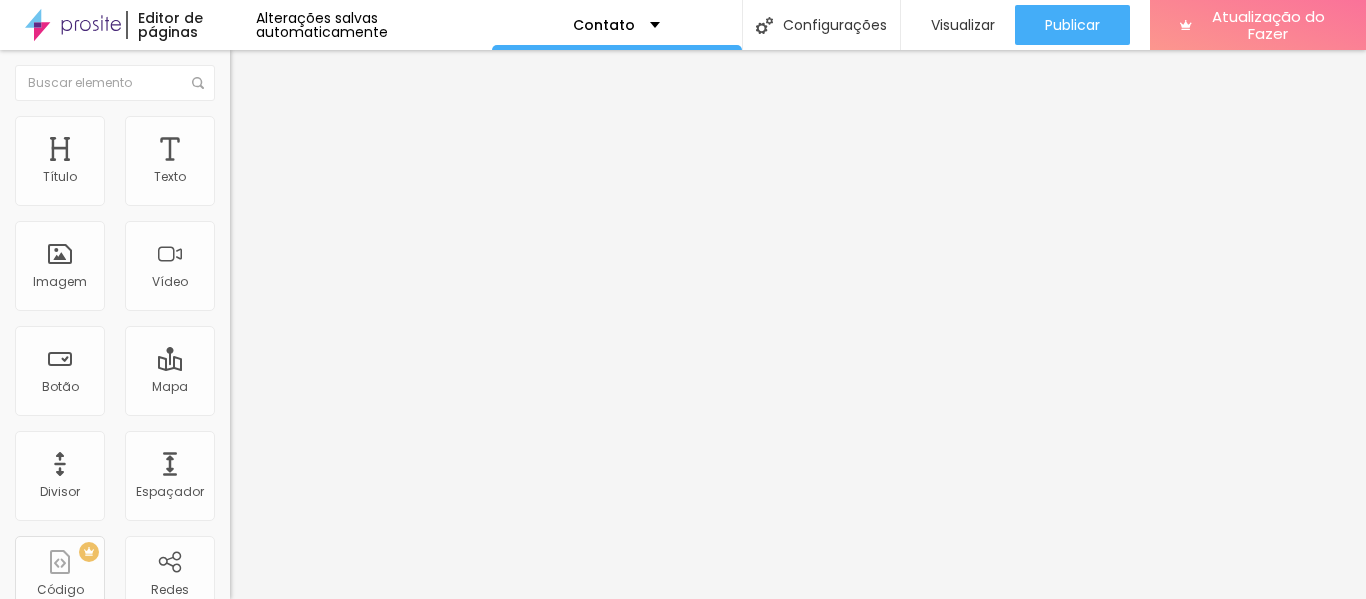 type on "95" 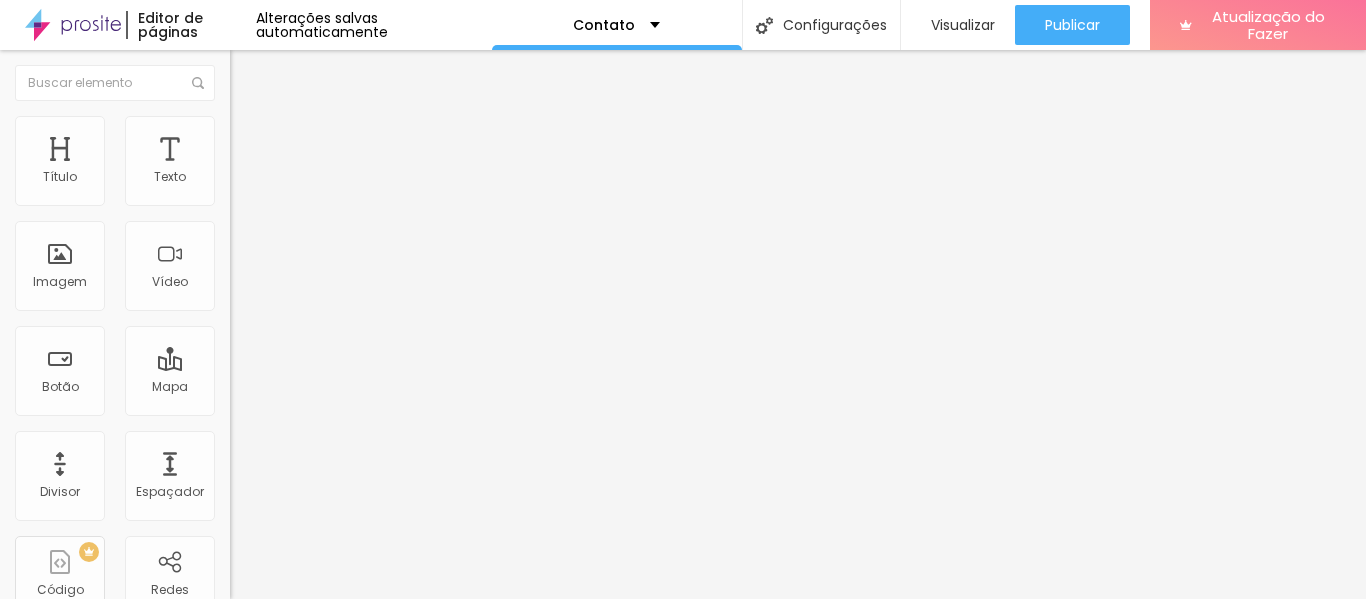type on "90" 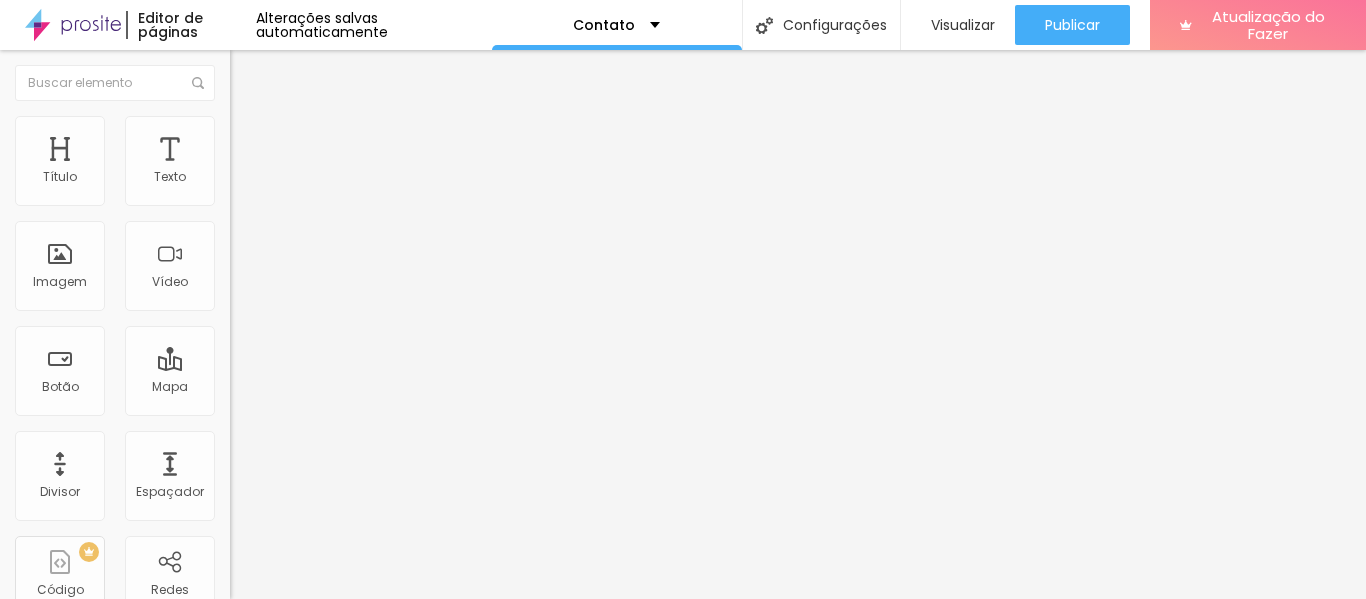 type on "90" 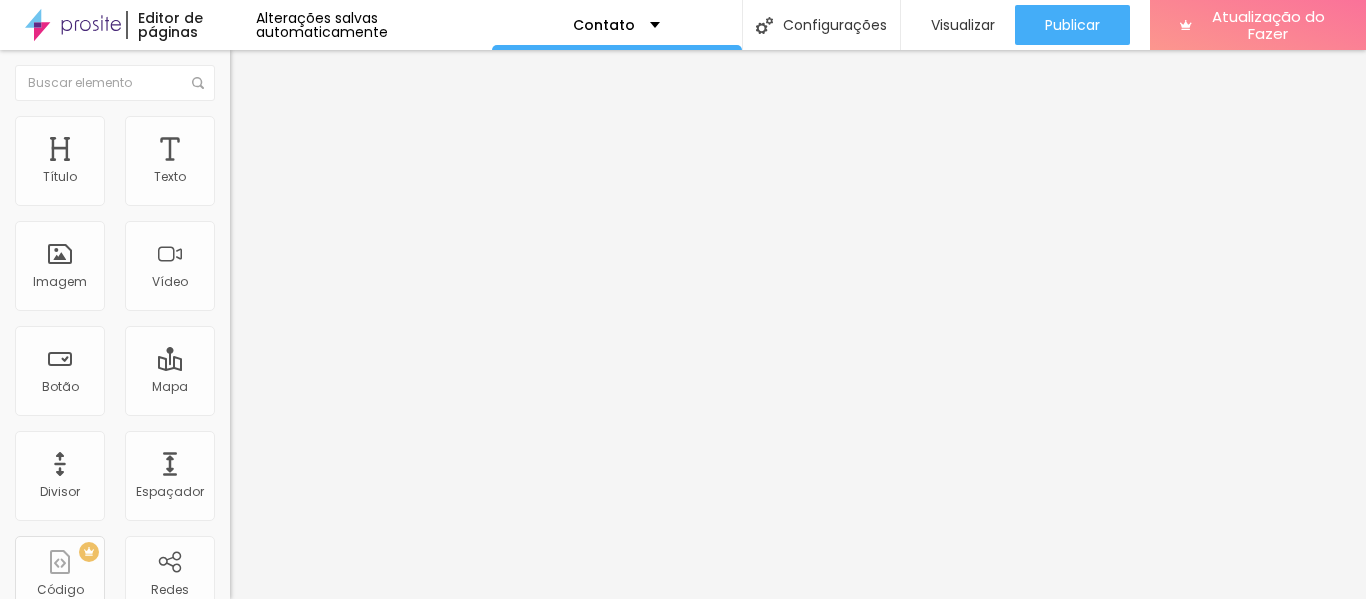 type on "85" 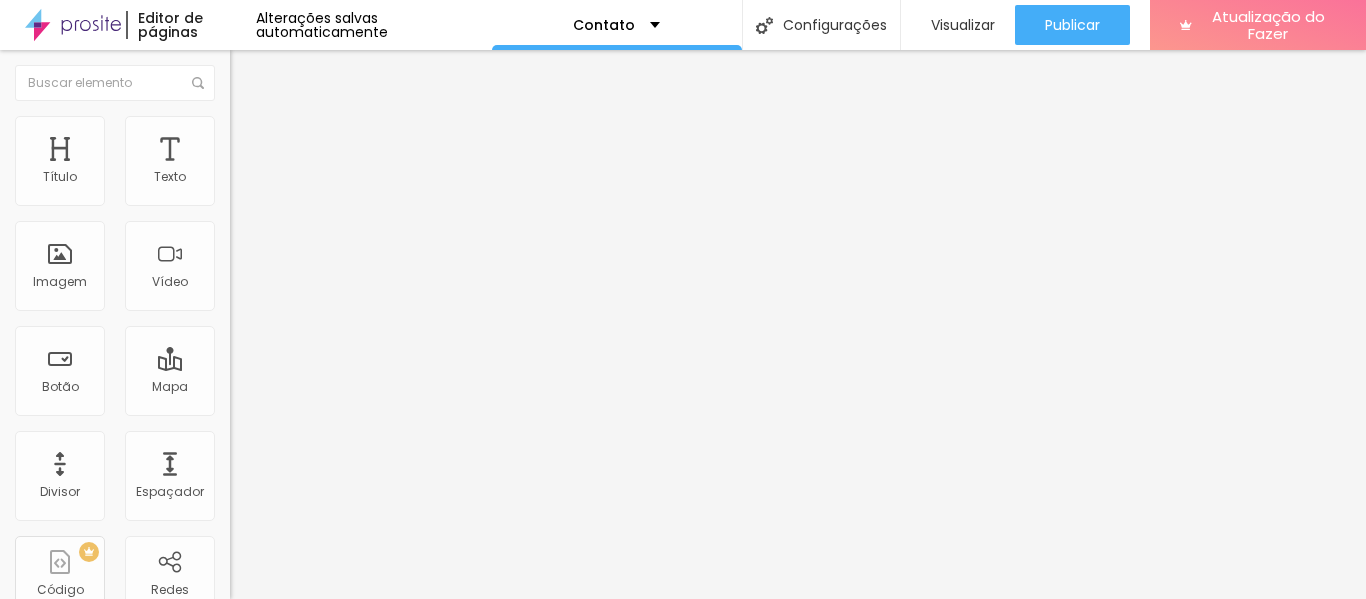 type on "80" 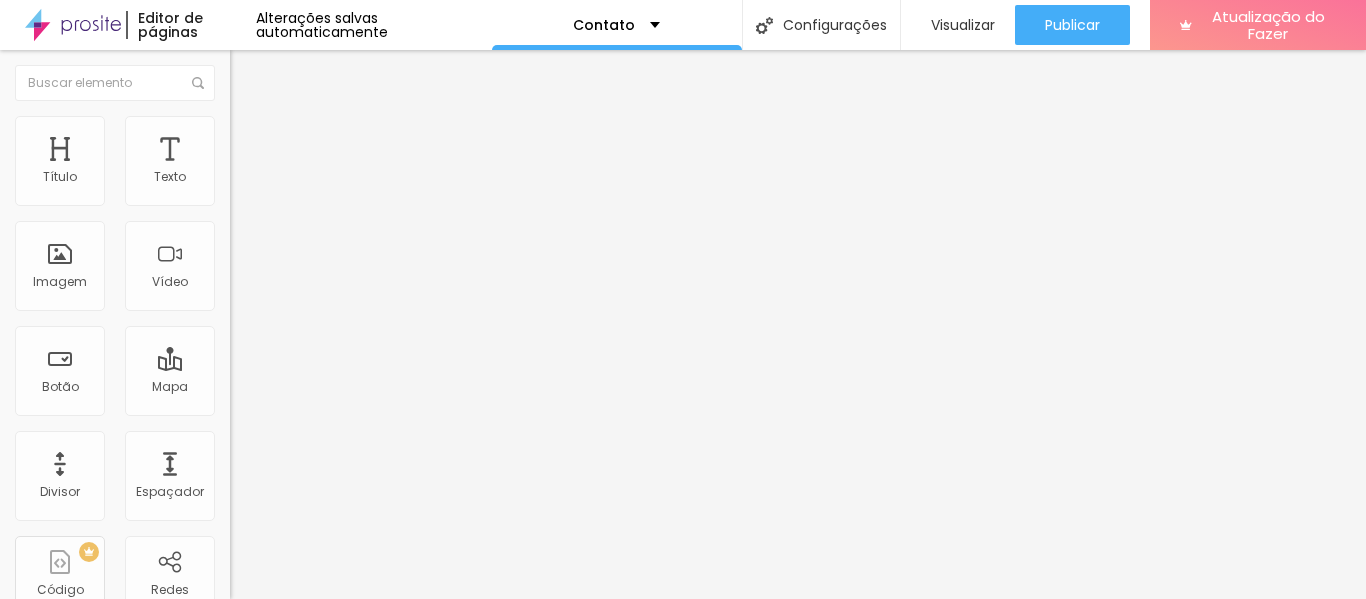 type on "75" 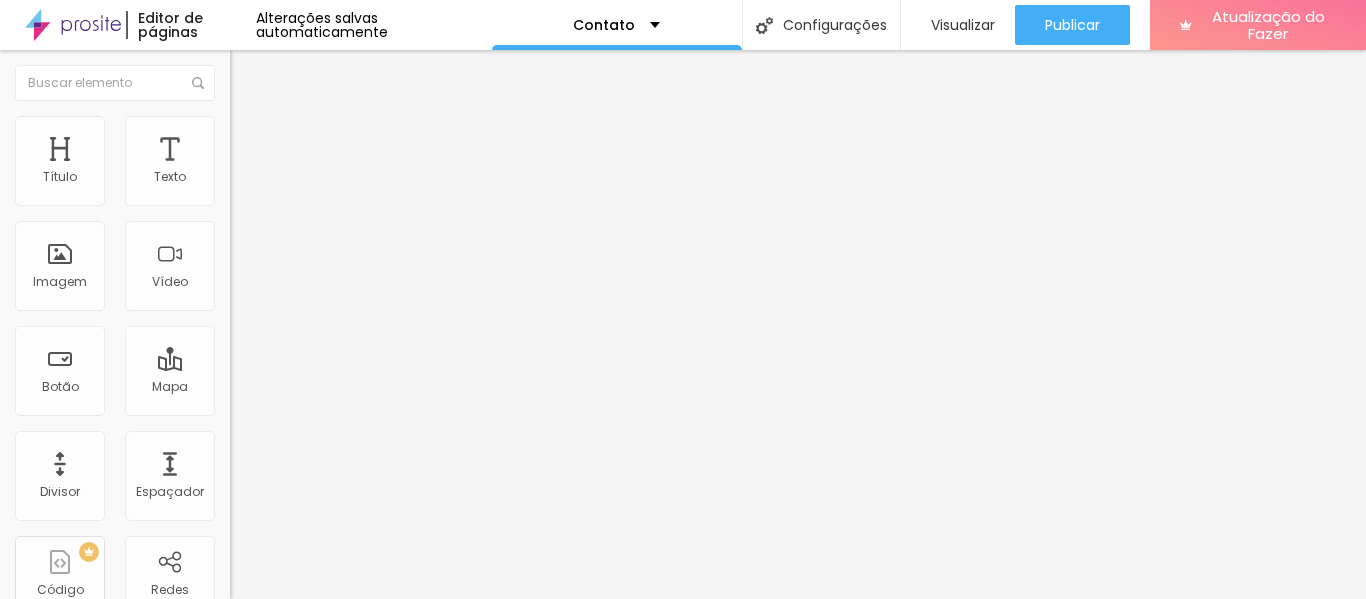 type on "75" 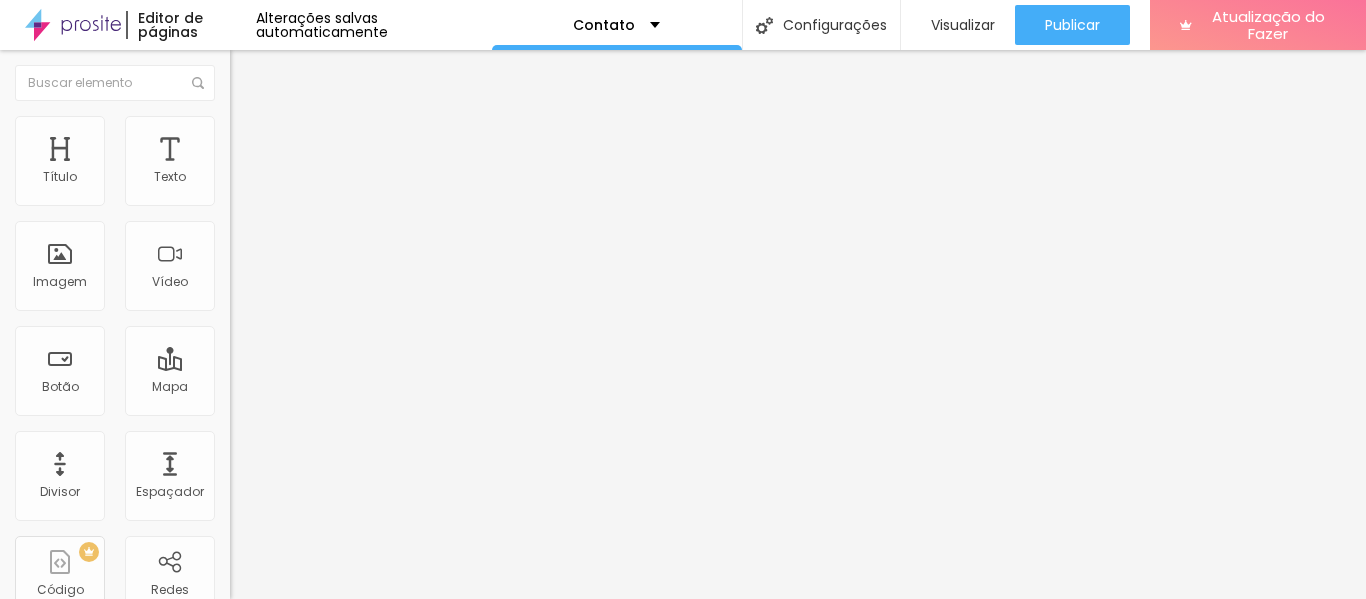 type on "65" 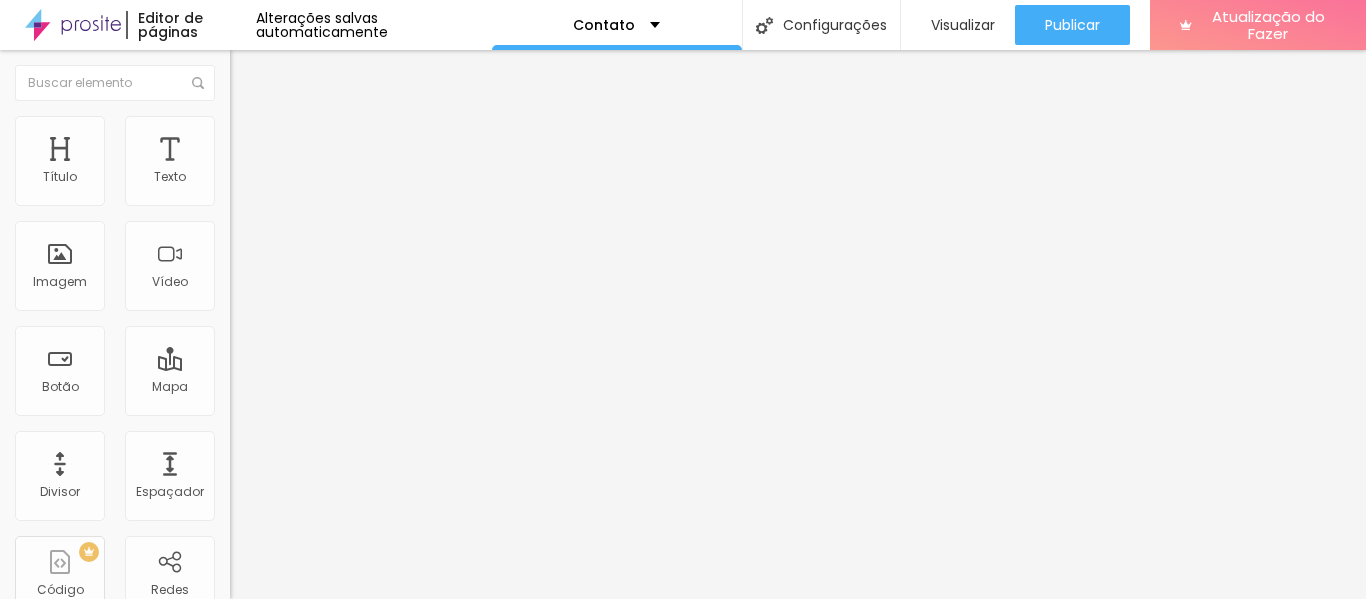 type on "65" 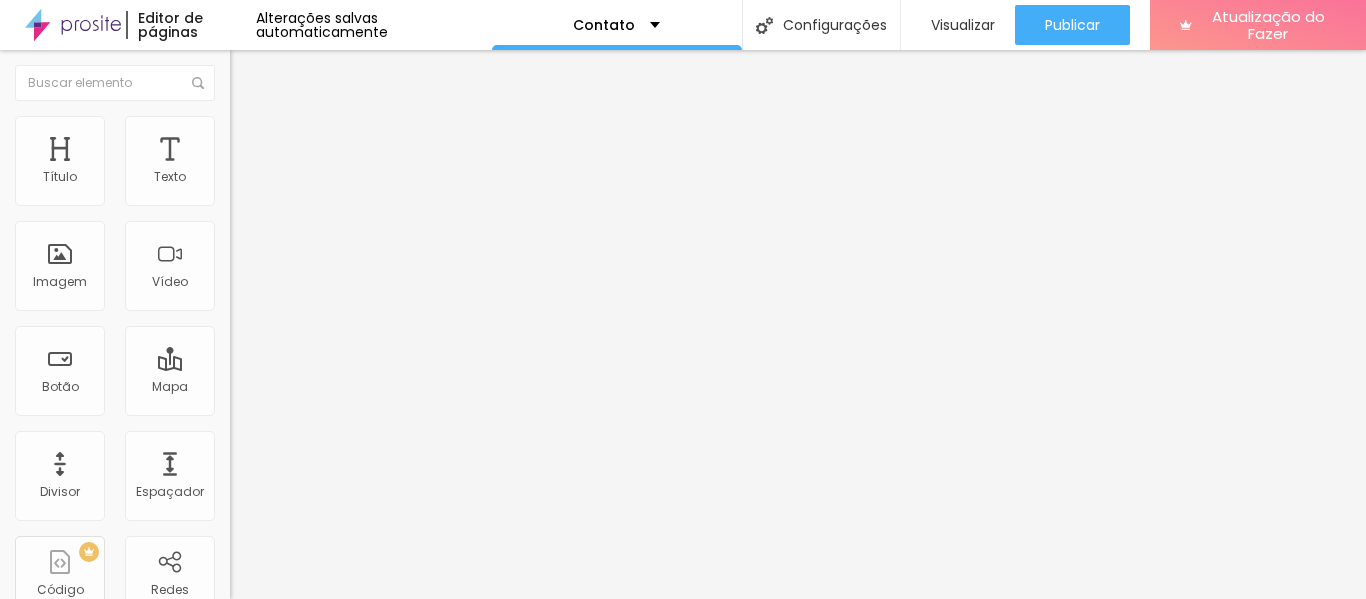 type on "60" 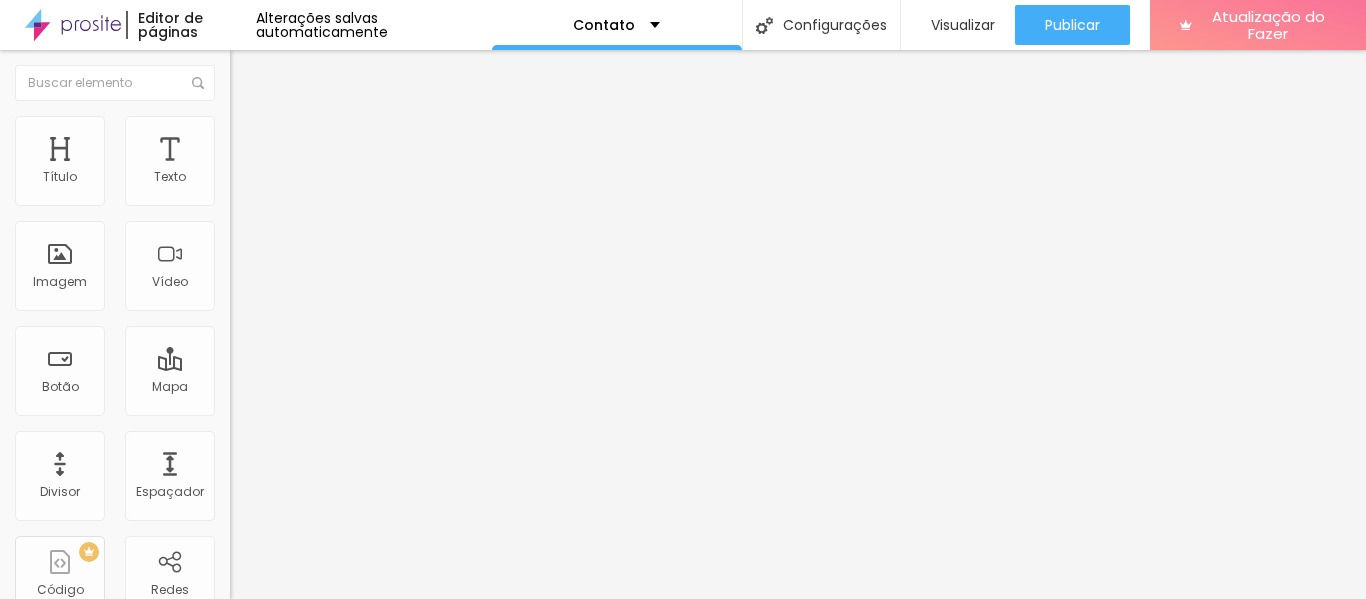 type on "60" 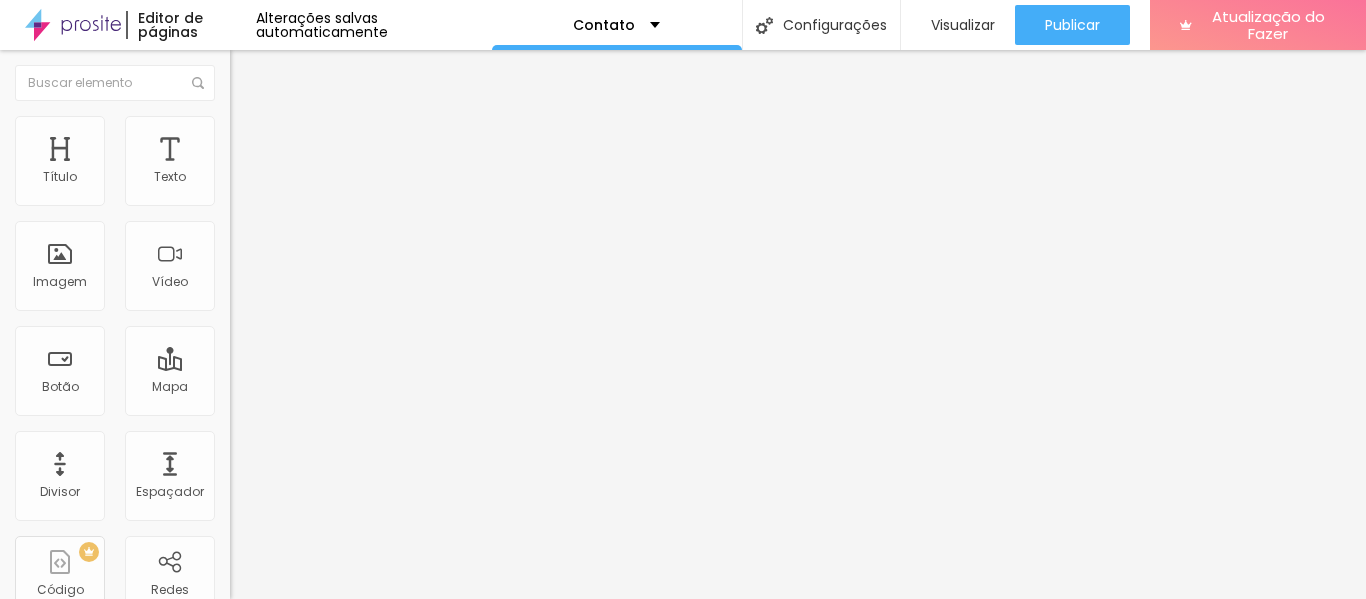 type on "55" 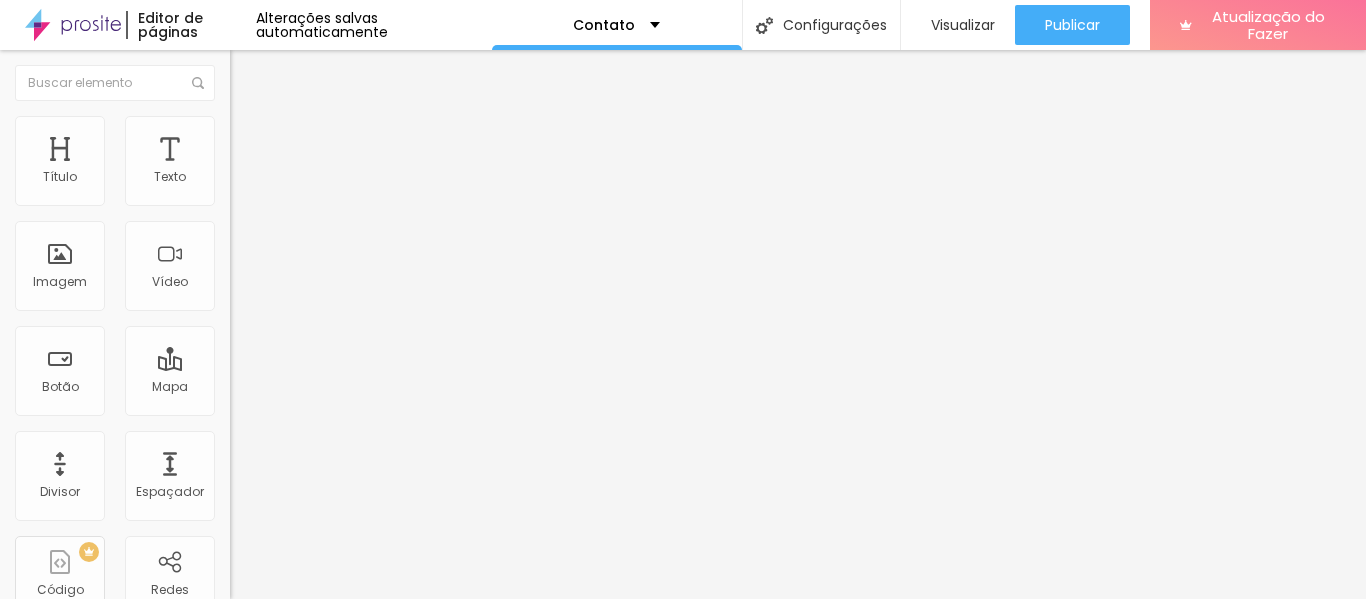 type on "50" 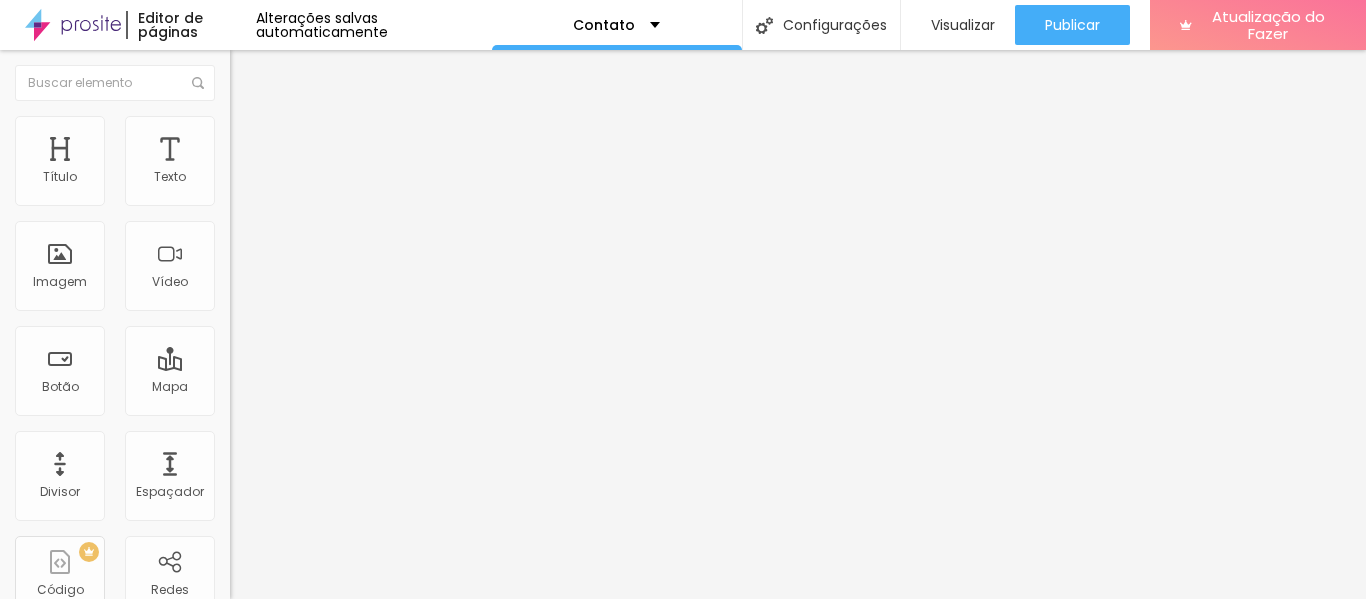type on "45" 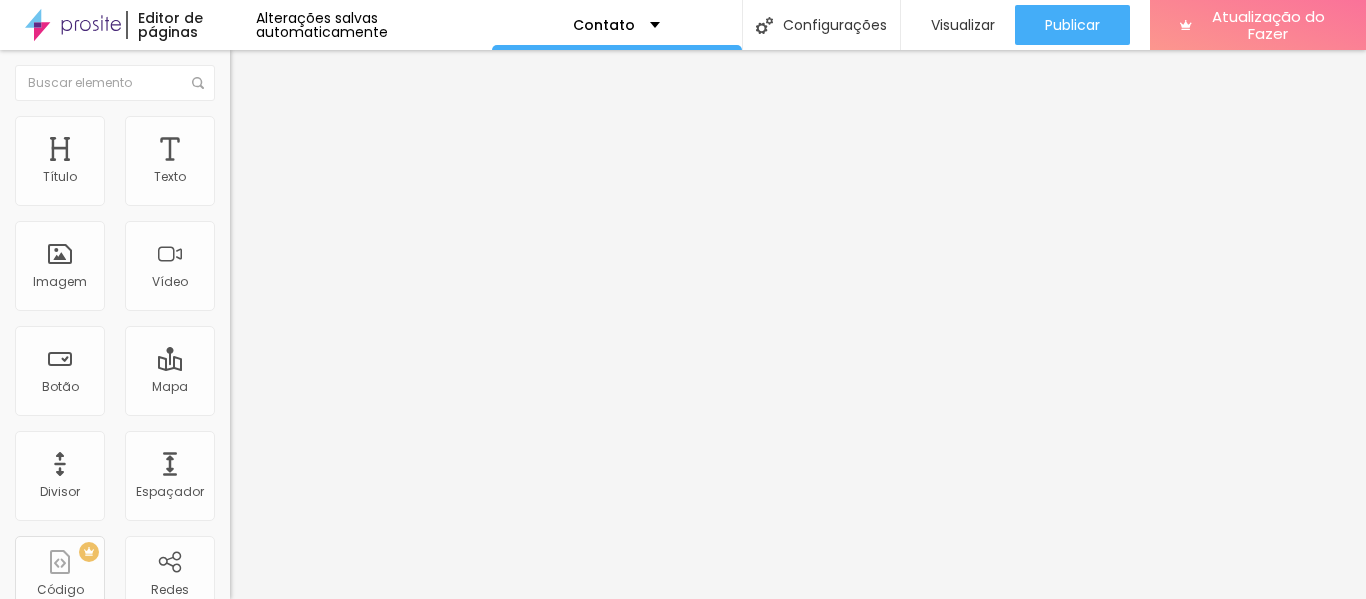 type on "45" 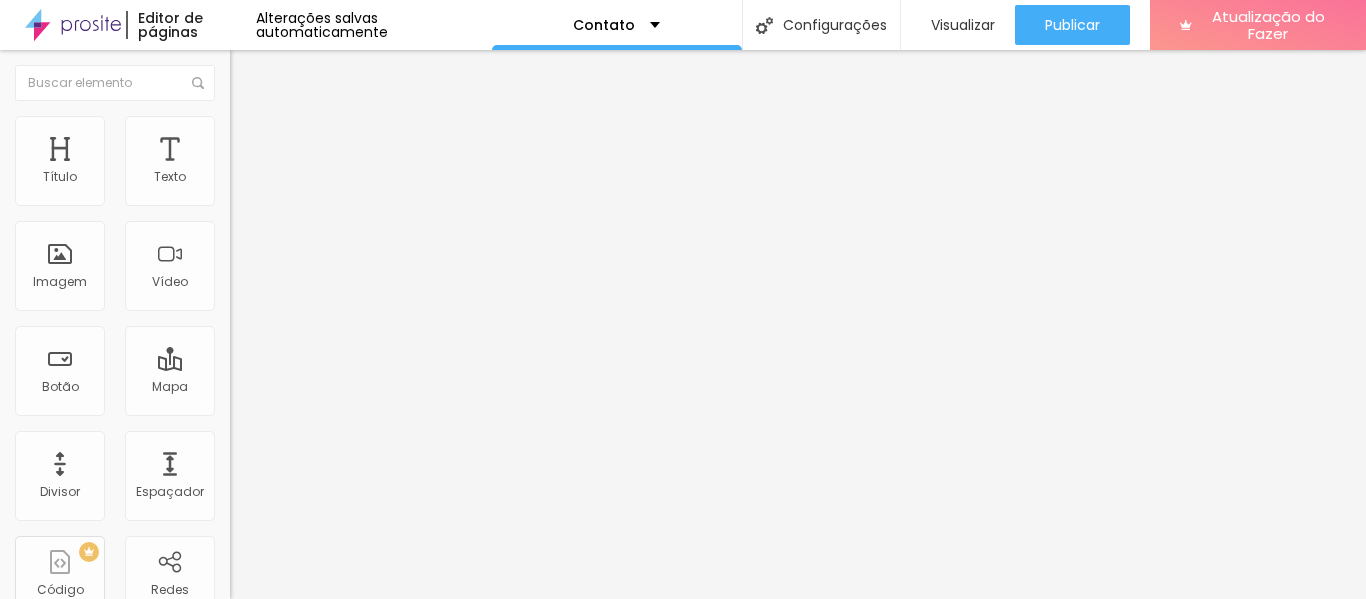 type on "40" 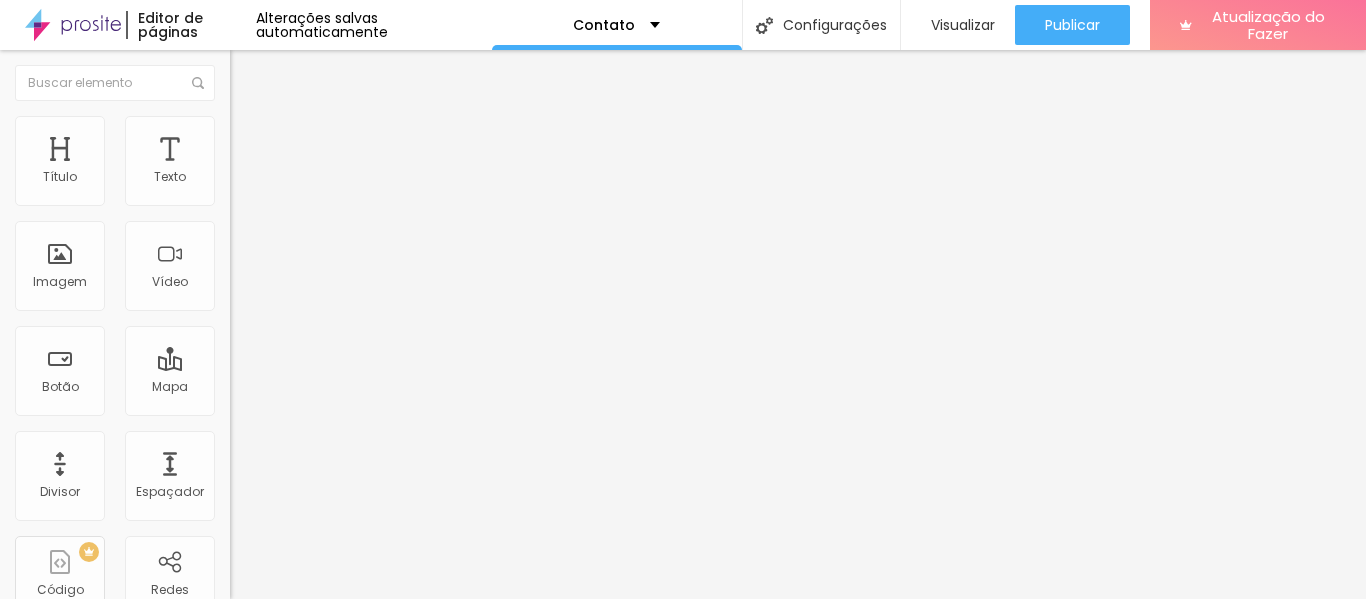type on "45" 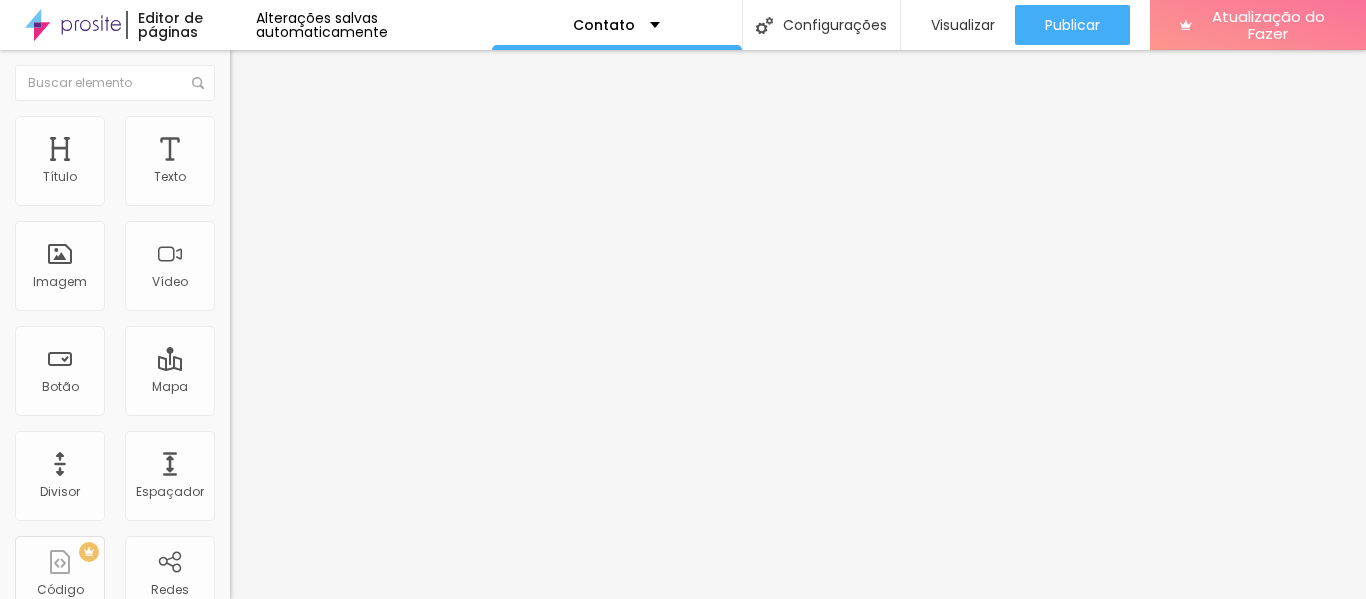 type on "55" 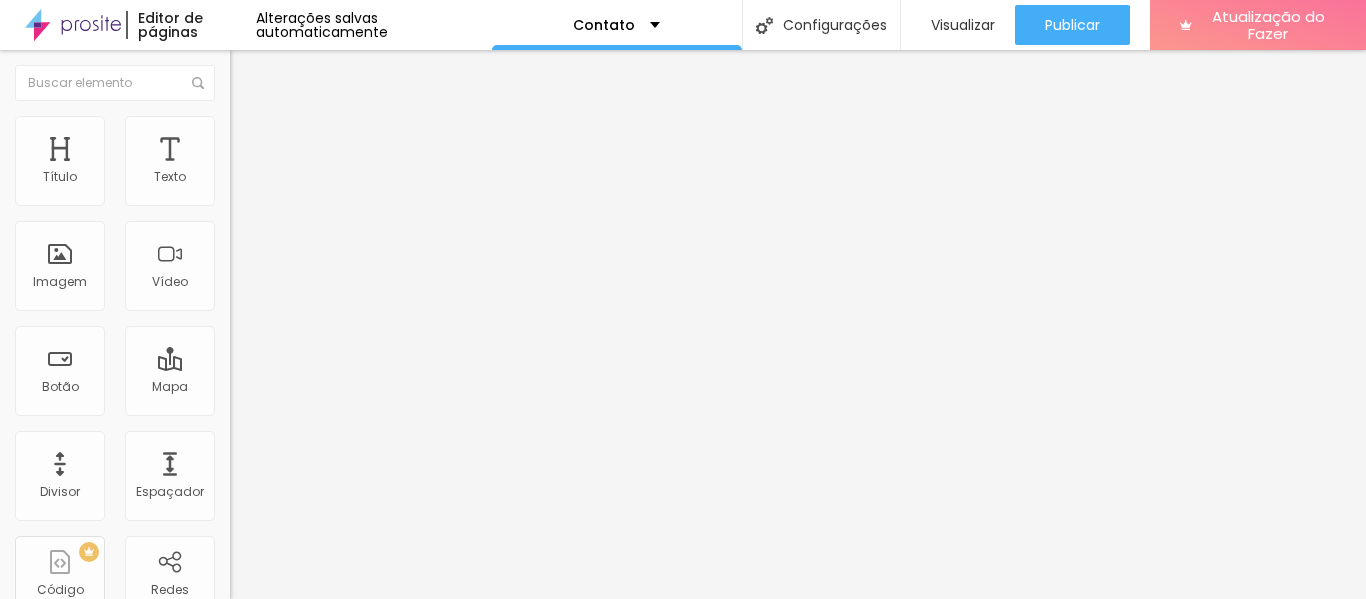 type on "60" 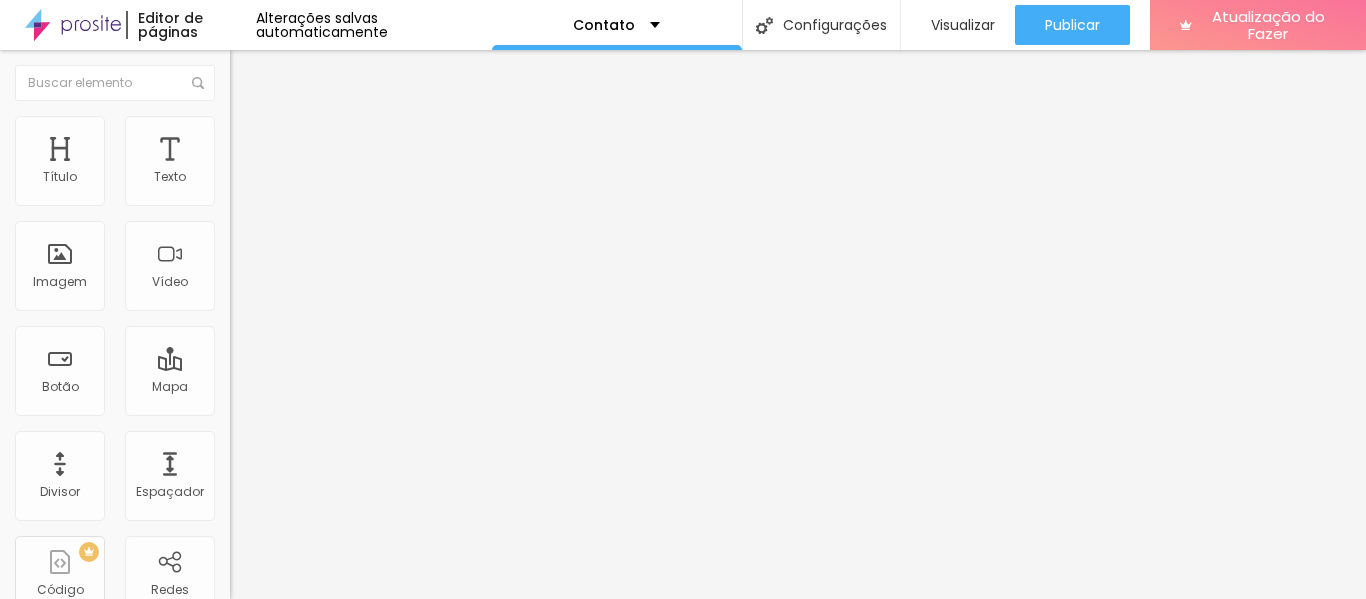 type on "65" 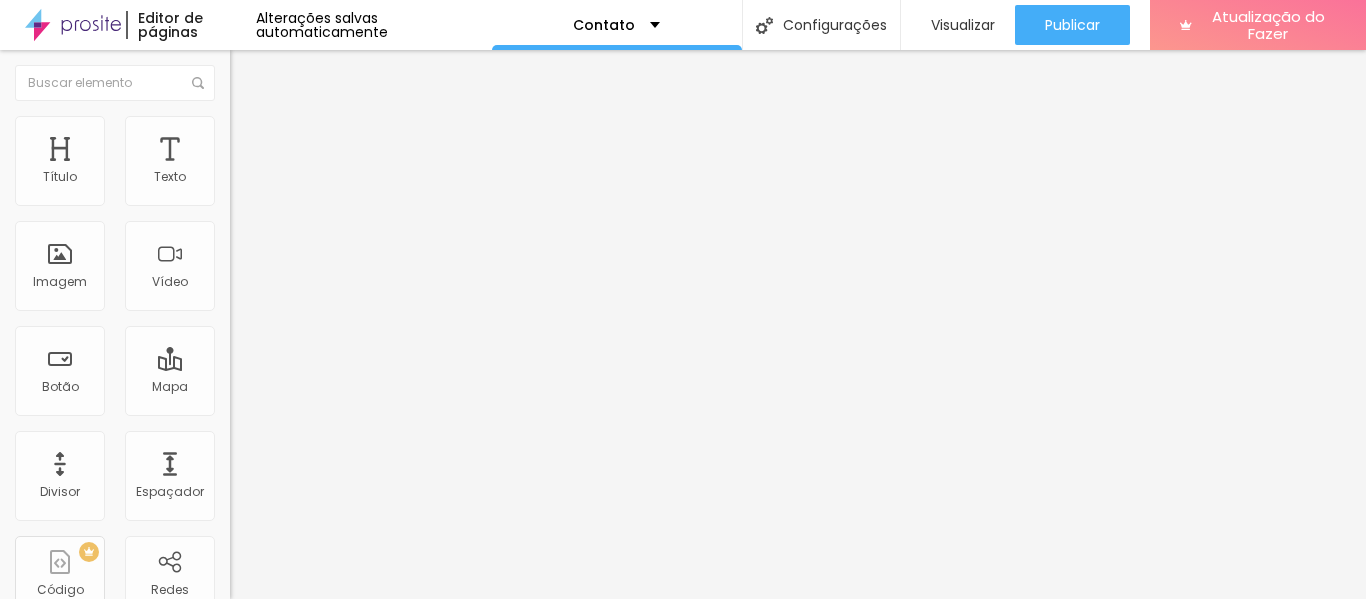 type on "65" 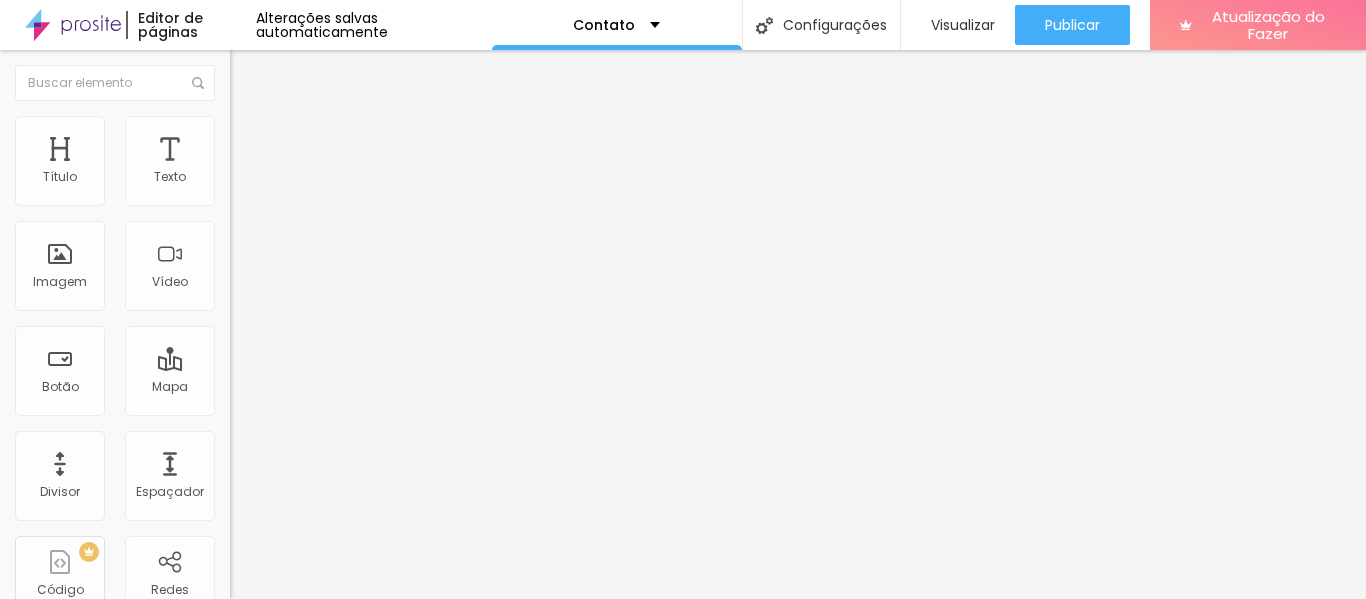 type on "70" 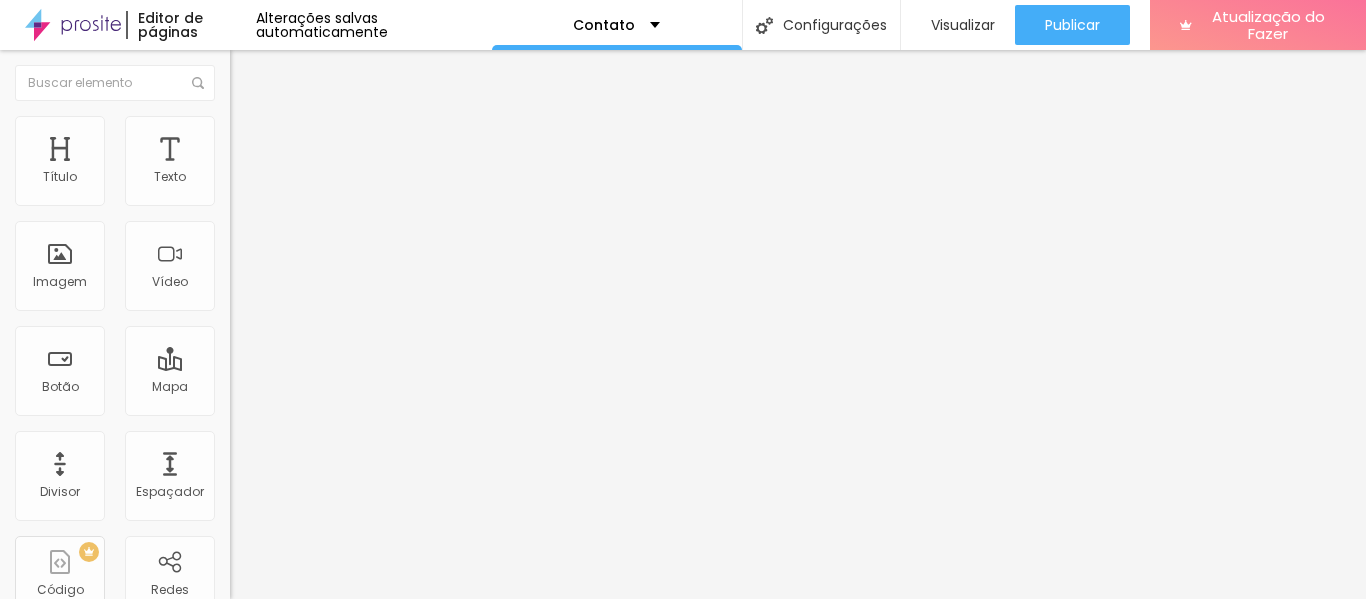 type on "75" 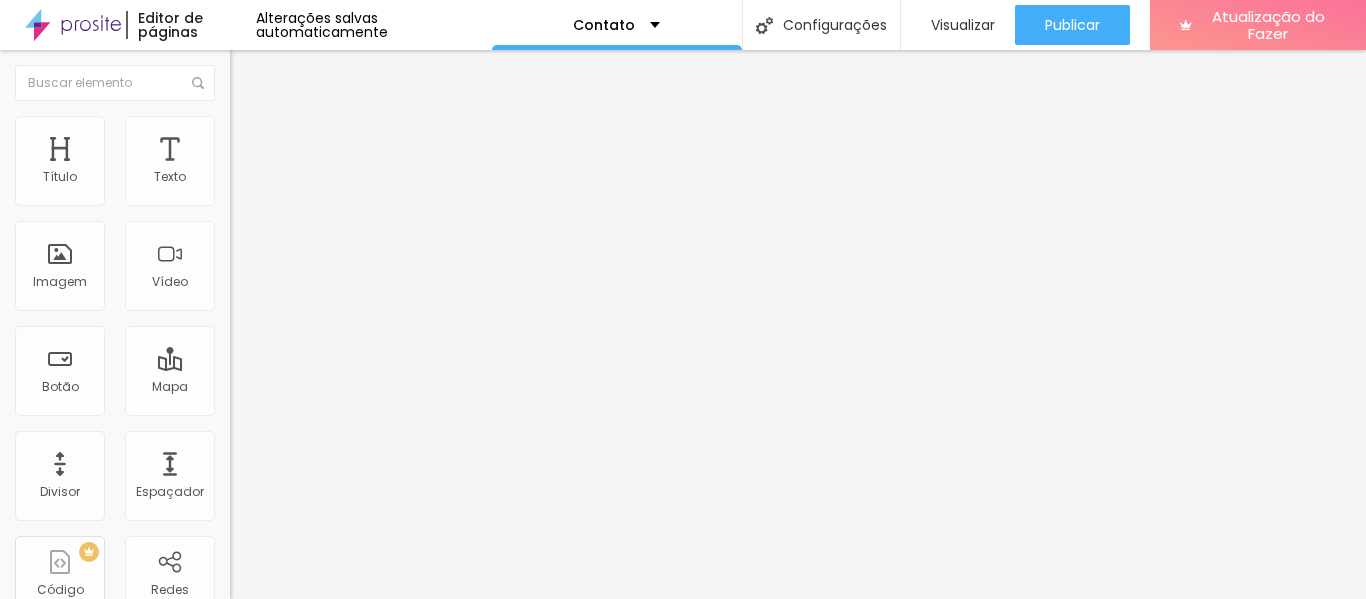 type on "80" 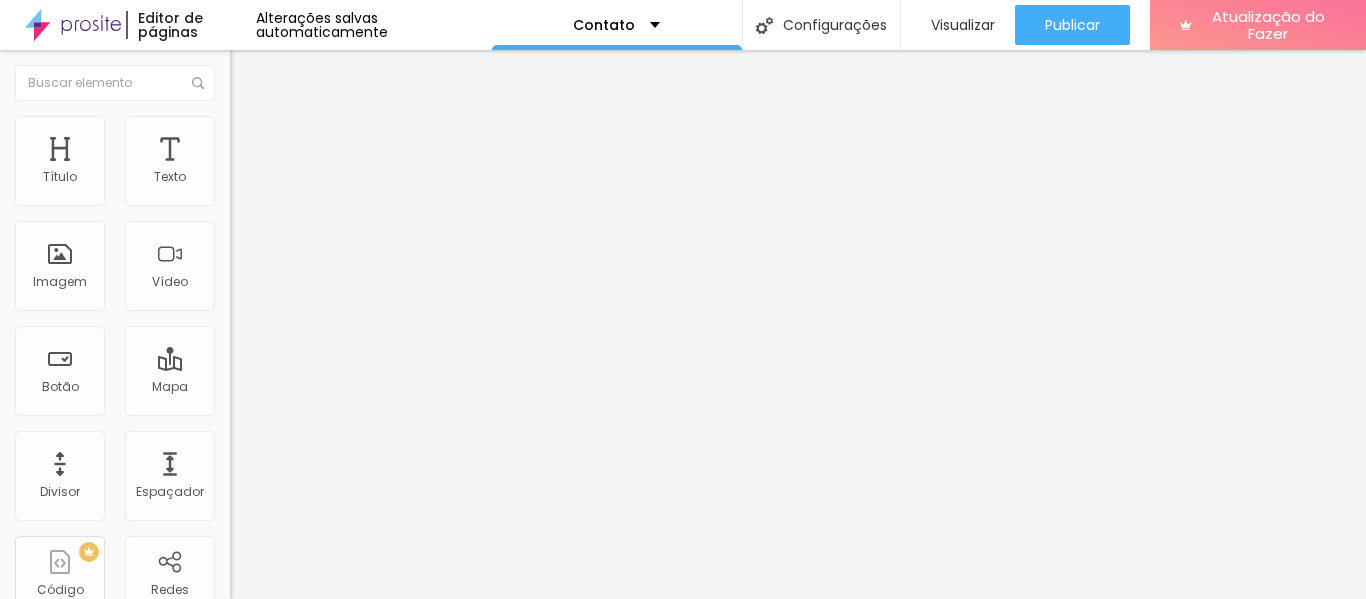 type on "80" 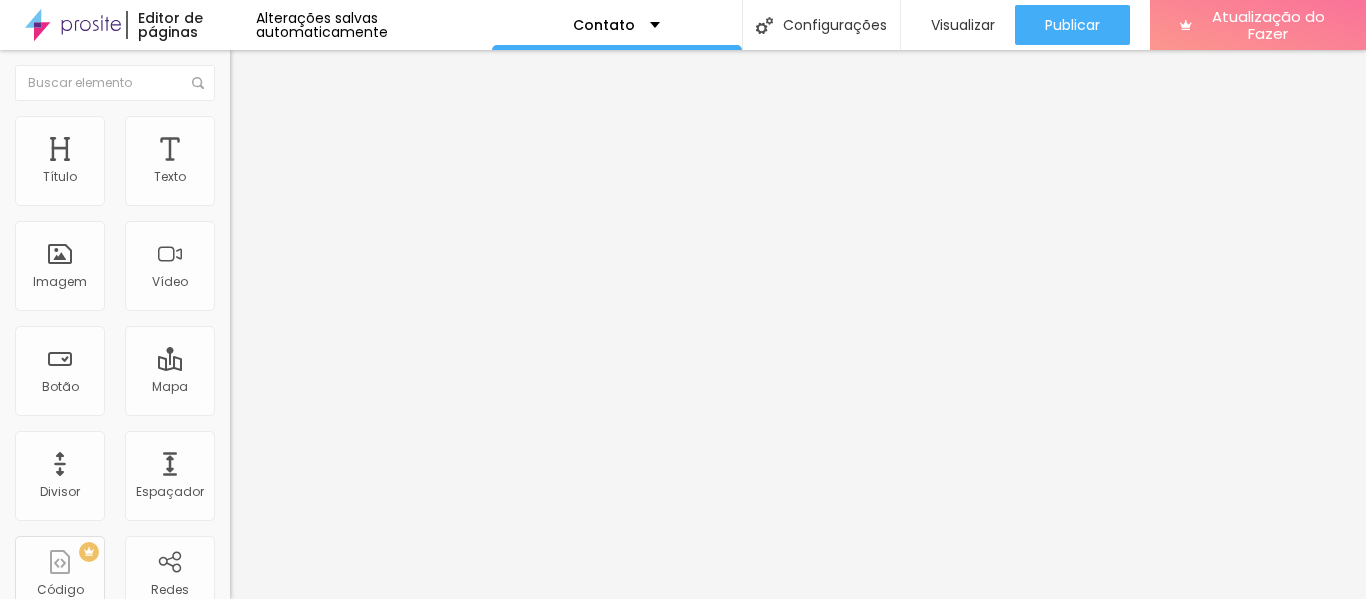 type on "90" 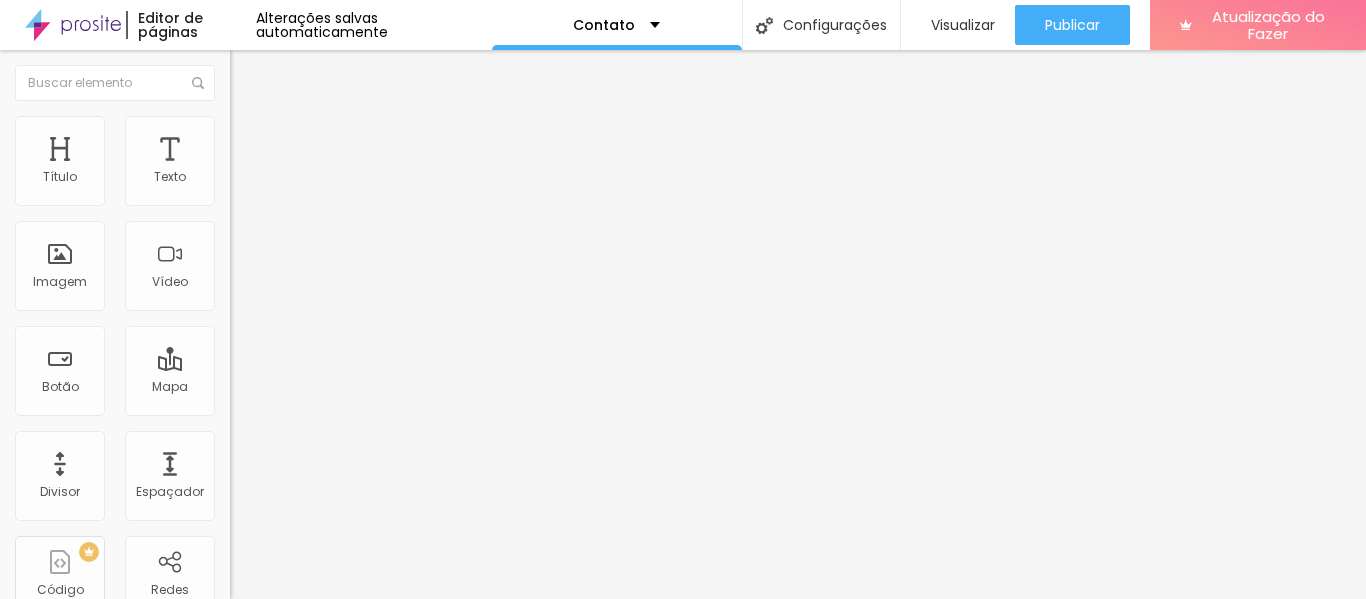 type on "90" 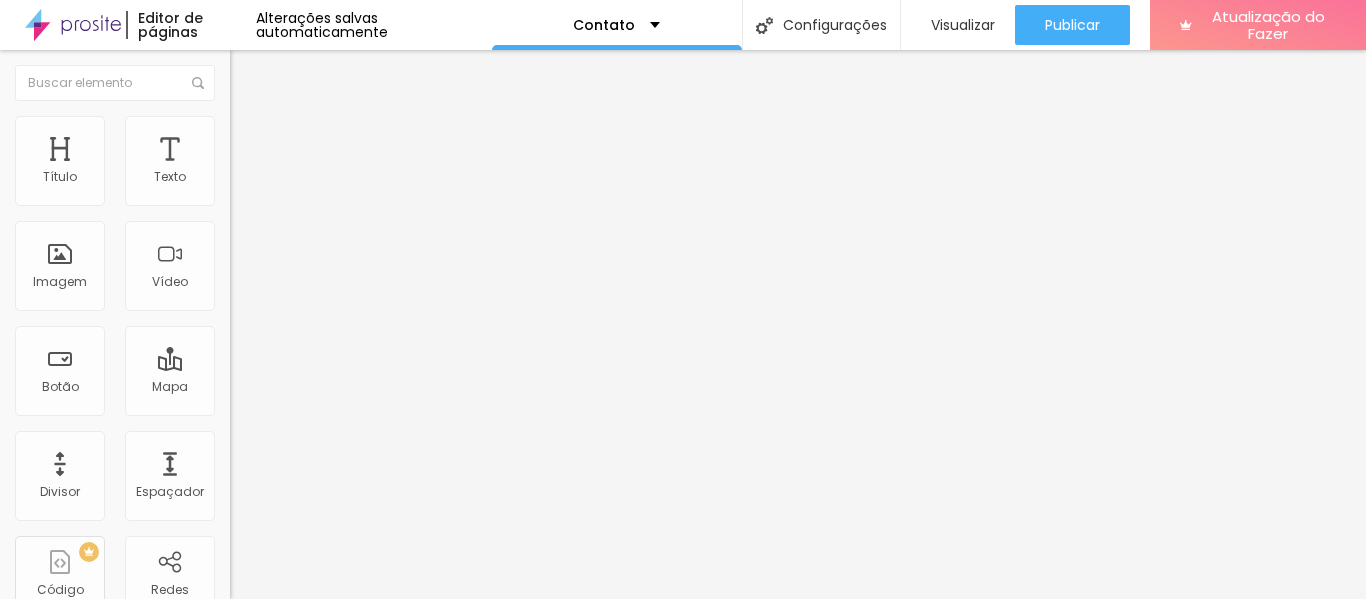 type on "100" 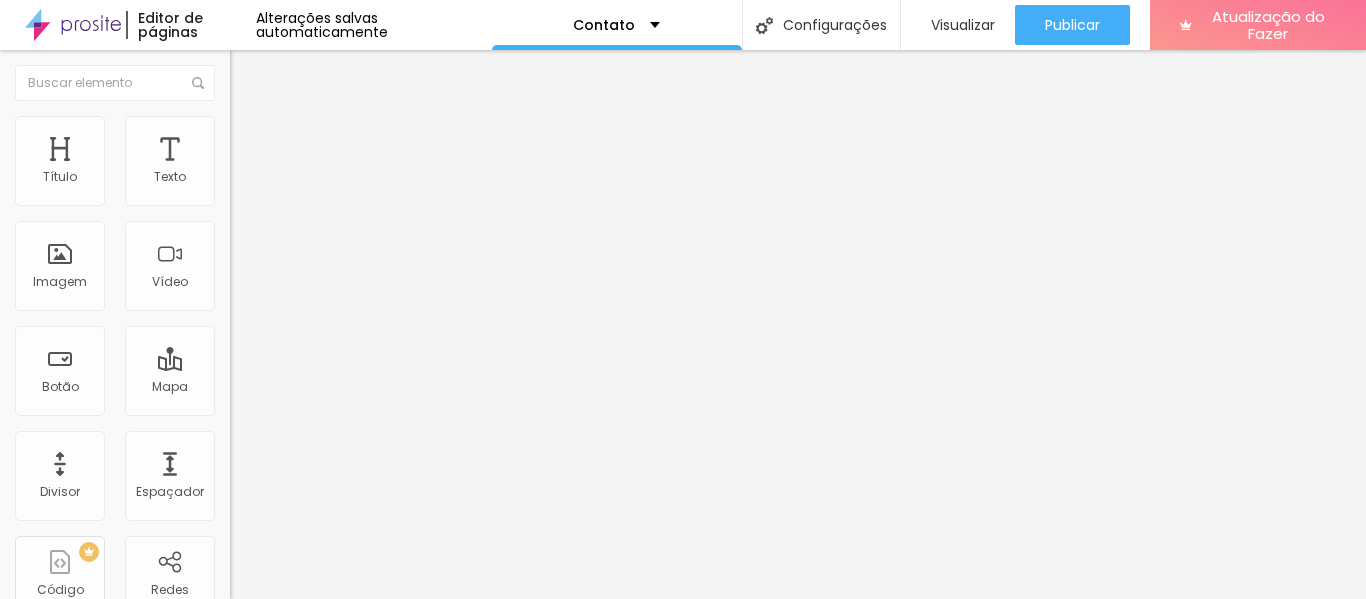 type on "44" 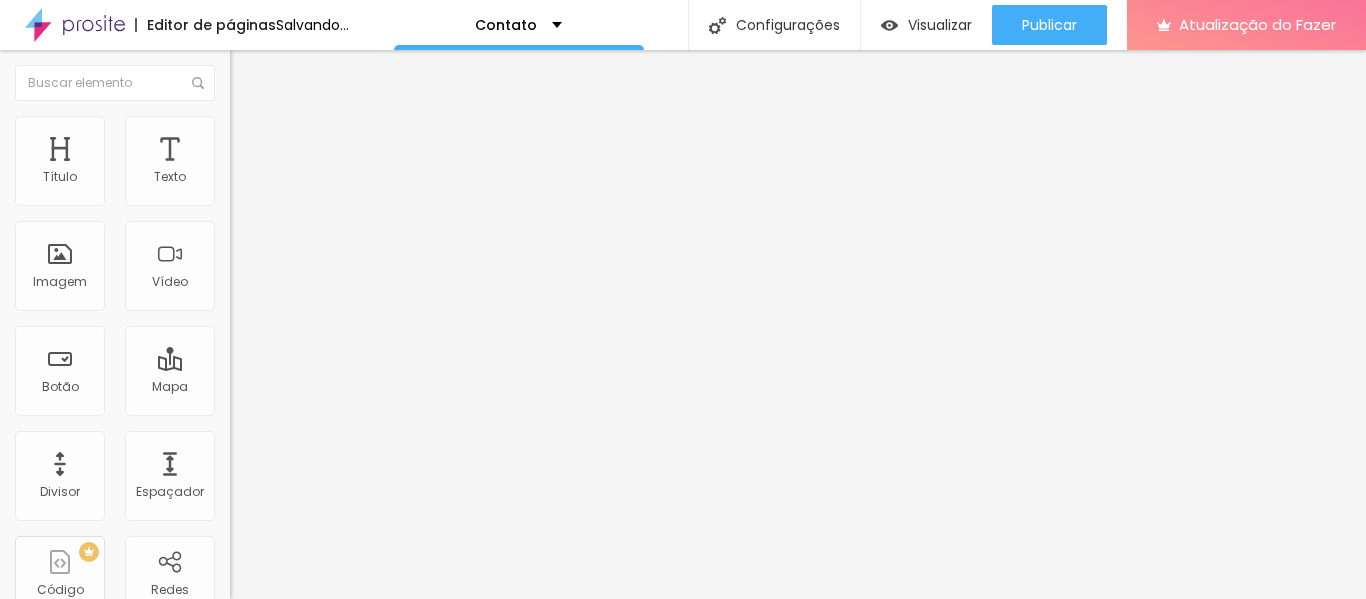 type on "46" 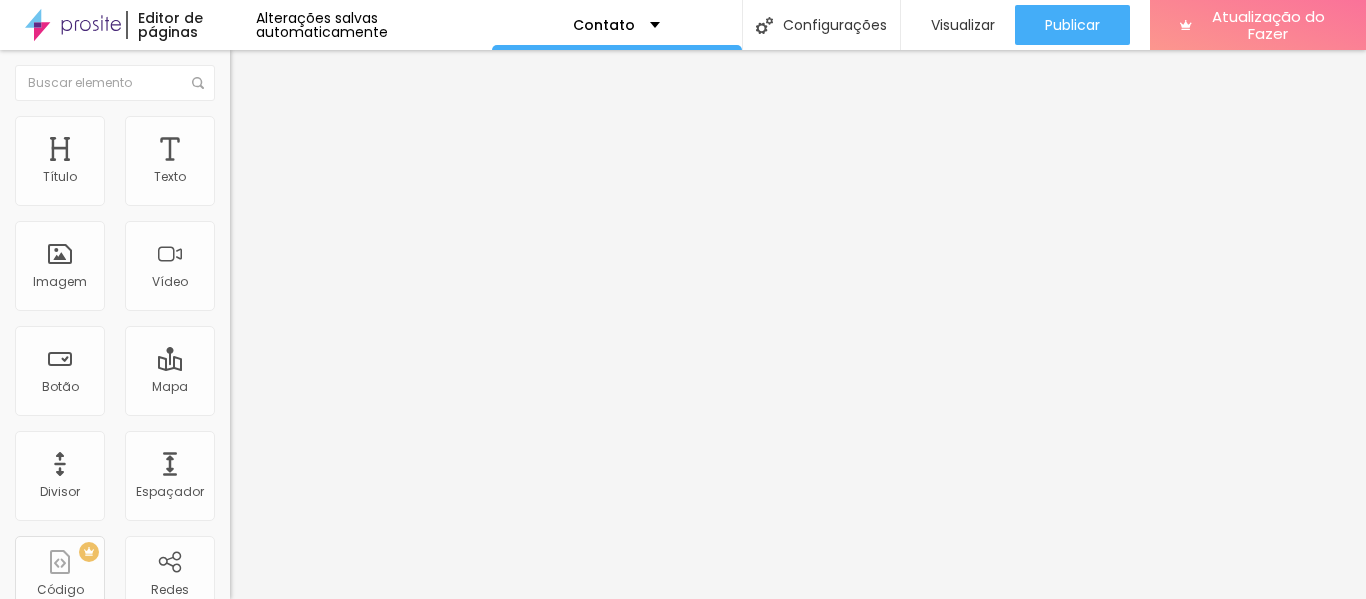 type on "42" 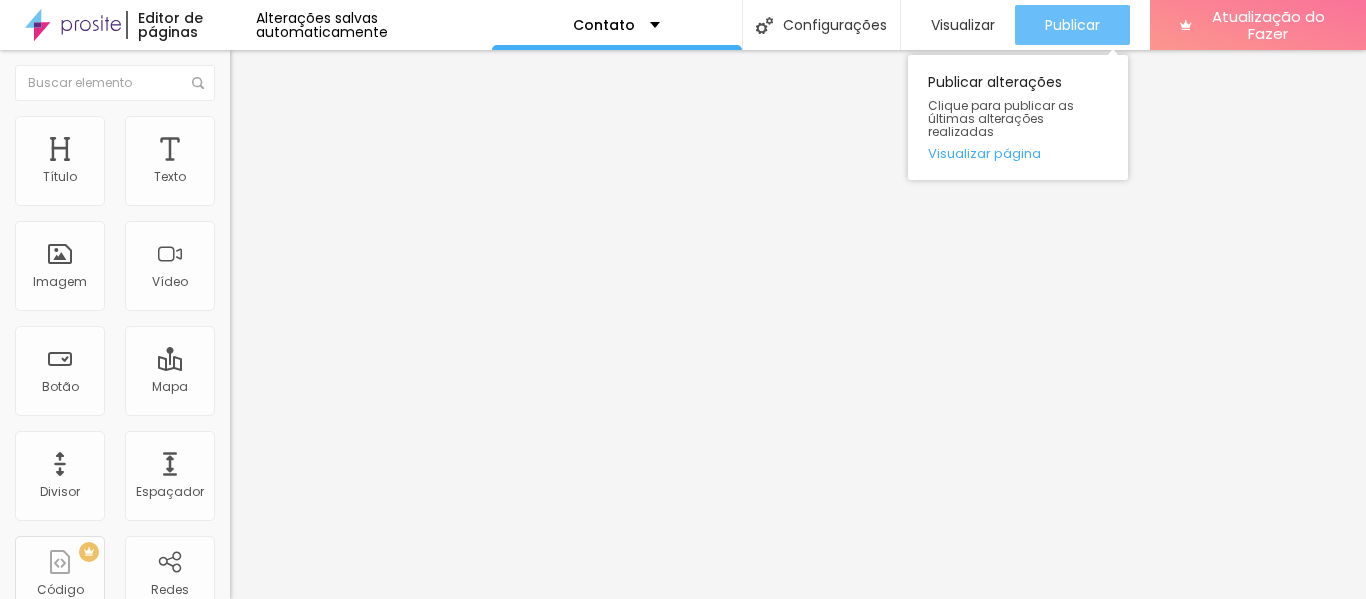 click on "Publicar" at bounding box center (1072, 25) 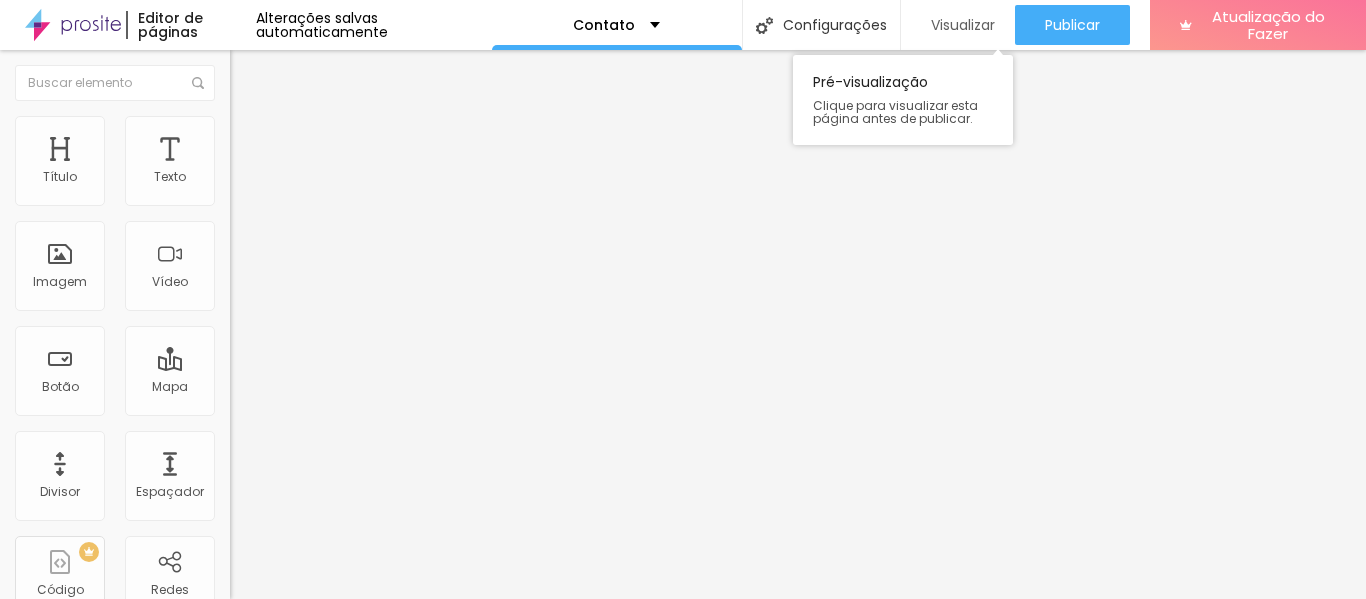 click on "Visualizar" at bounding box center (958, 25) 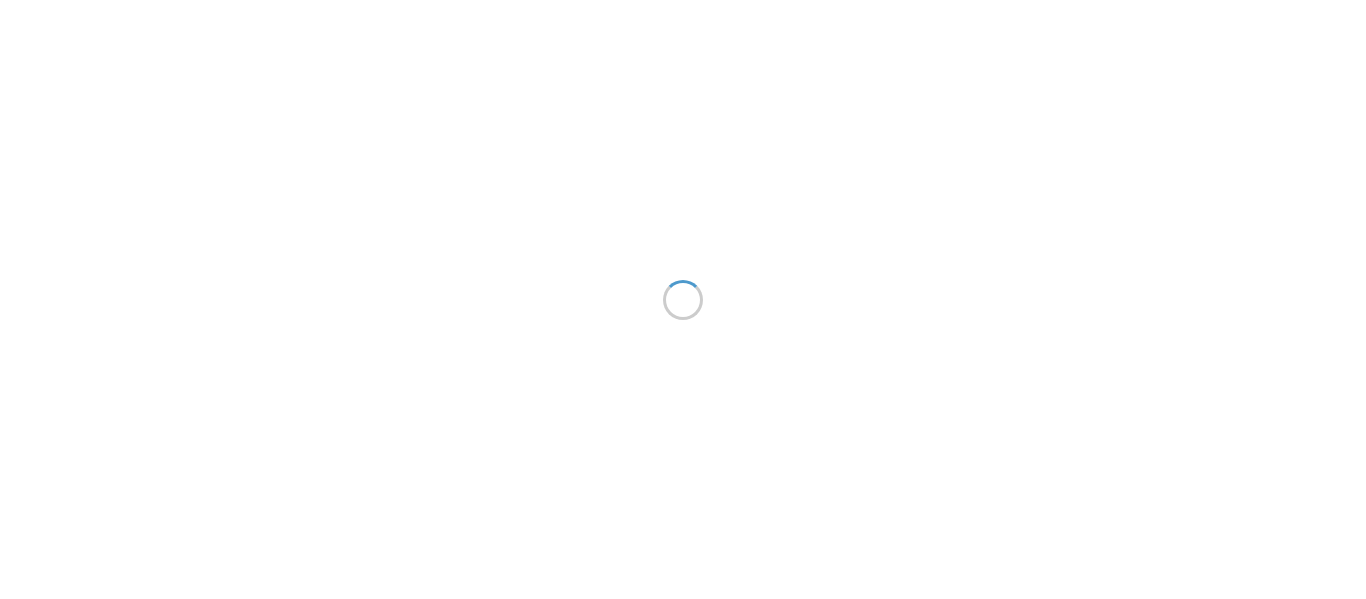 scroll, scrollTop: 0, scrollLeft: 0, axis: both 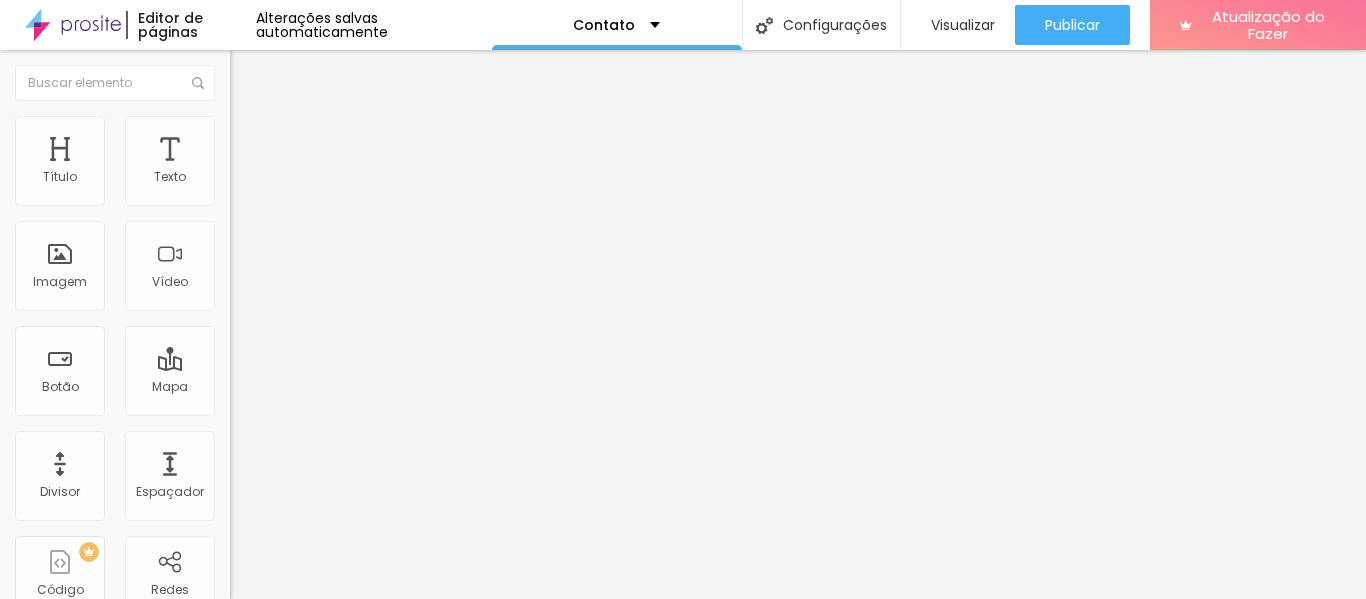 click on "Estilo" at bounding box center [345, 126] 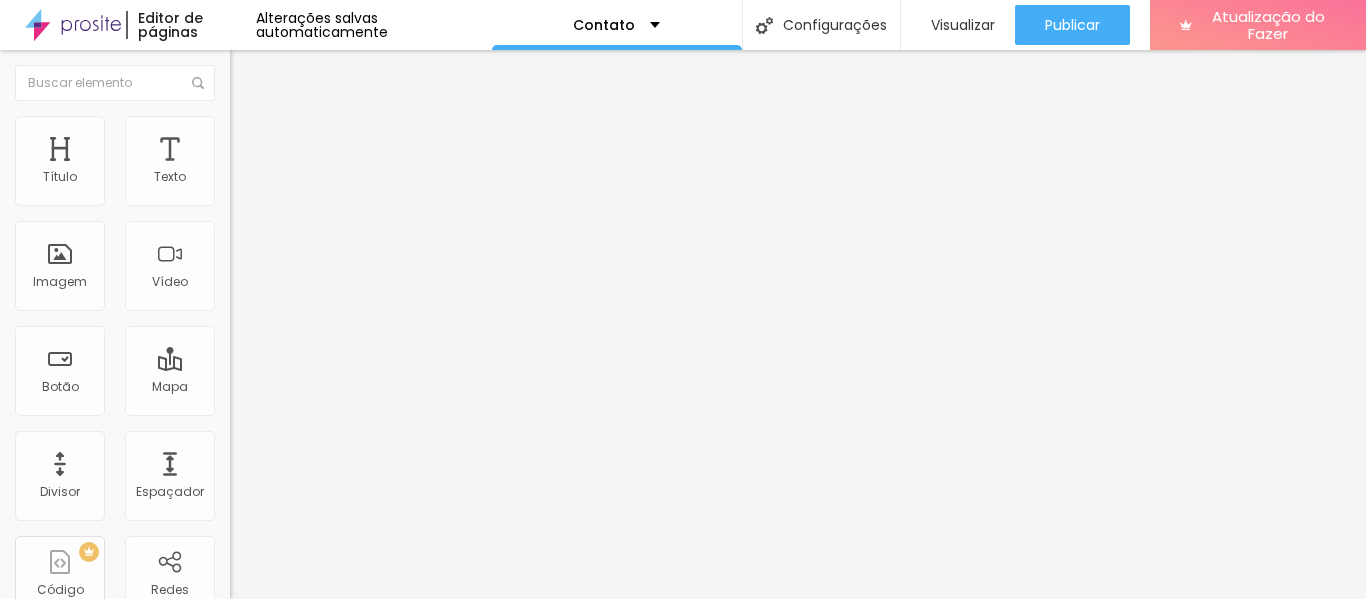 click on "Verde claro" at bounding box center (265, 648) 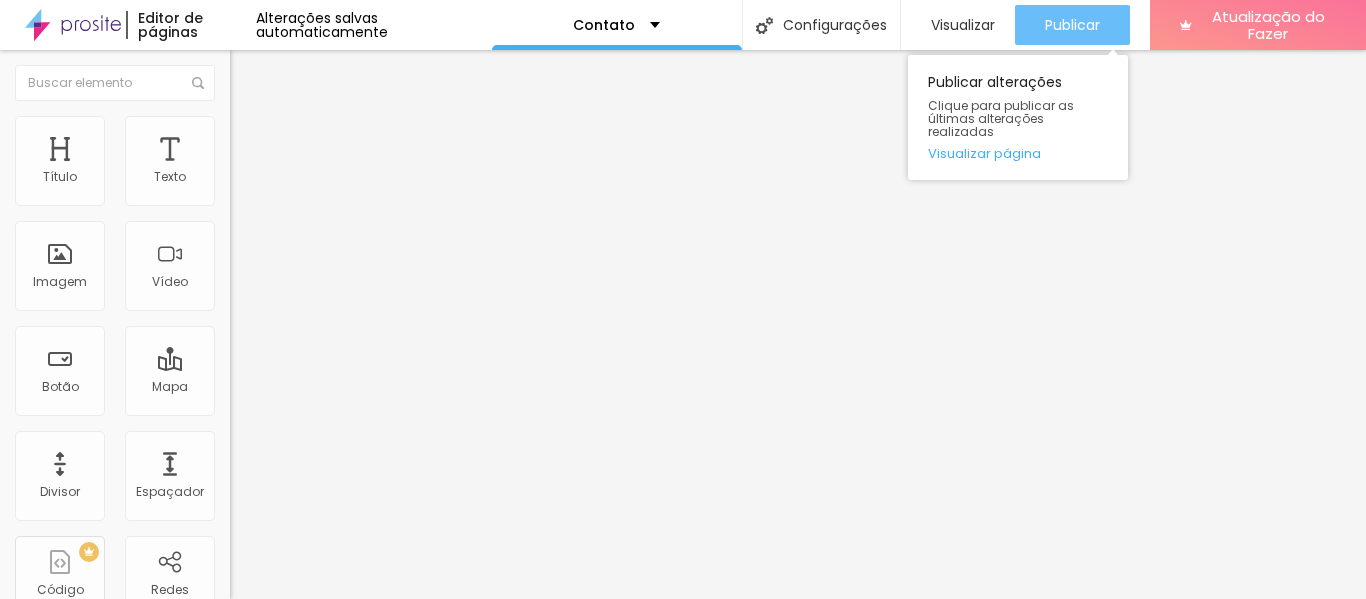 click on "Publicar" at bounding box center (1072, 25) 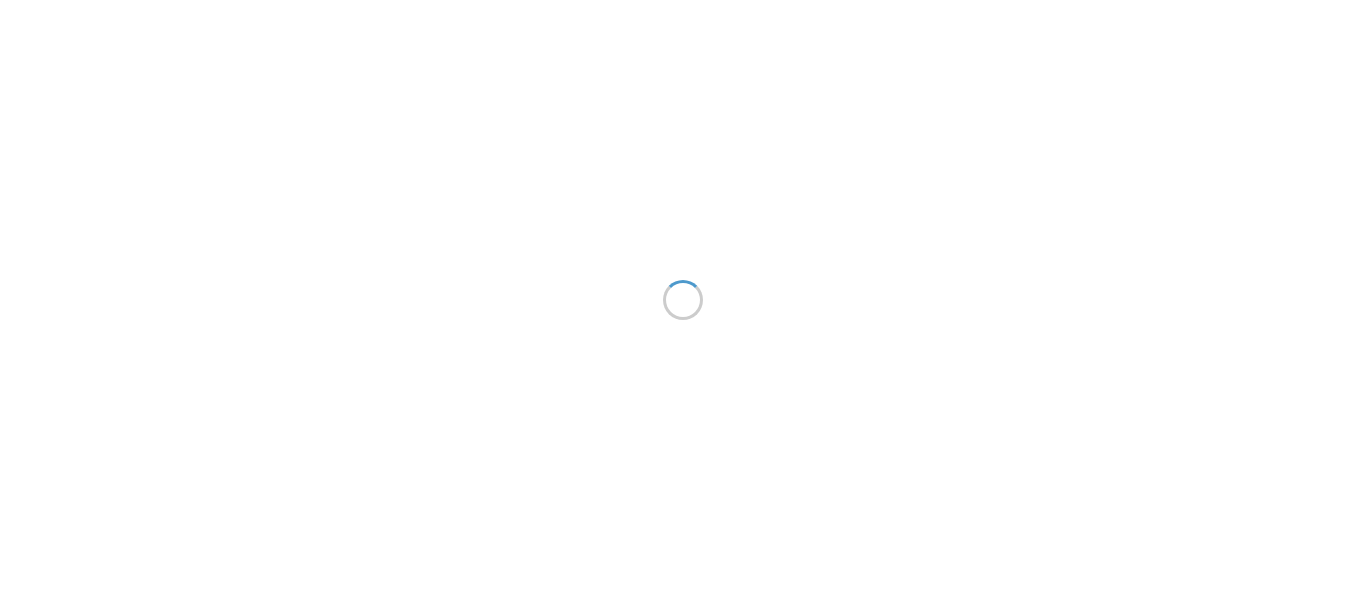 scroll, scrollTop: 0, scrollLeft: 0, axis: both 